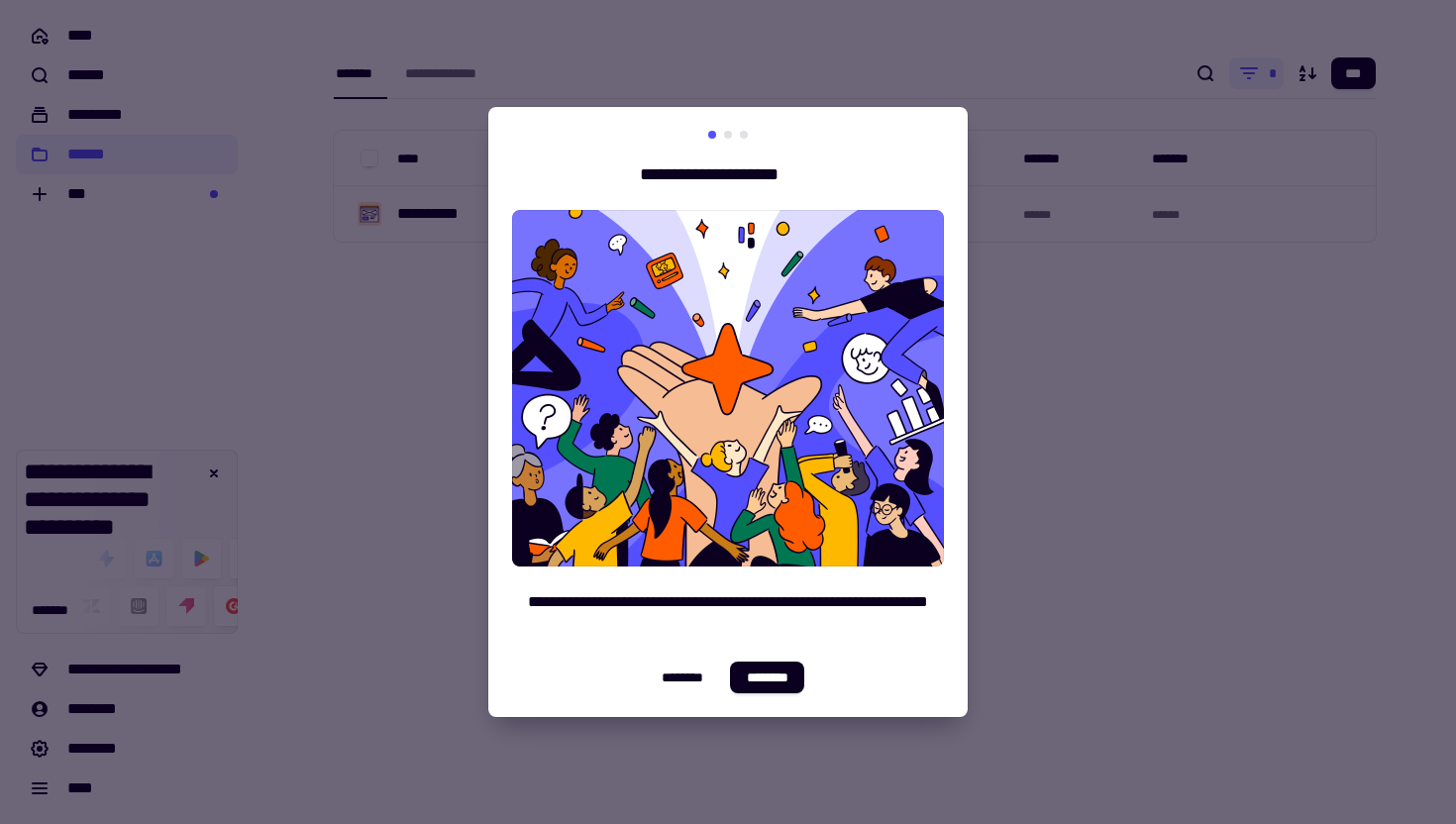 scroll, scrollTop: 0, scrollLeft: 0, axis: both 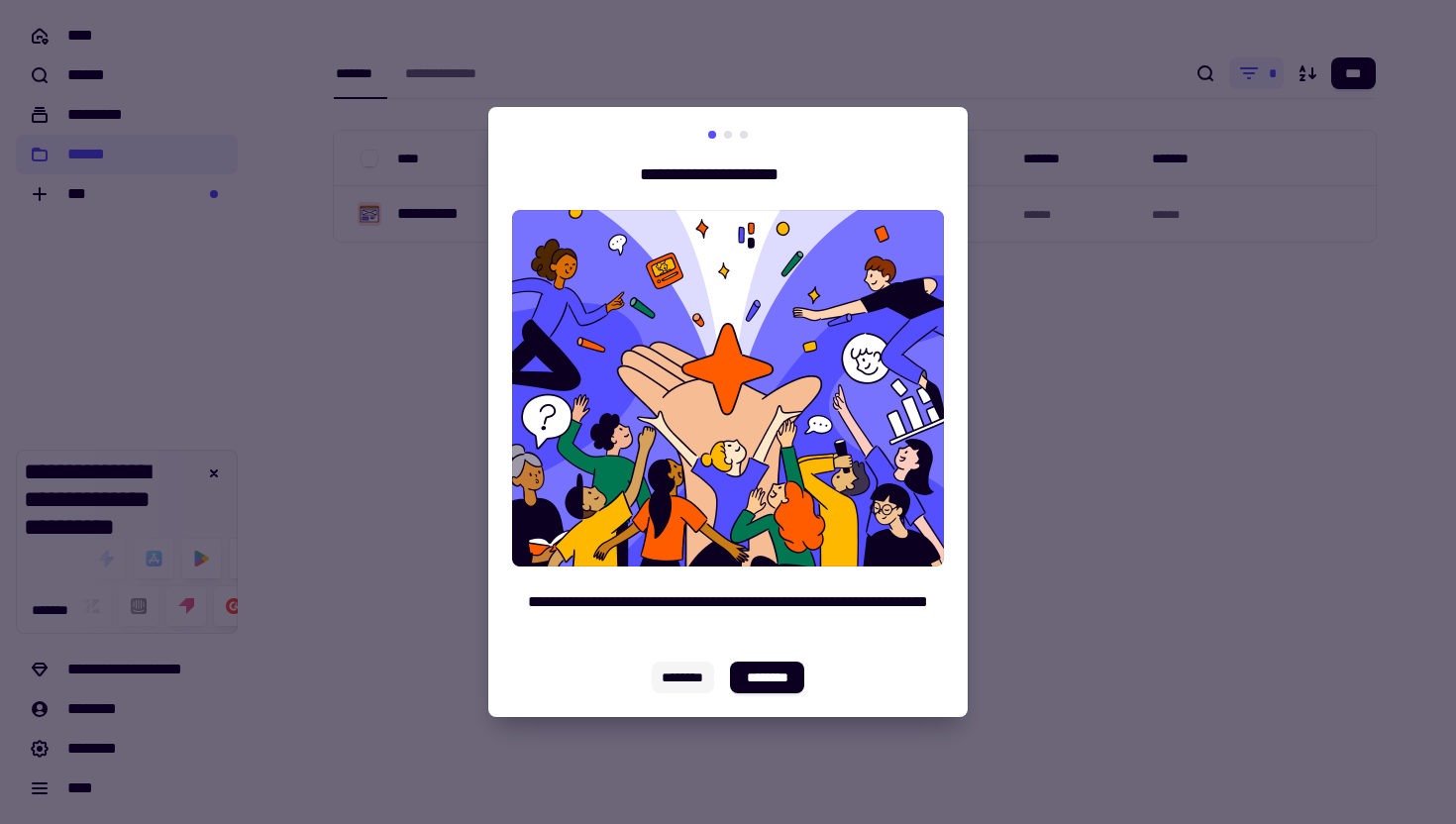click on "********" 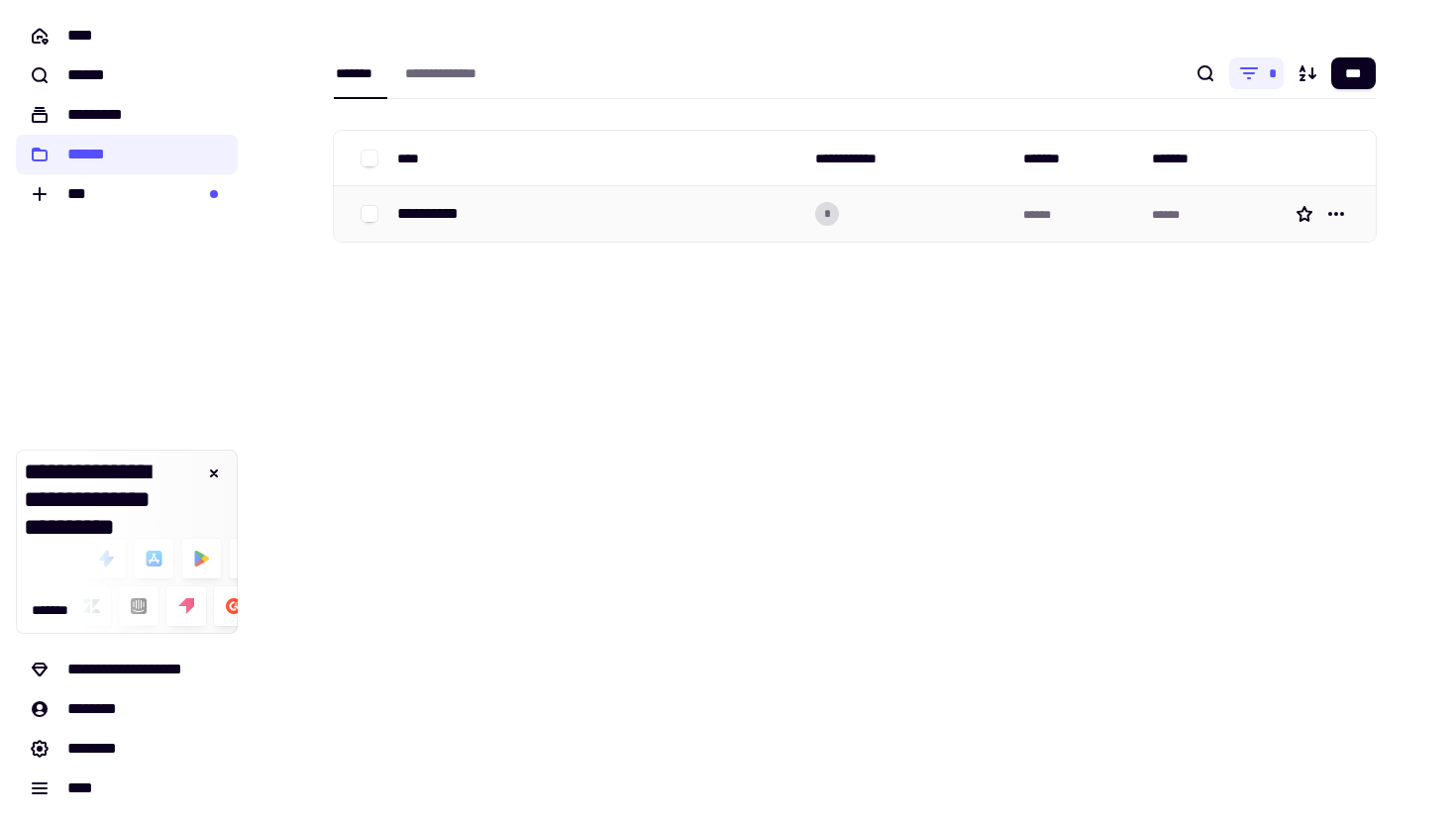 click on "**********" at bounding box center (436, 214) 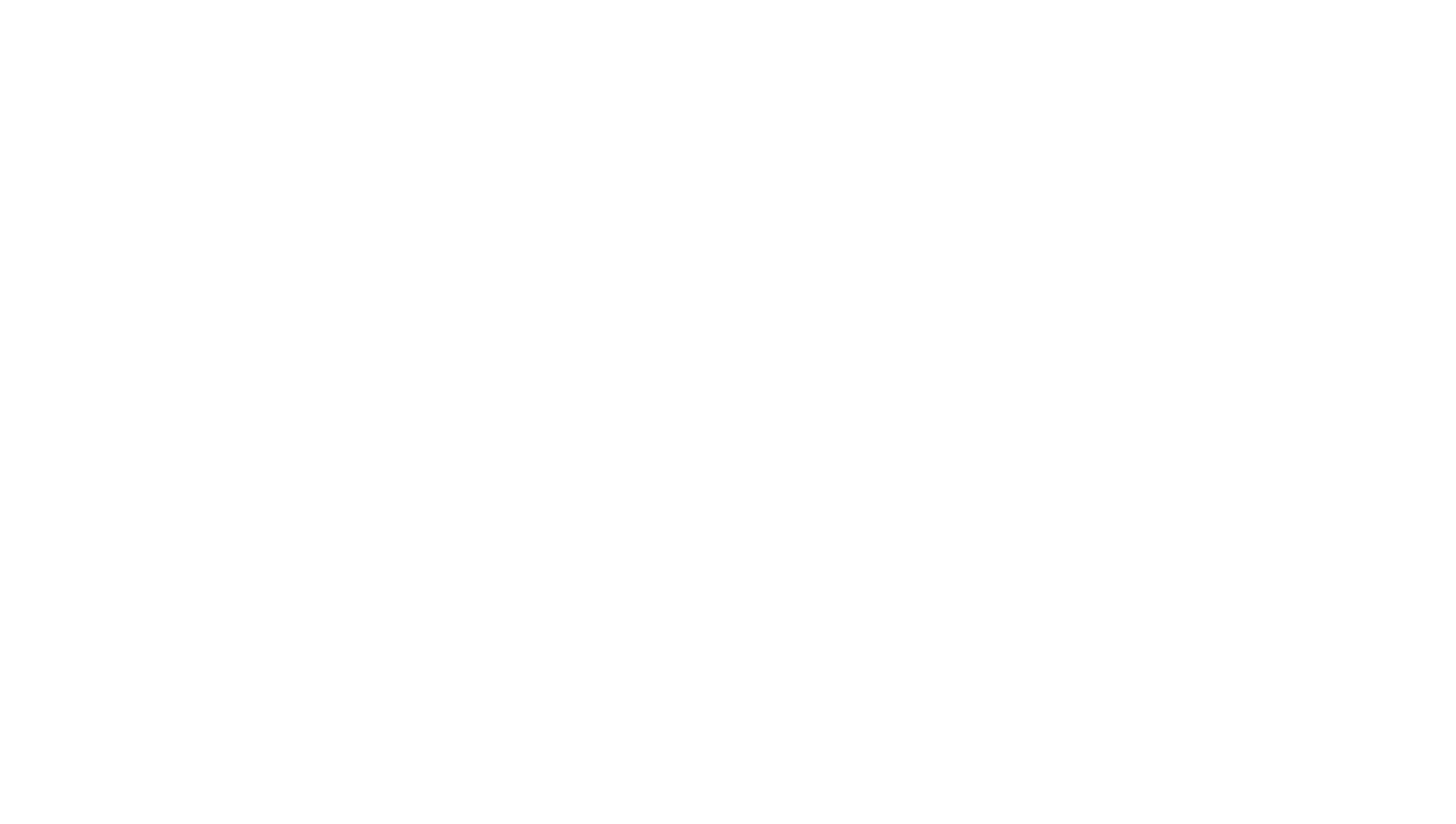 click at bounding box center [728, 107] 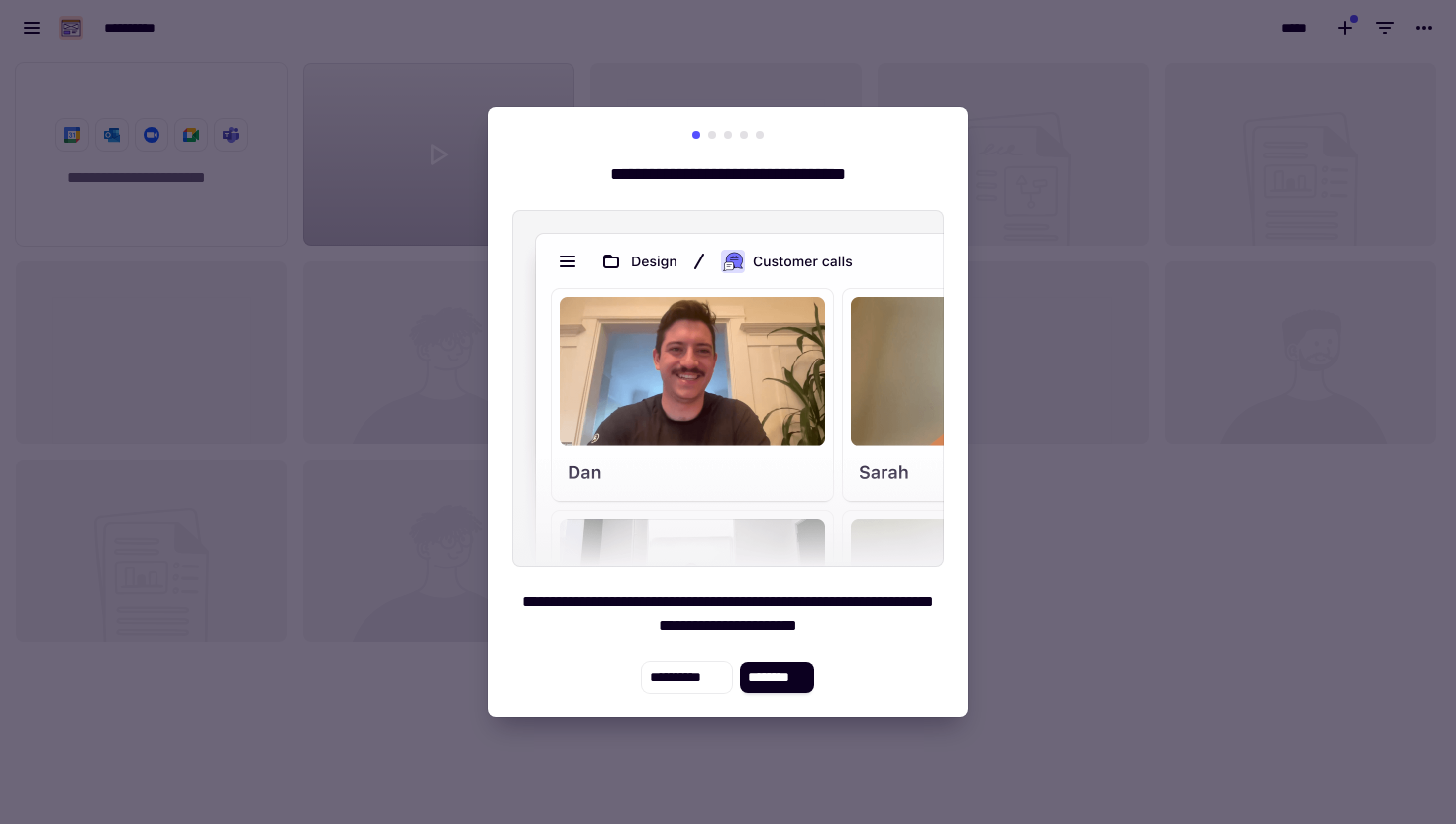 scroll, scrollTop: 1, scrollLeft: 1, axis: both 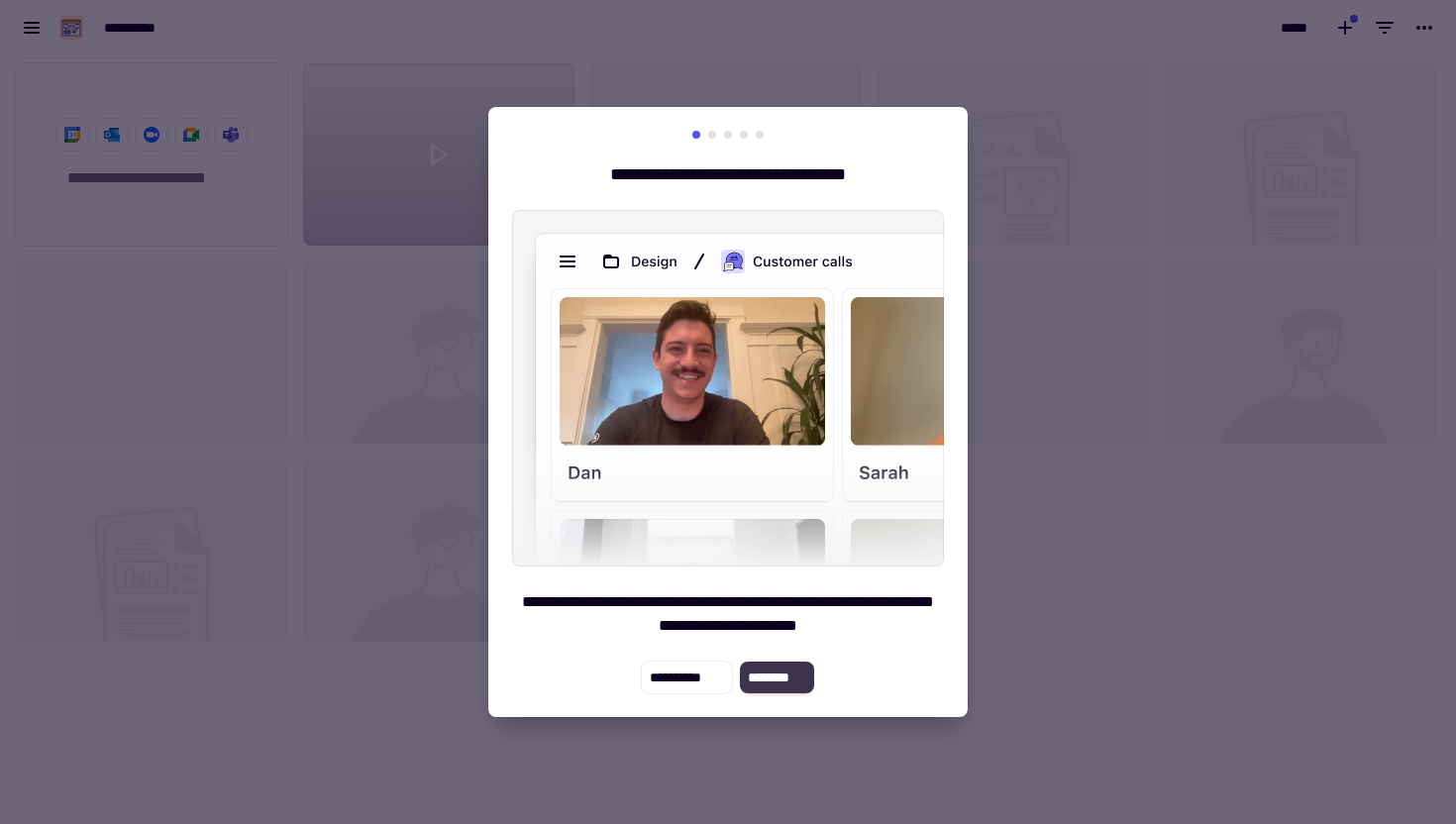 click on "********" 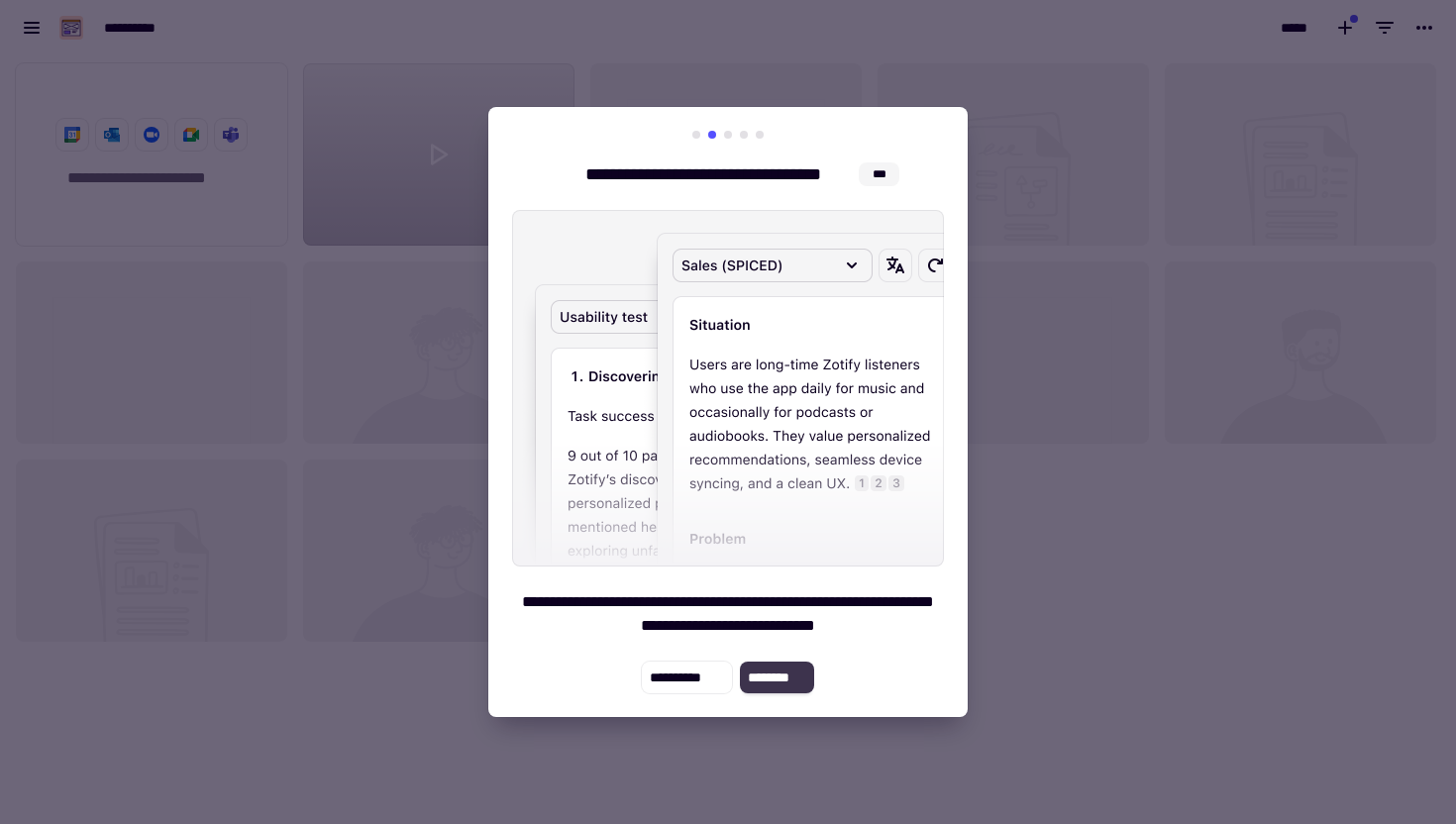click on "********" 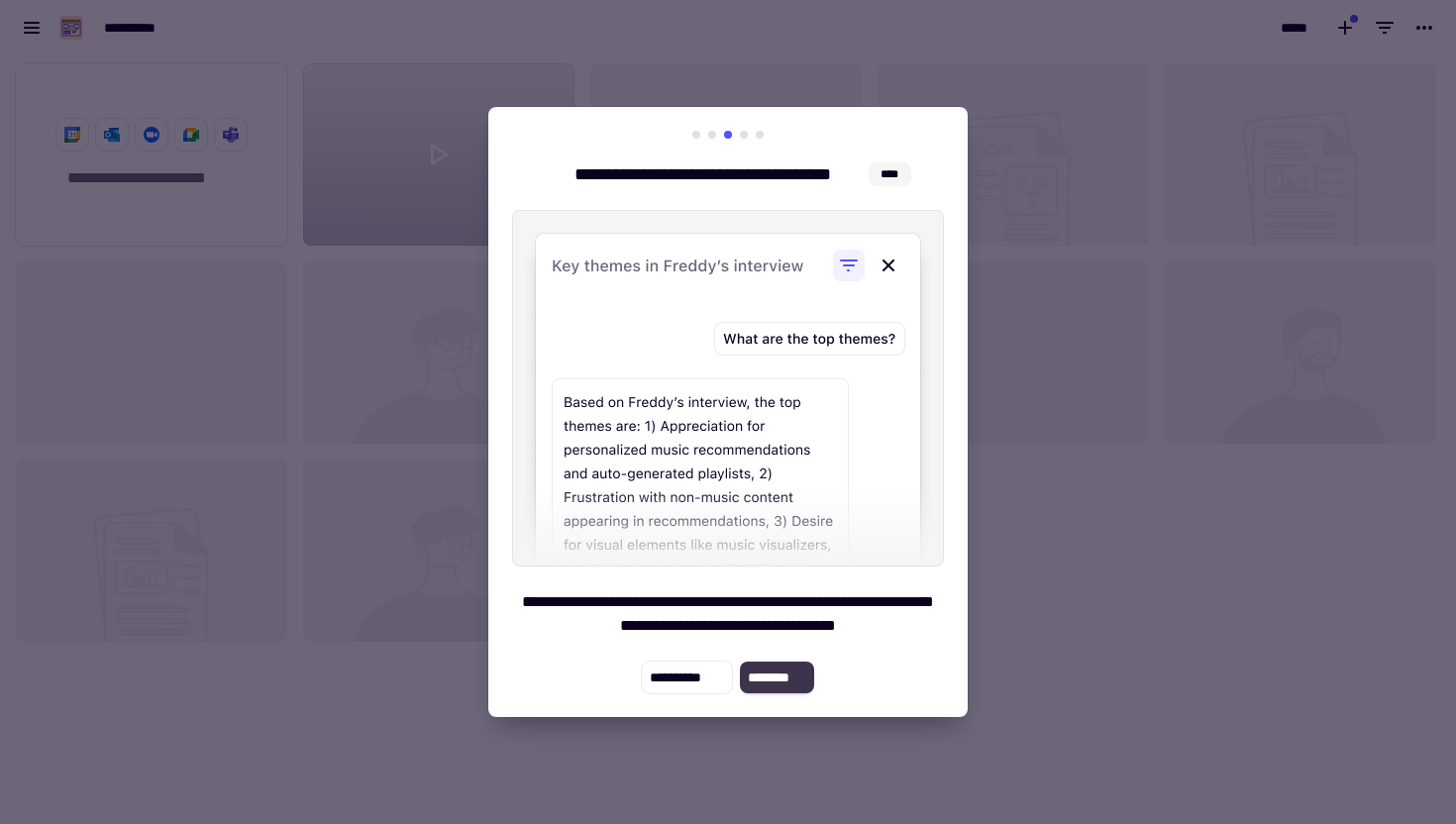 click on "********" 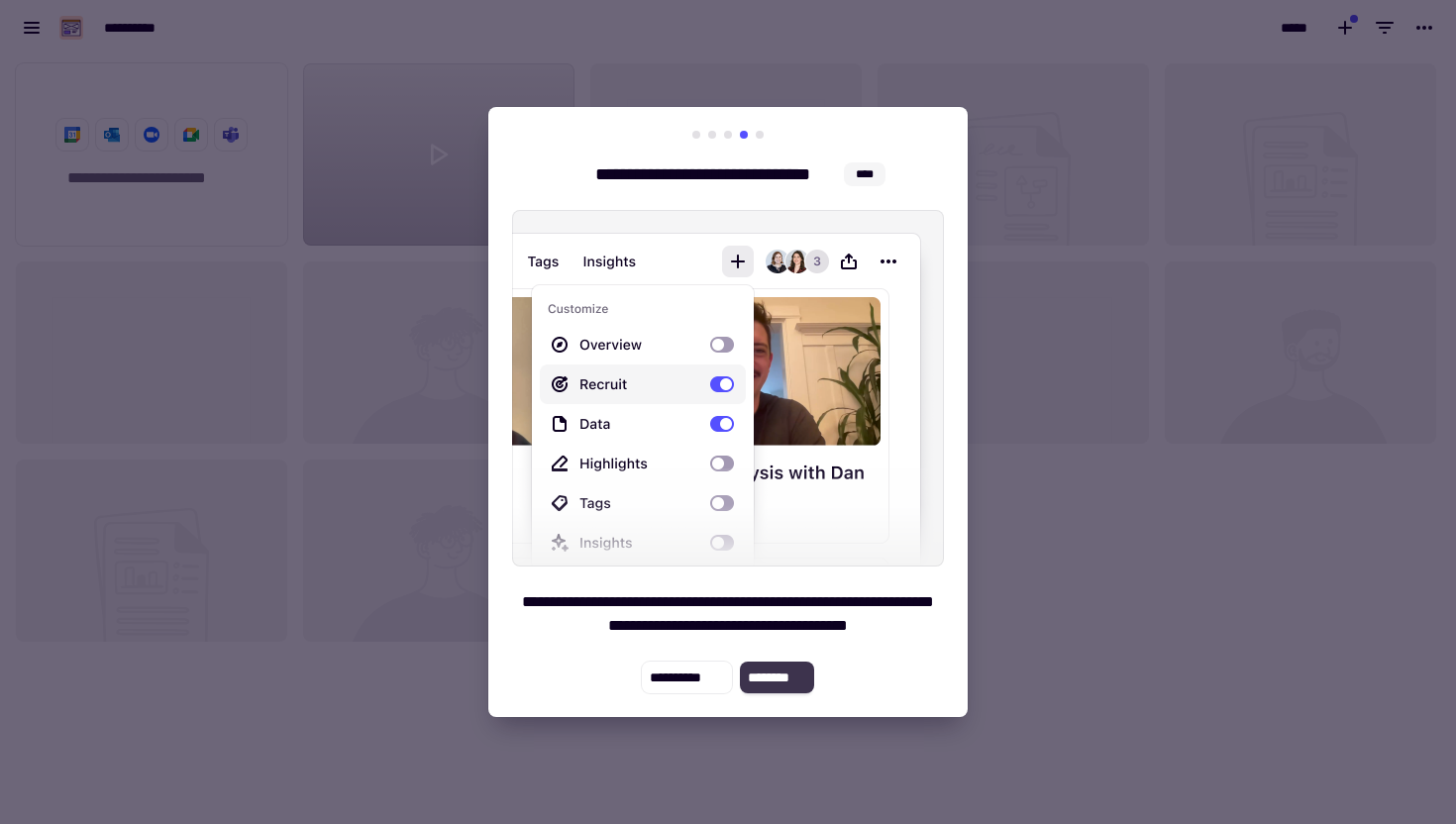 click on "********" 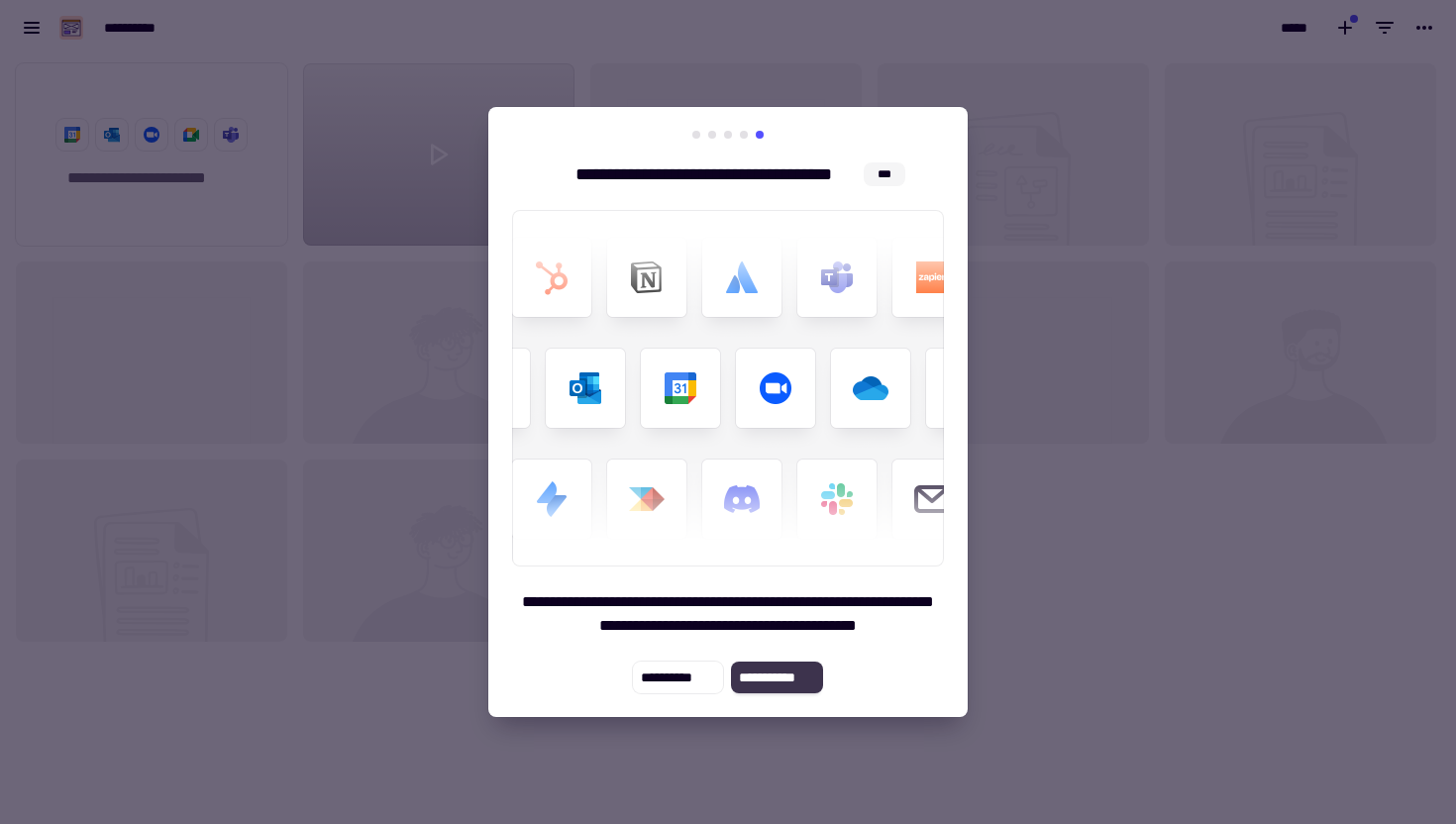 click on "**********" 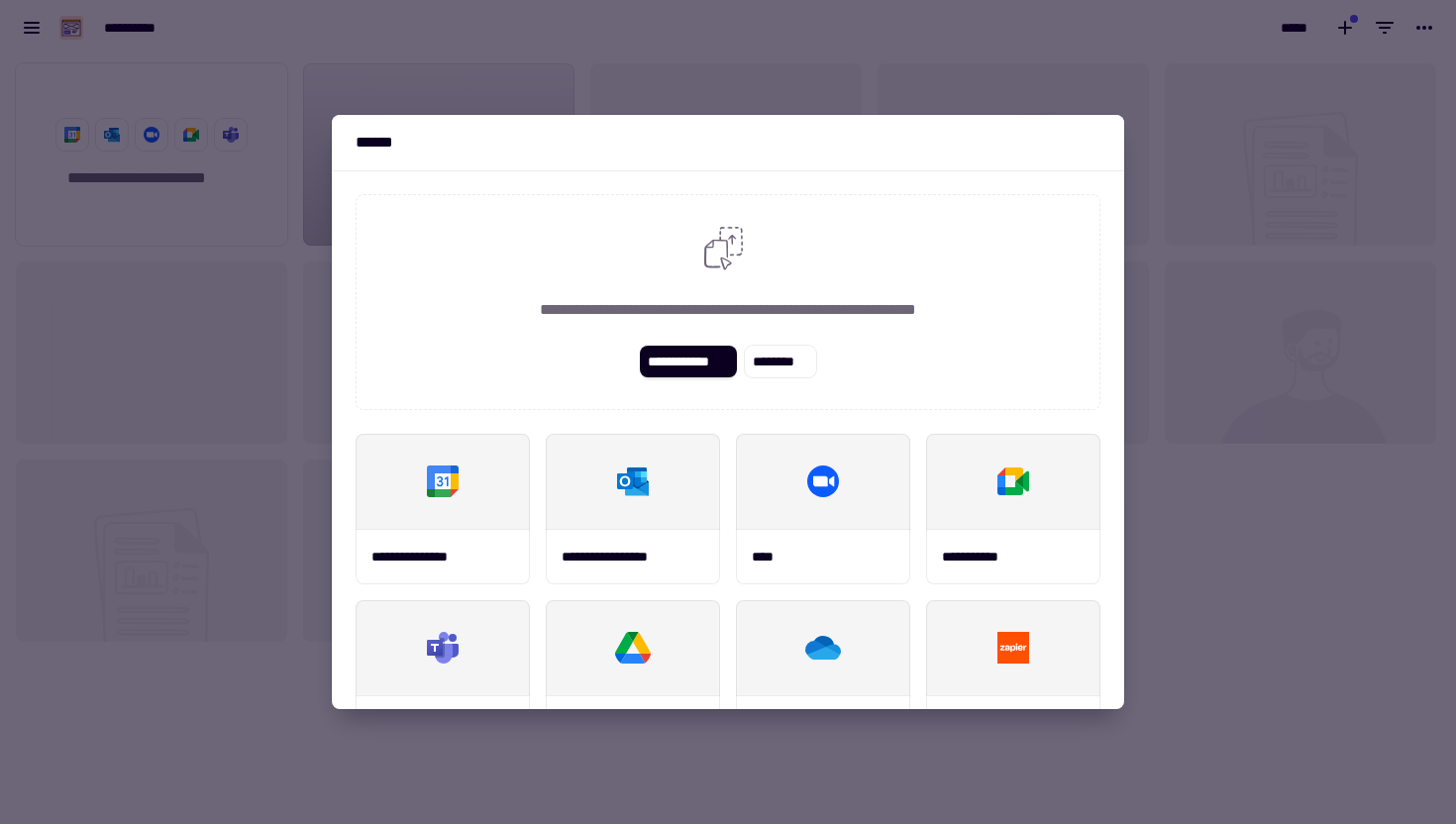 click at bounding box center (728, 412) 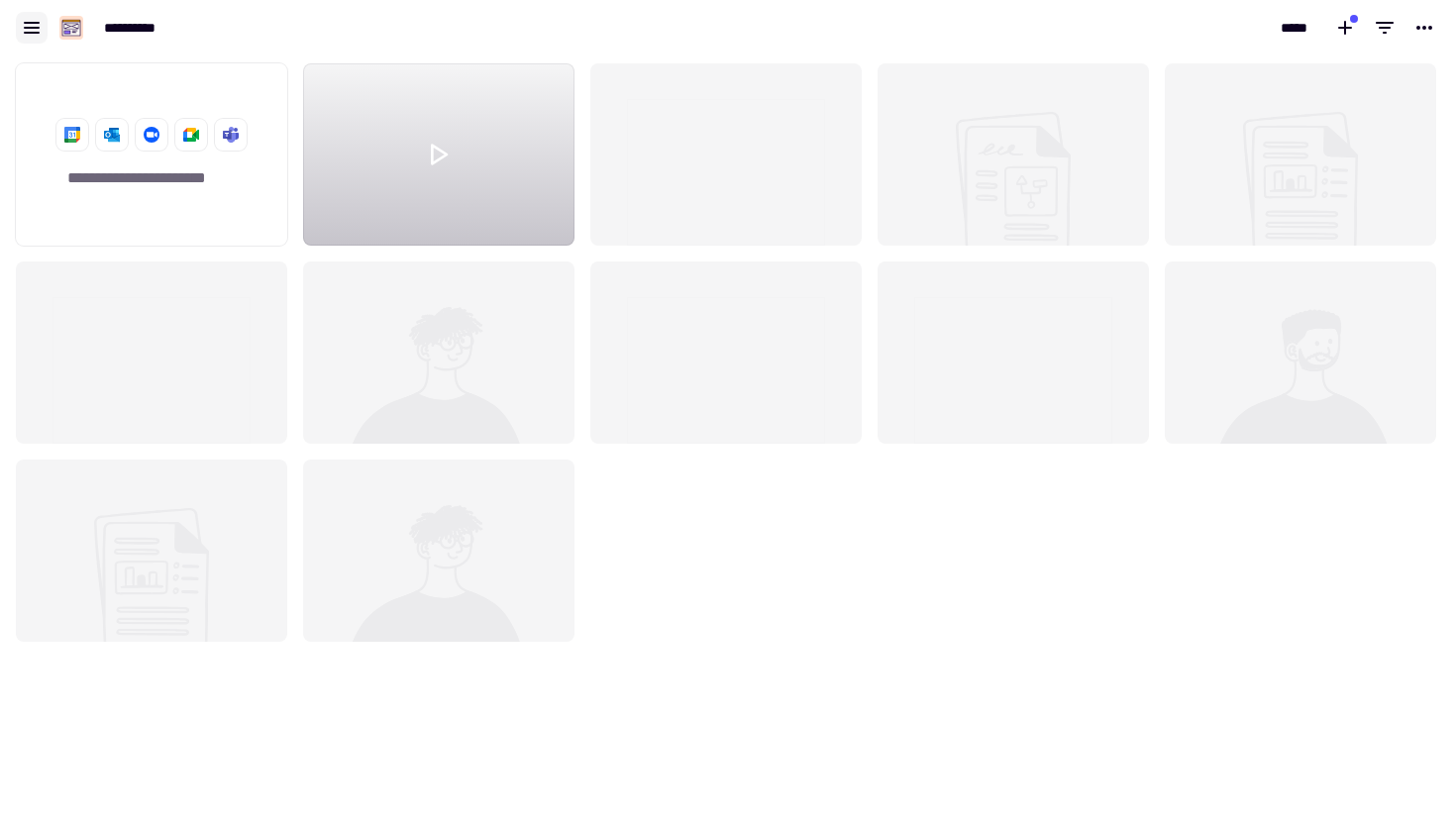 click 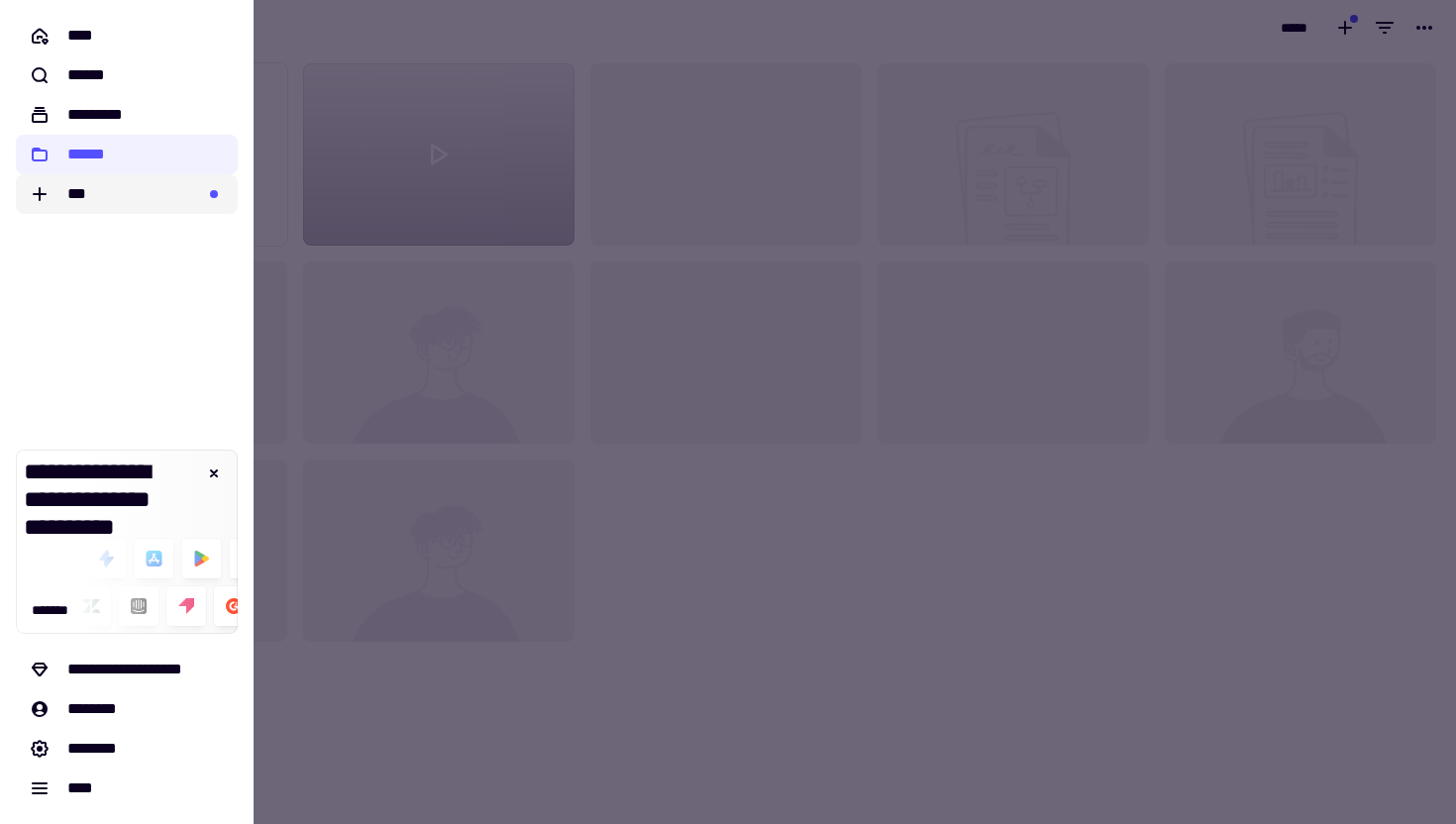 click on "***" 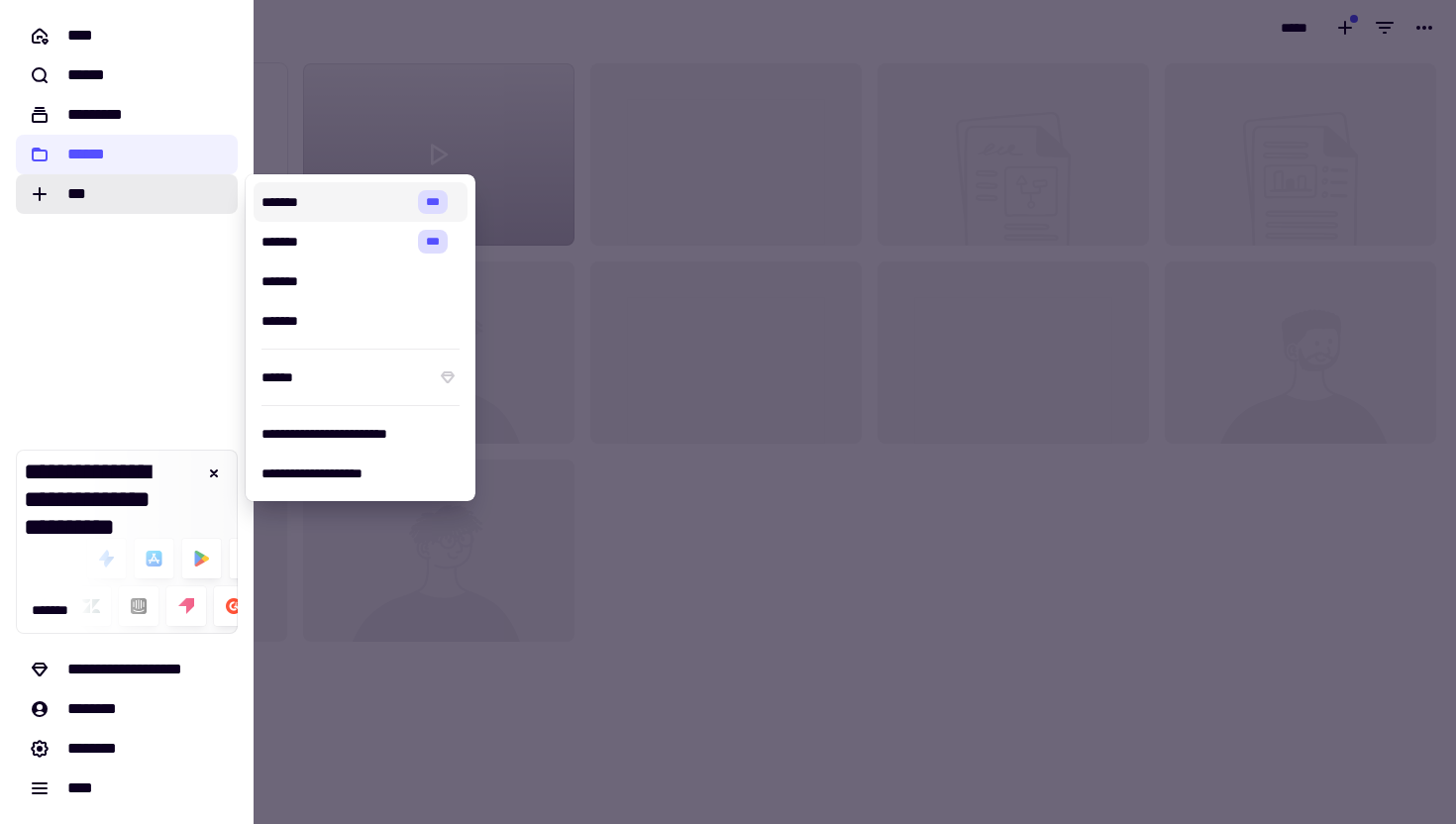 click on "*******" at bounding box center [336, 202] 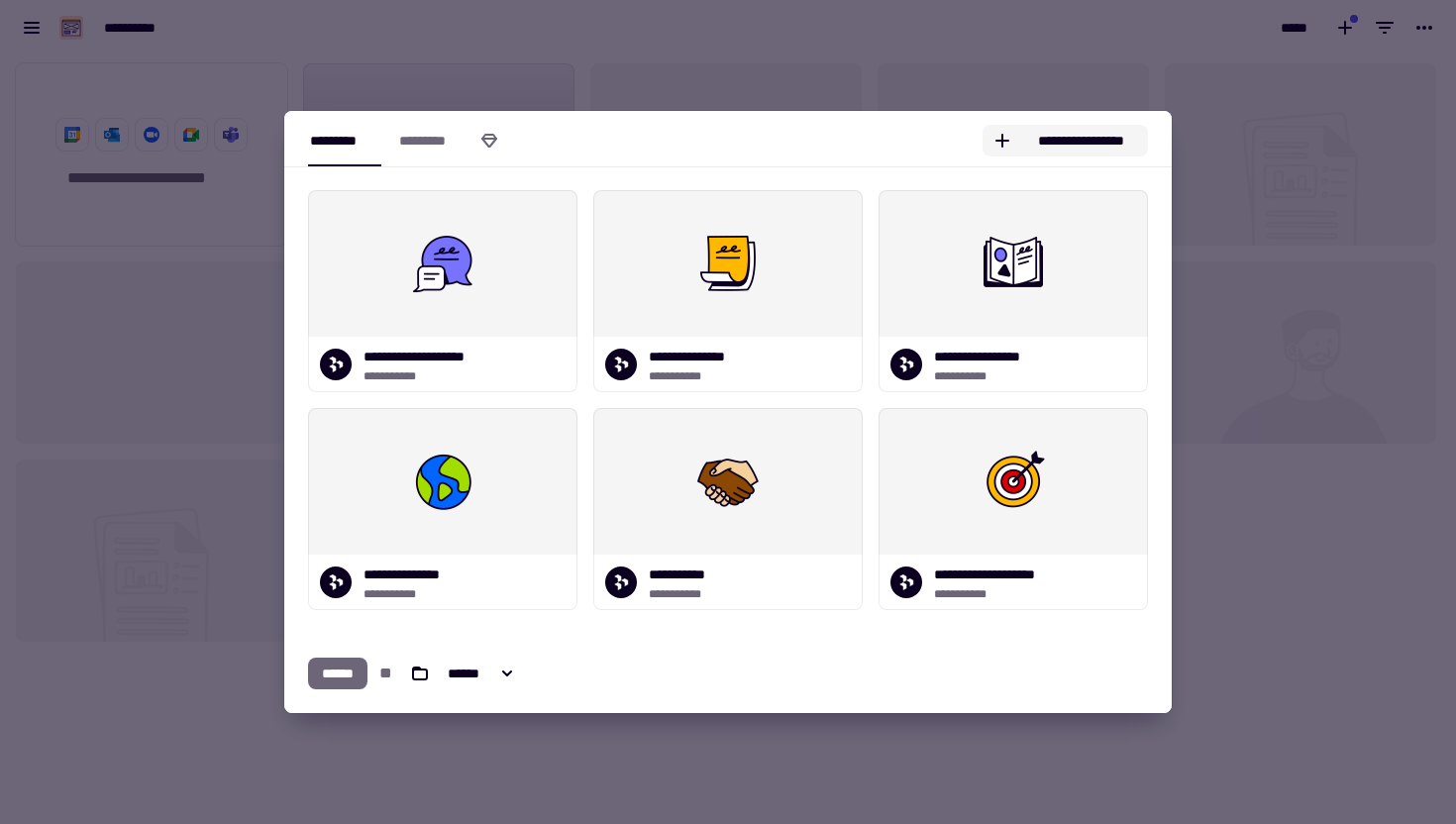 click on "**********" 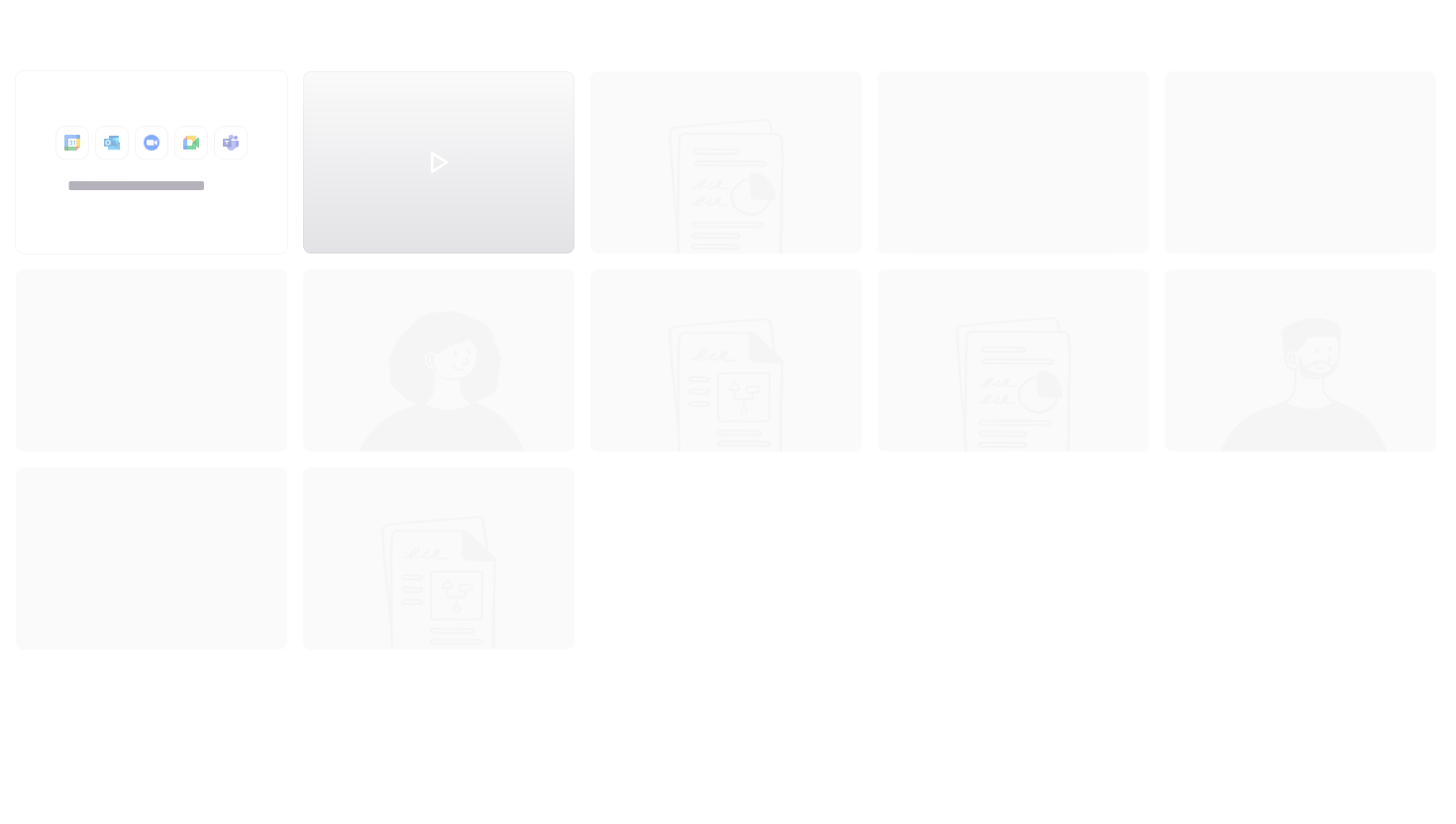 scroll, scrollTop: 1, scrollLeft: 1, axis: both 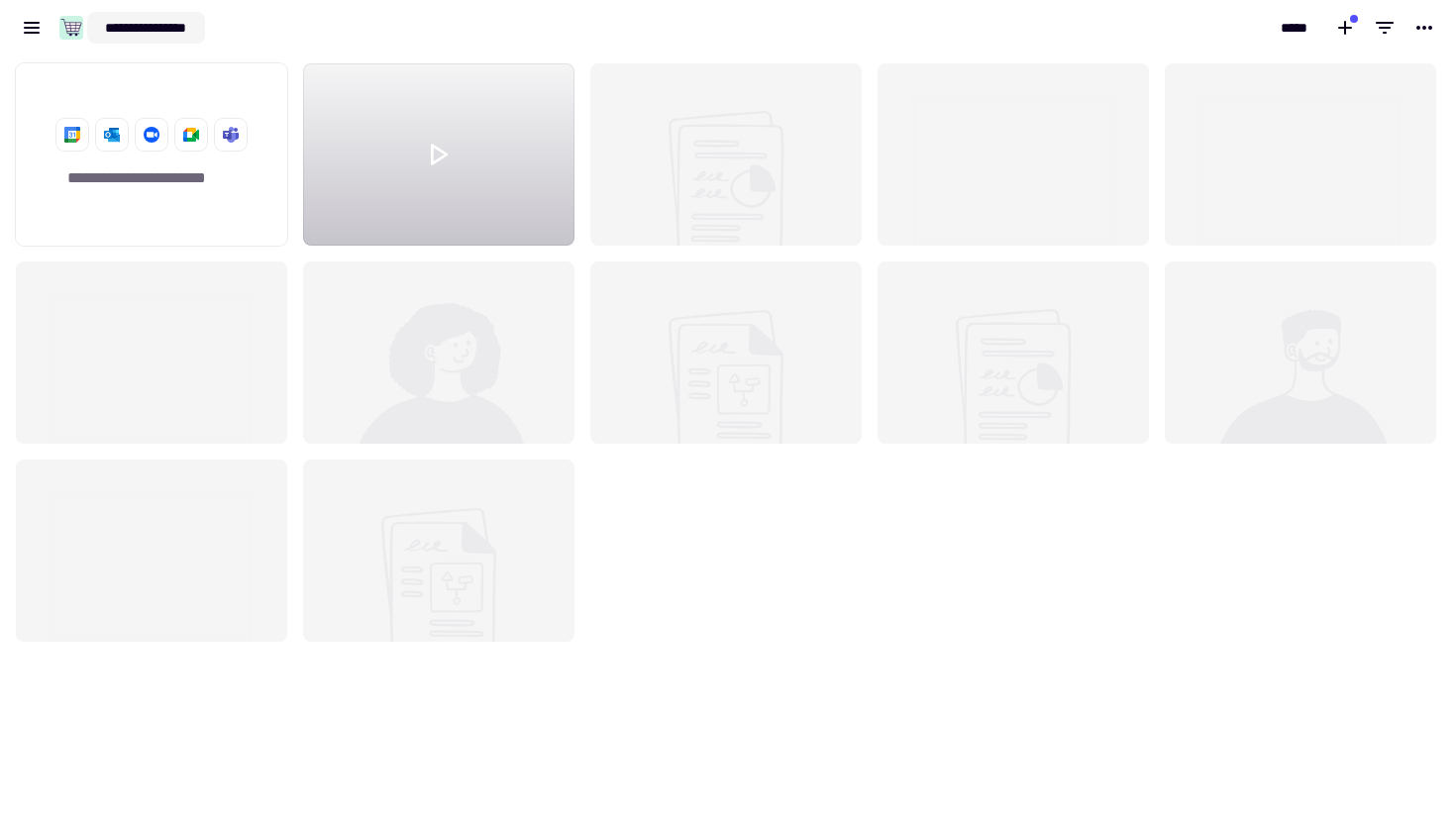 click on "**********" at bounding box center [146, 28] 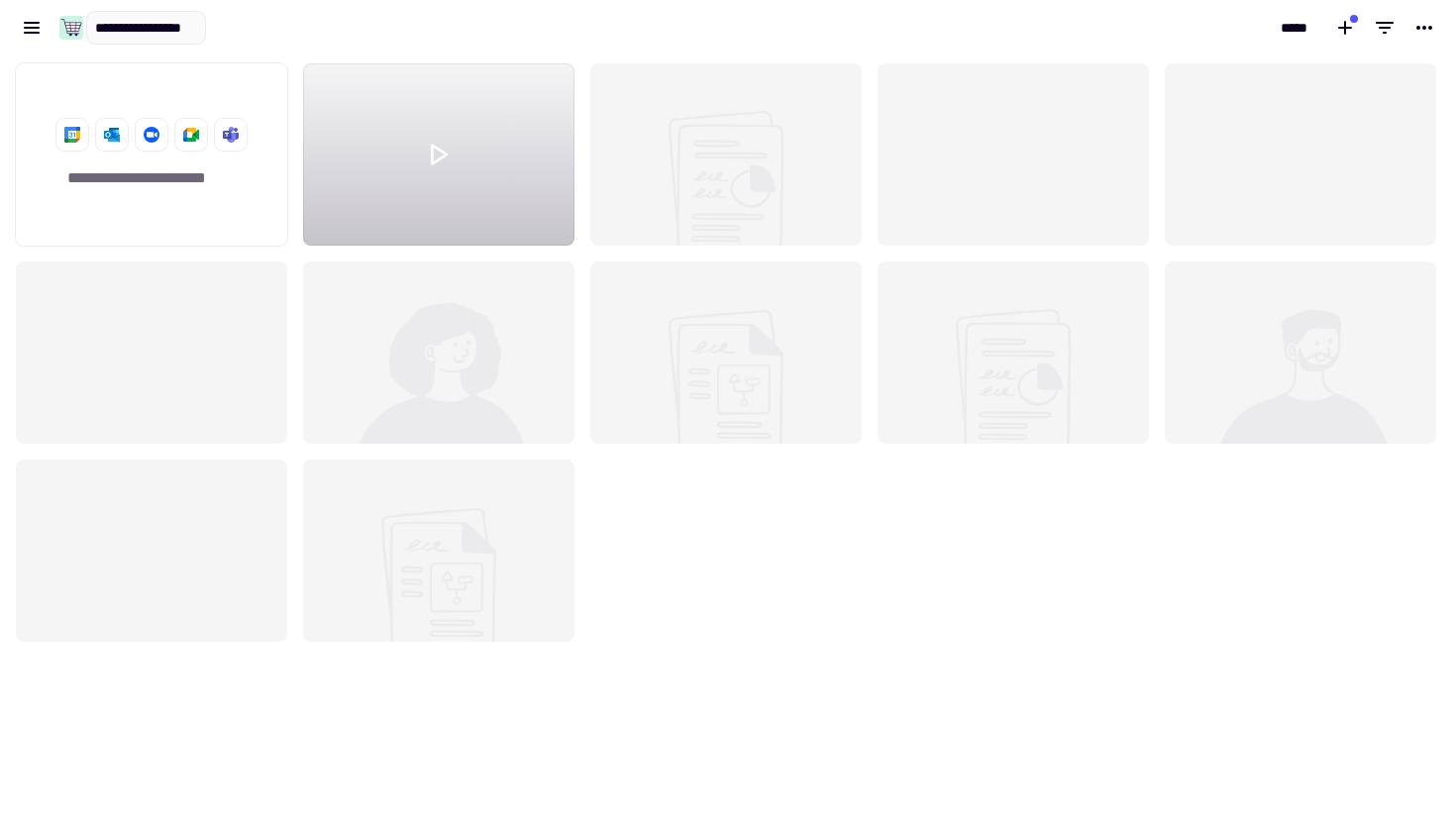 type on "**********" 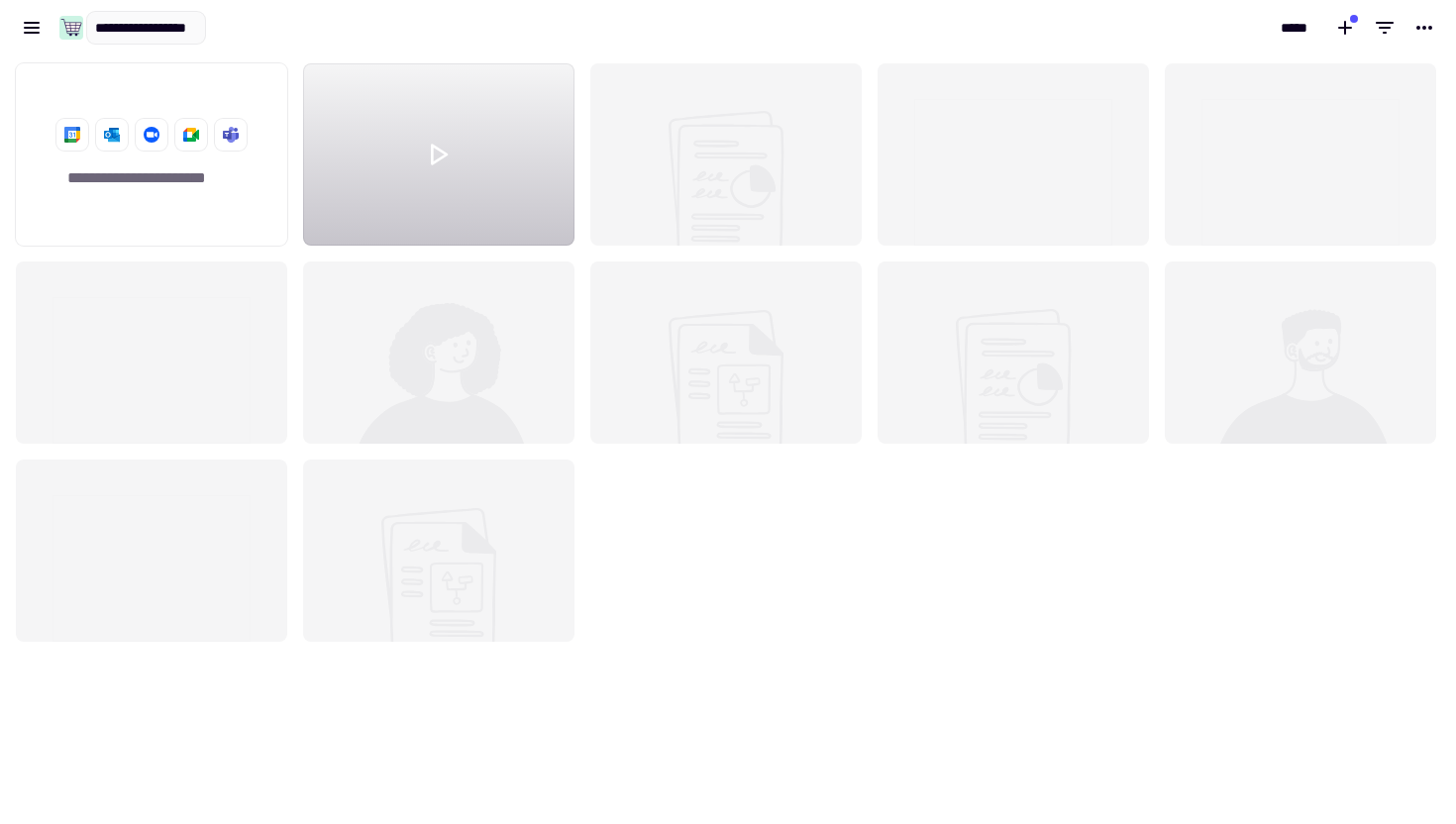 scroll, scrollTop: 0, scrollLeft: 19, axis: horizontal 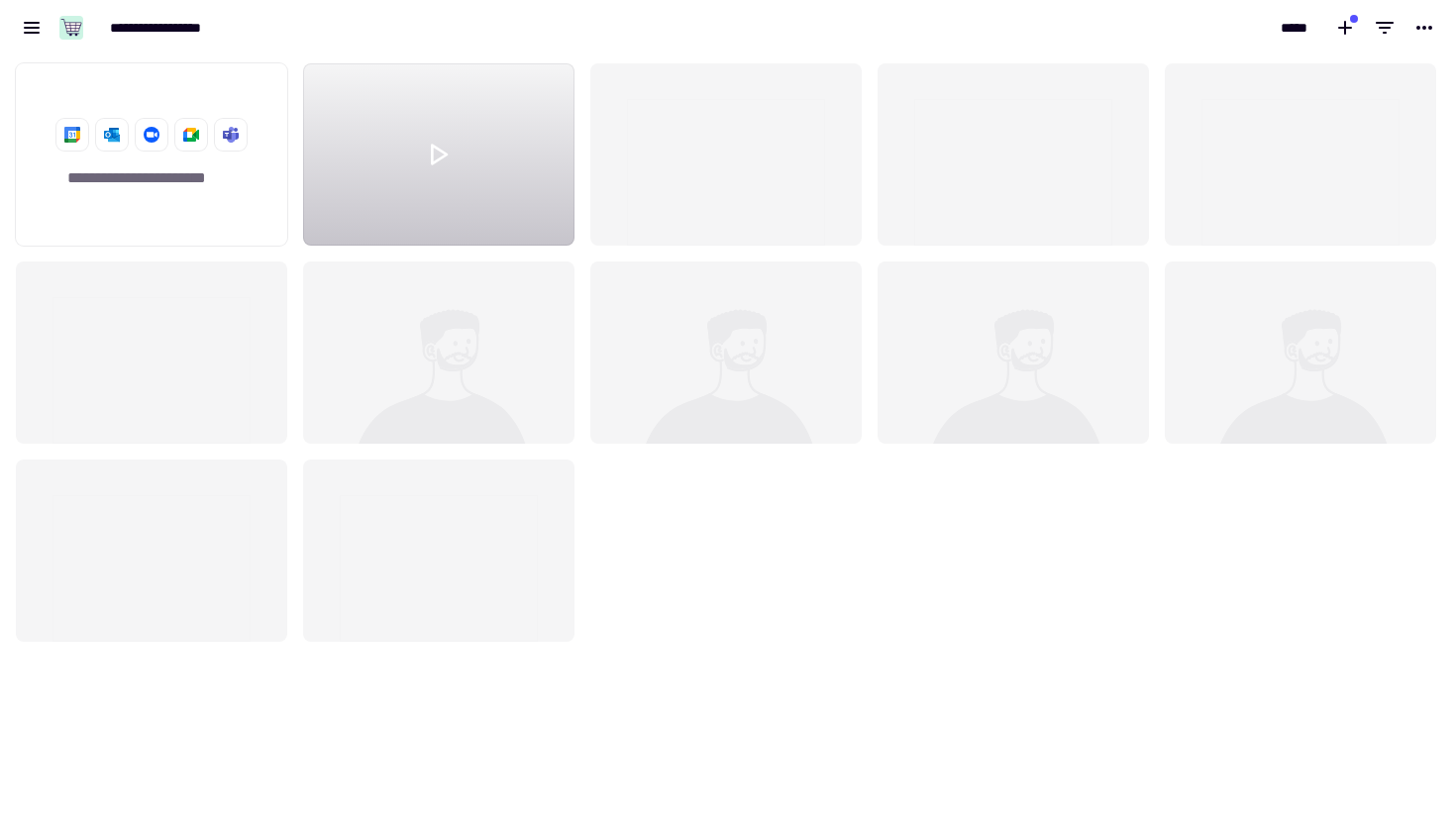 click on "**********" 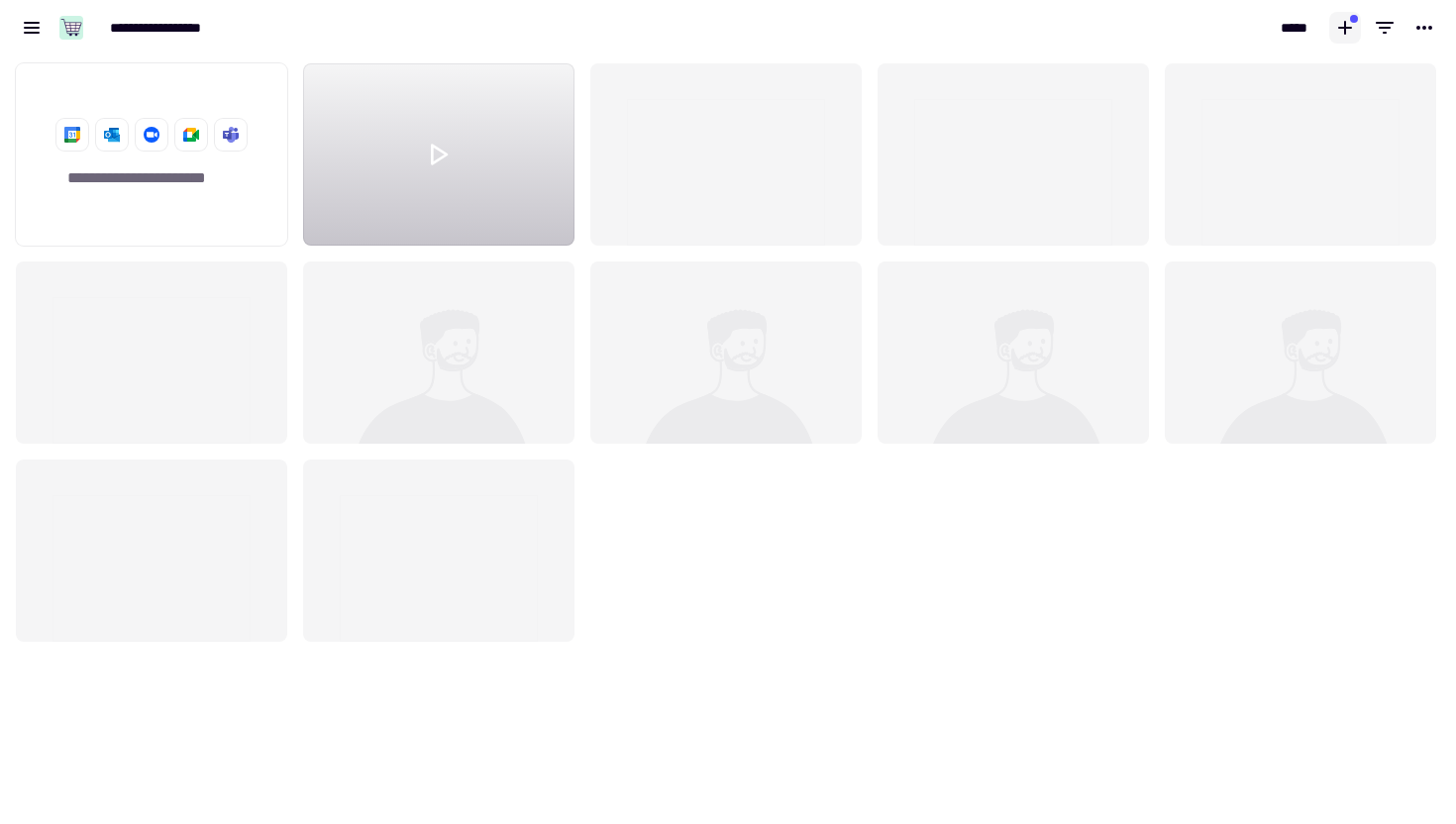 click 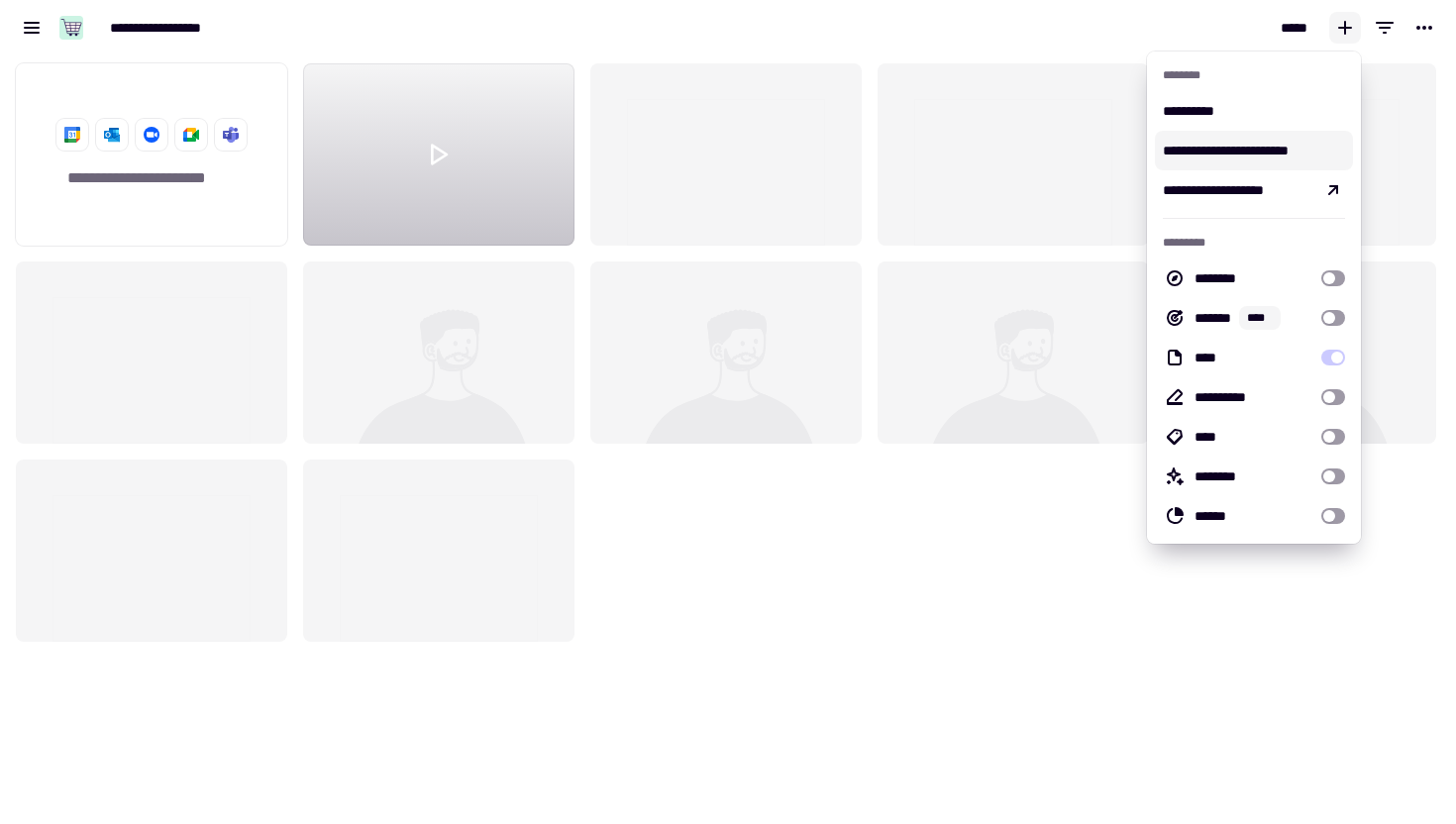 click on "**********" at bounding box center (1254, 151) 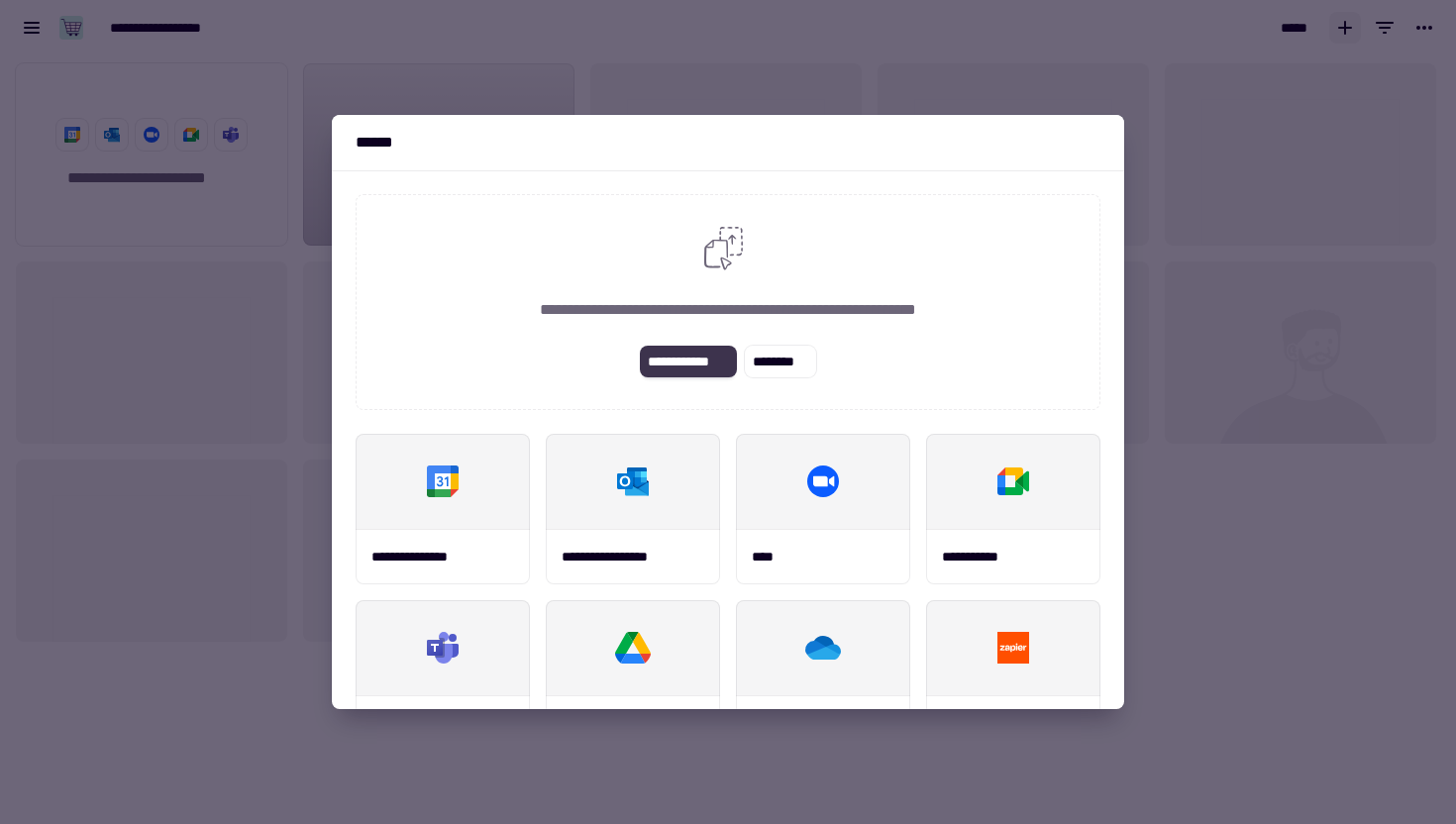 click on "**********" 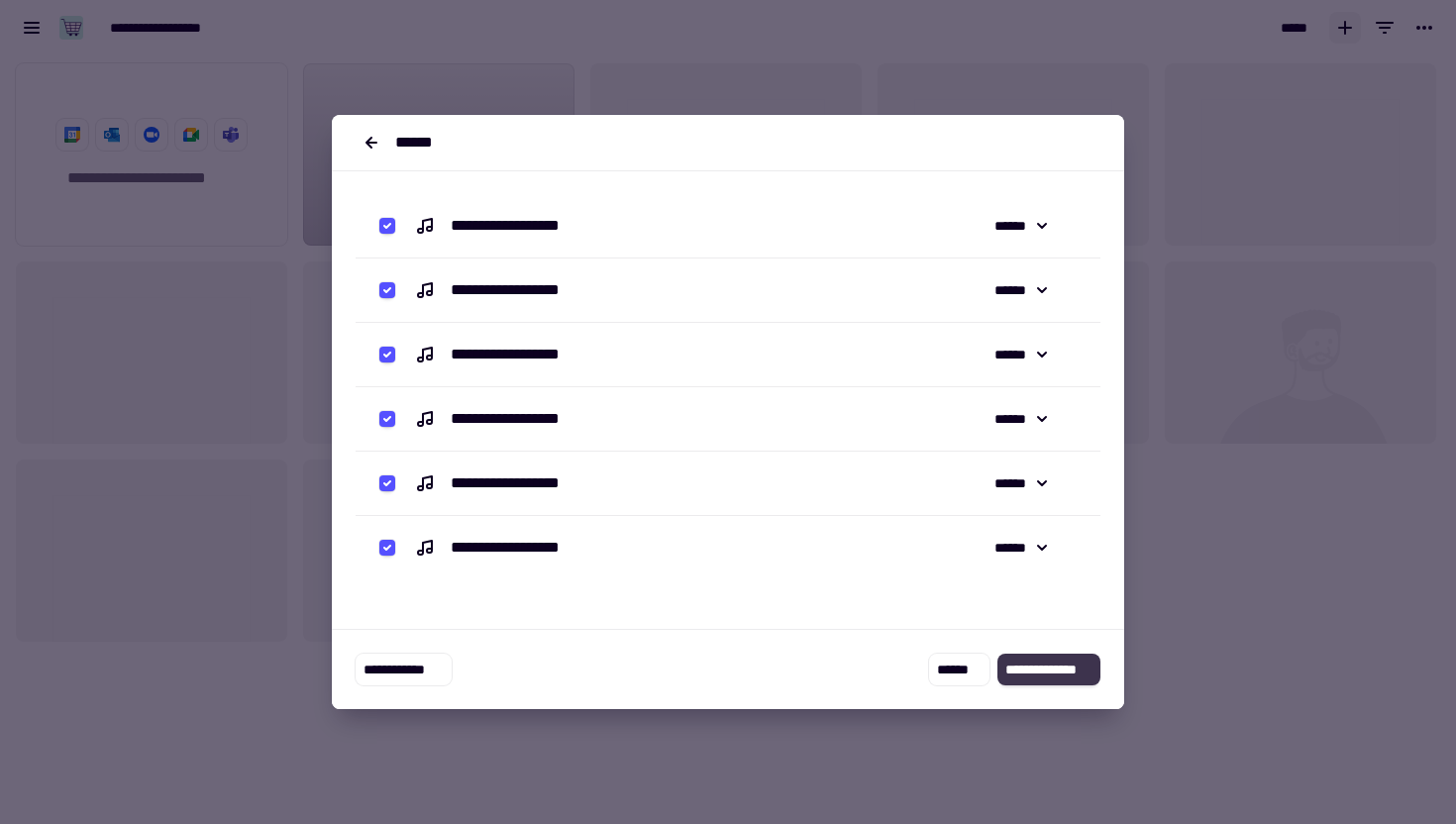 click on "**********" 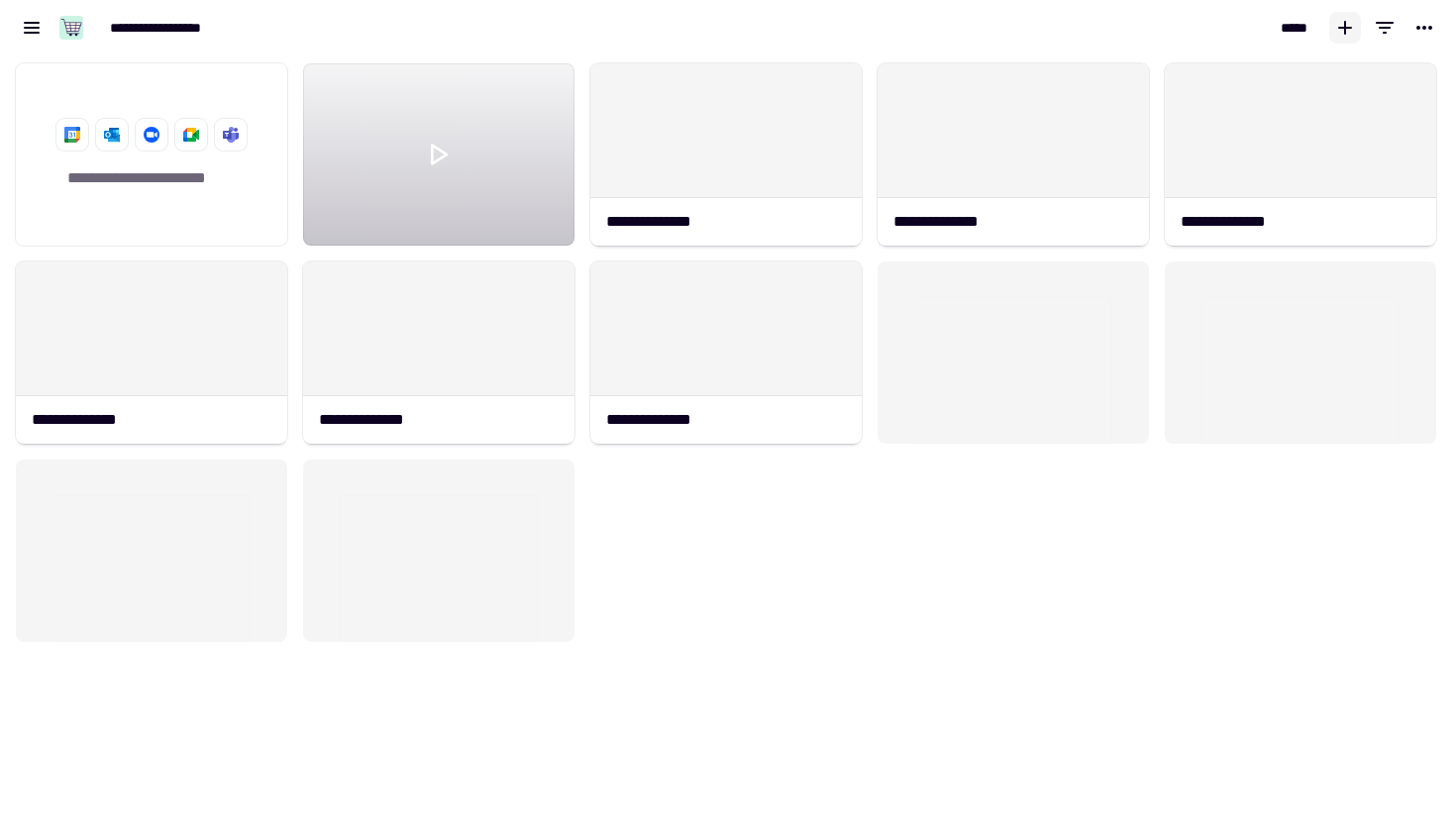 click on "**********" 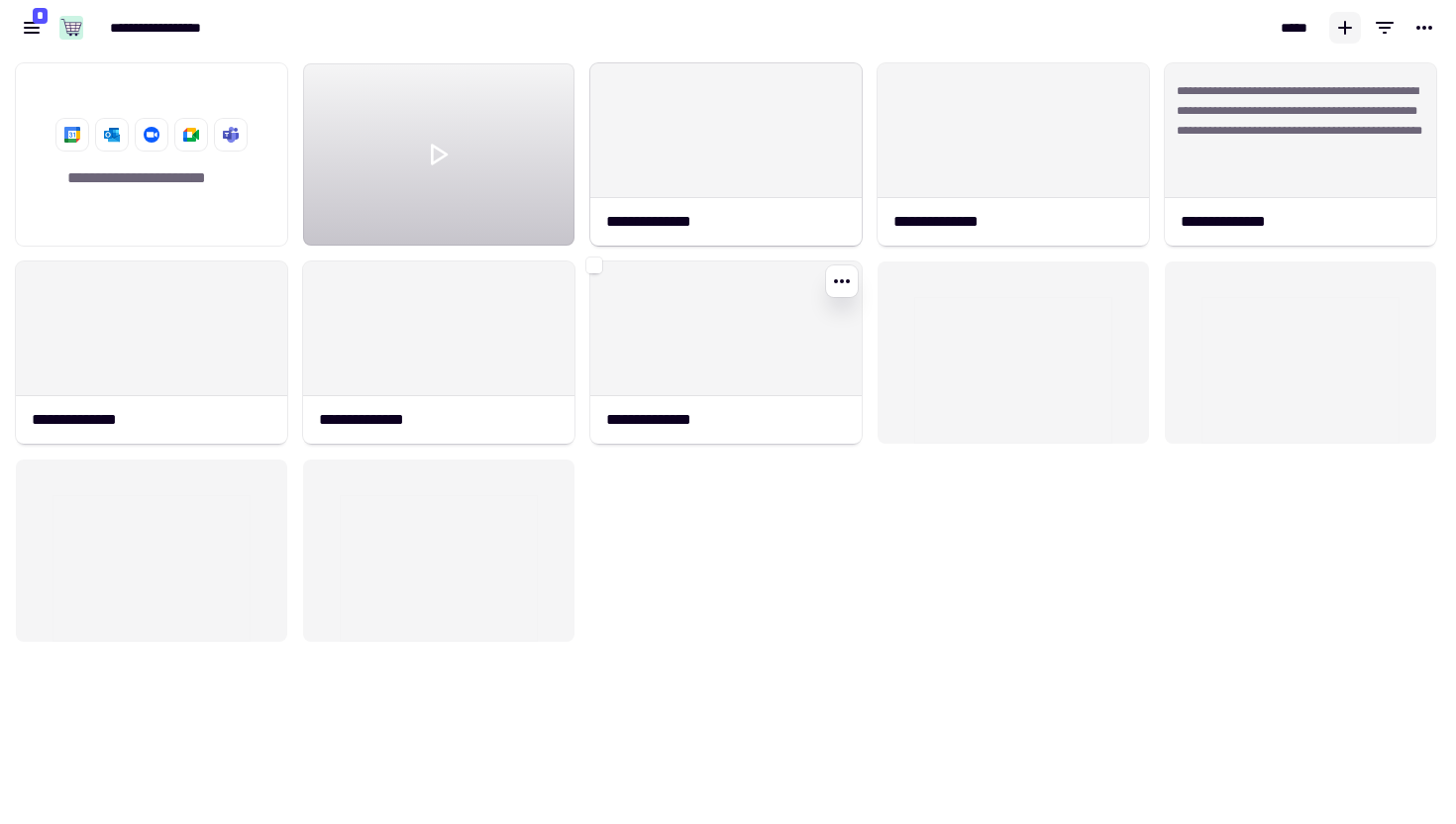 click 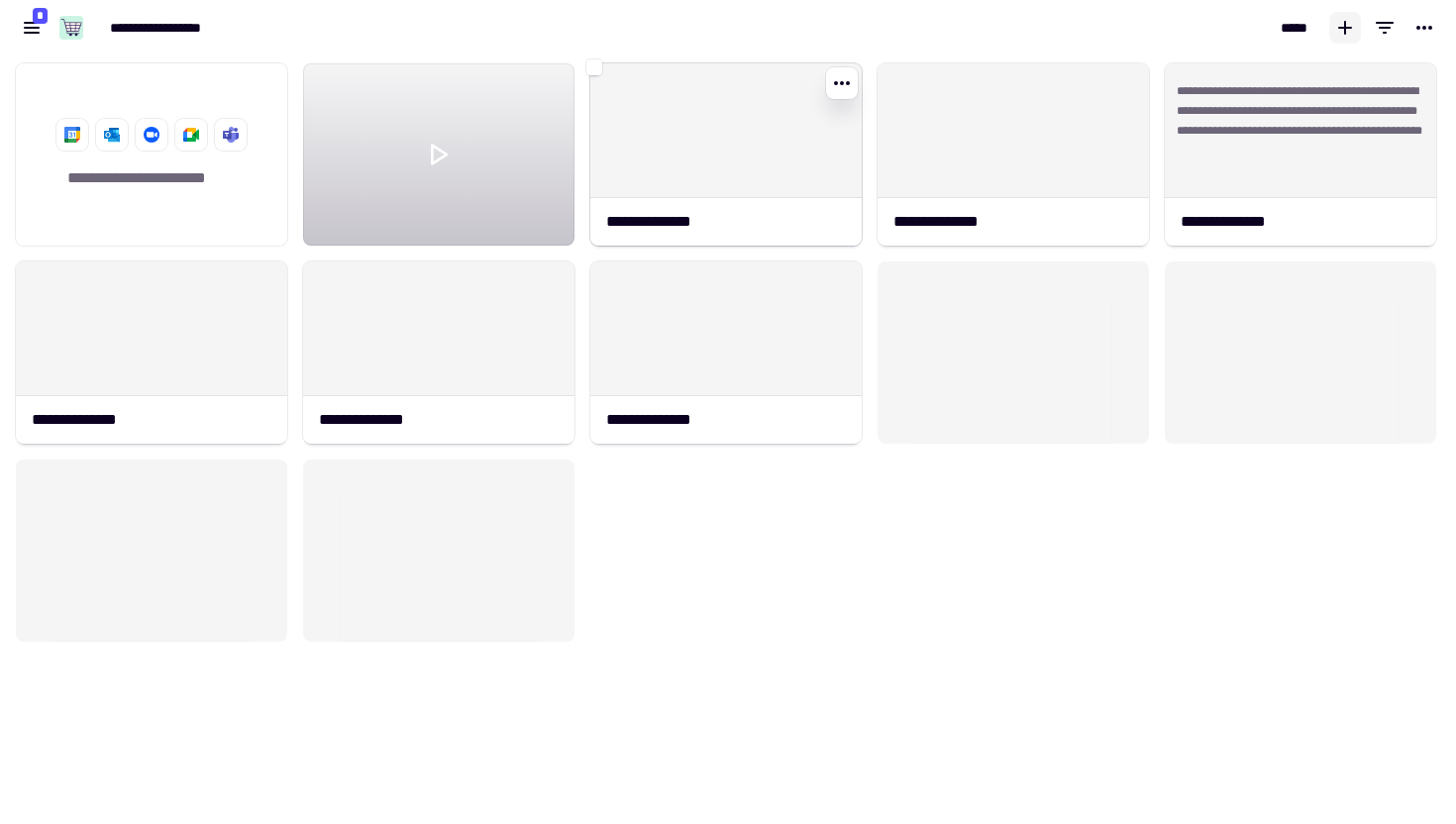 click 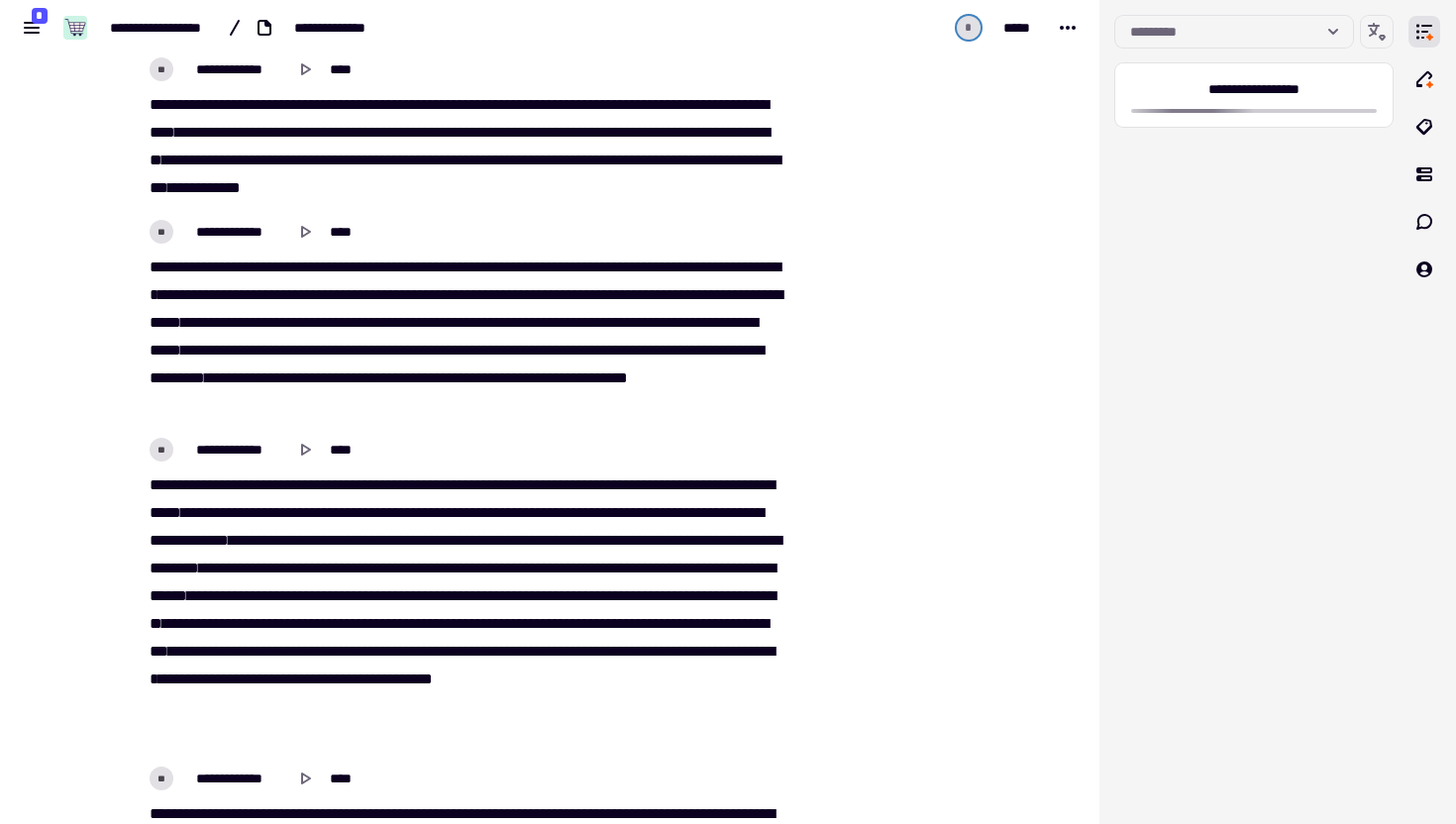 scroll, scrollTop: 0, scrollLeft: 0, axis: both 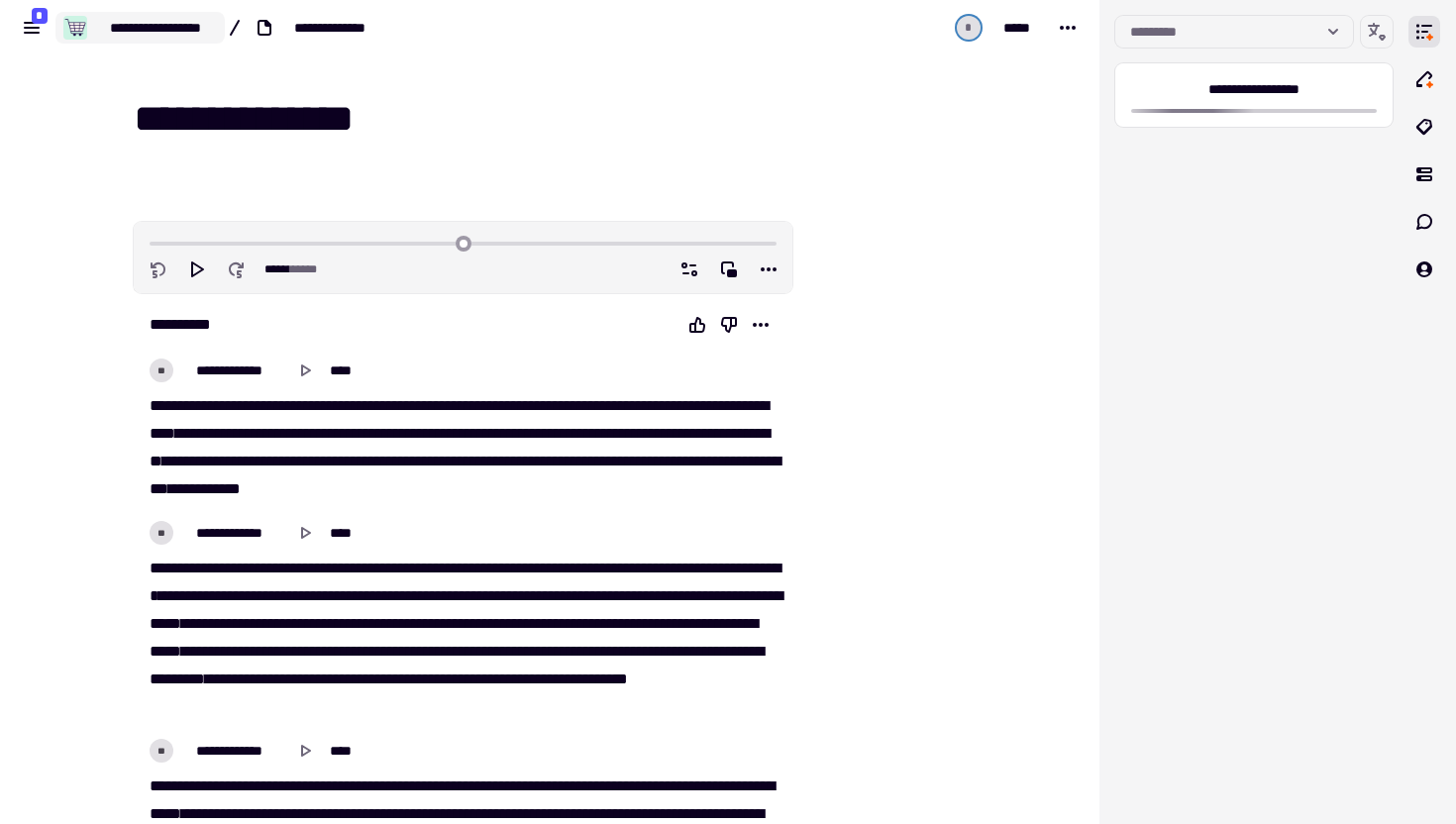 click on "**********" 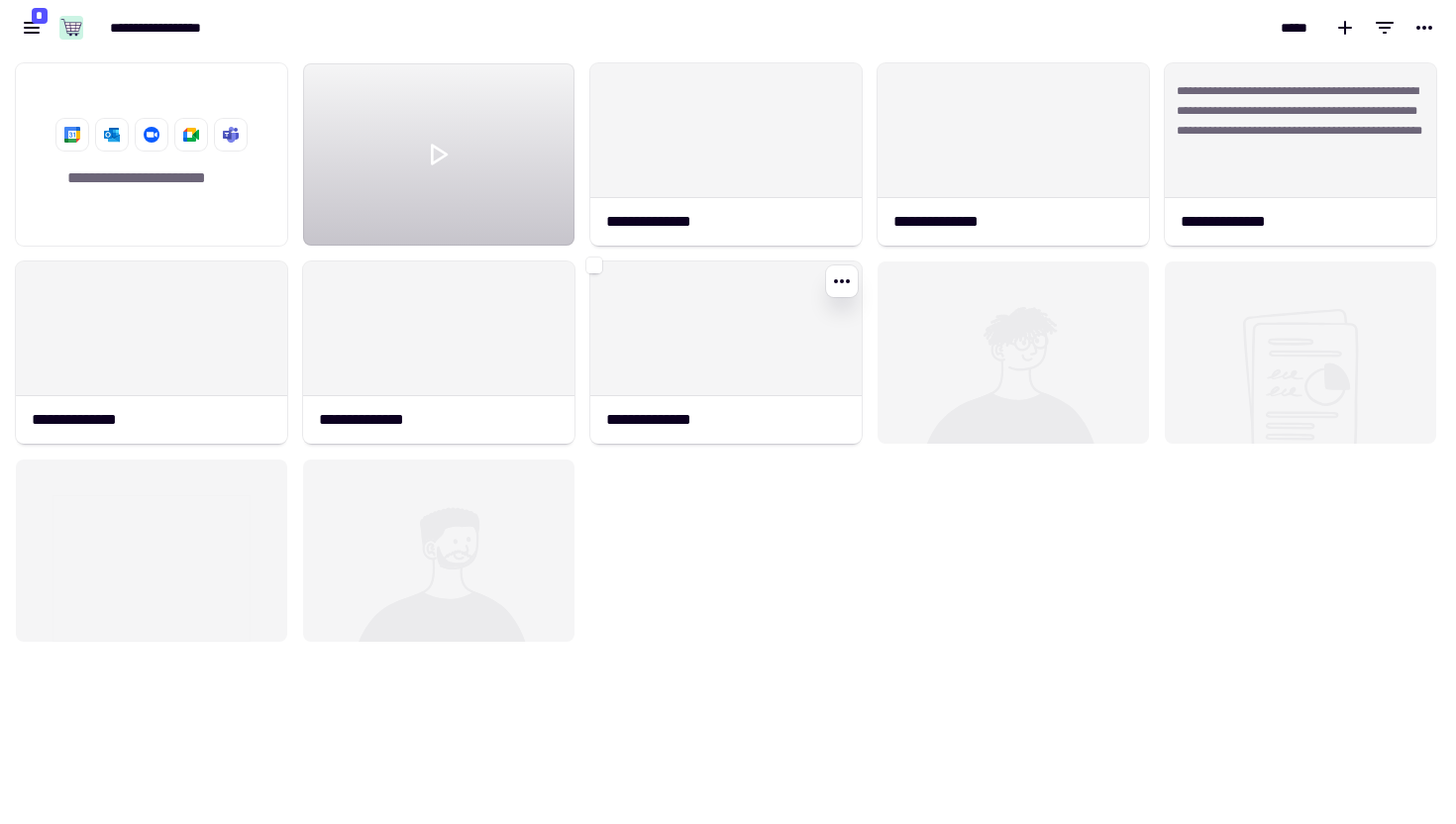 scroll, scrollTop: 1, scrollLeft: 1, axis: both 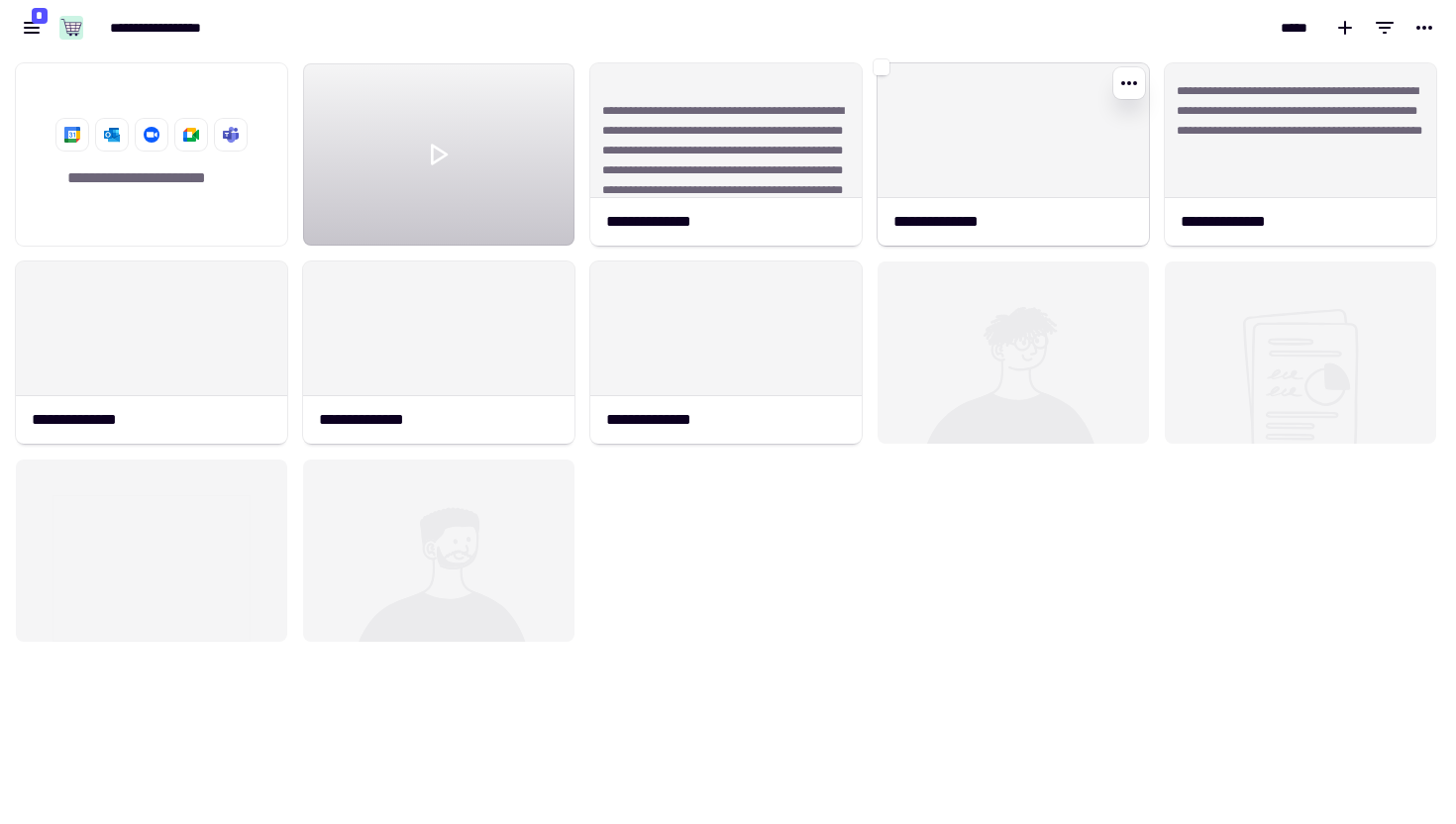 click 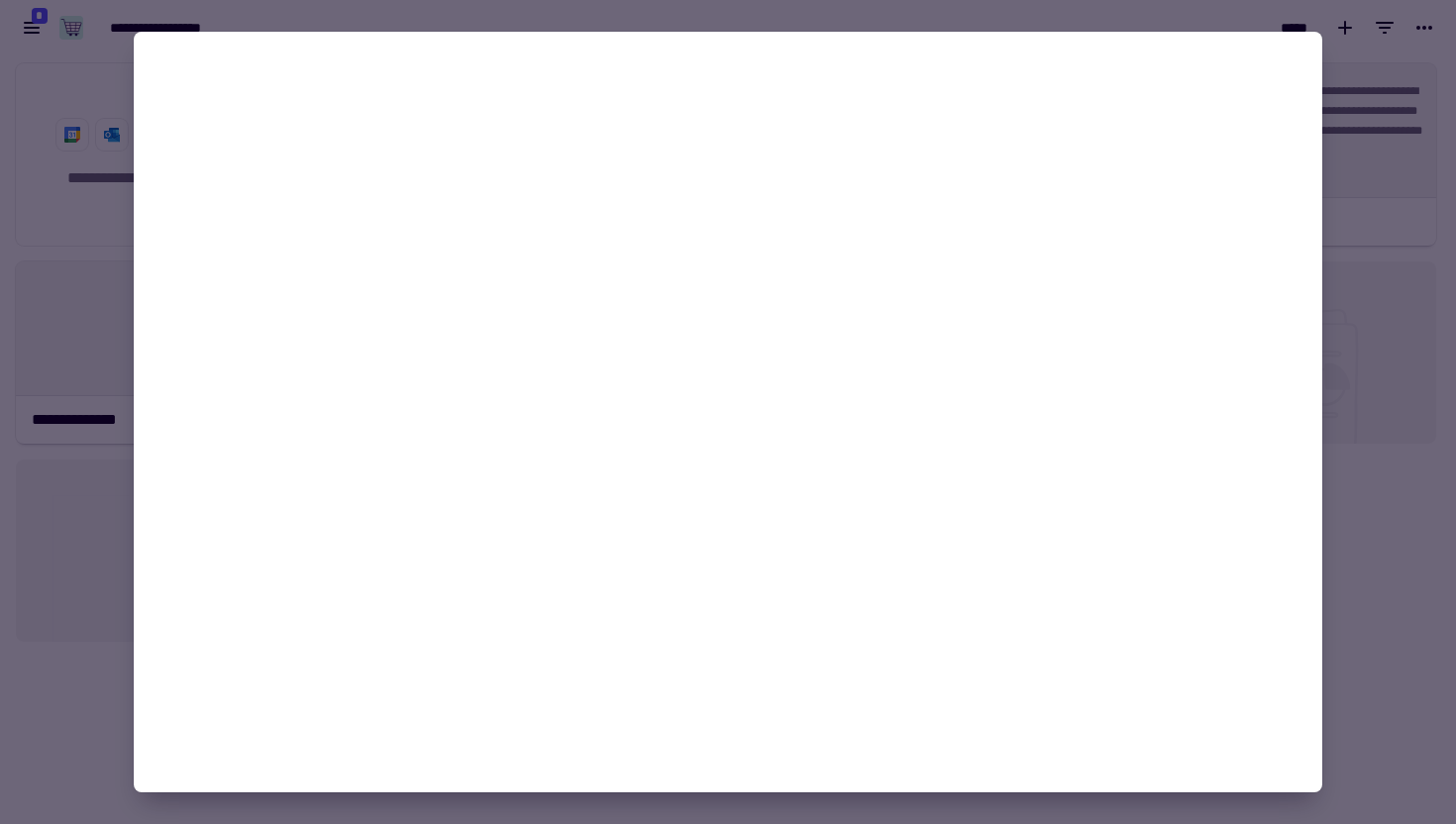 click 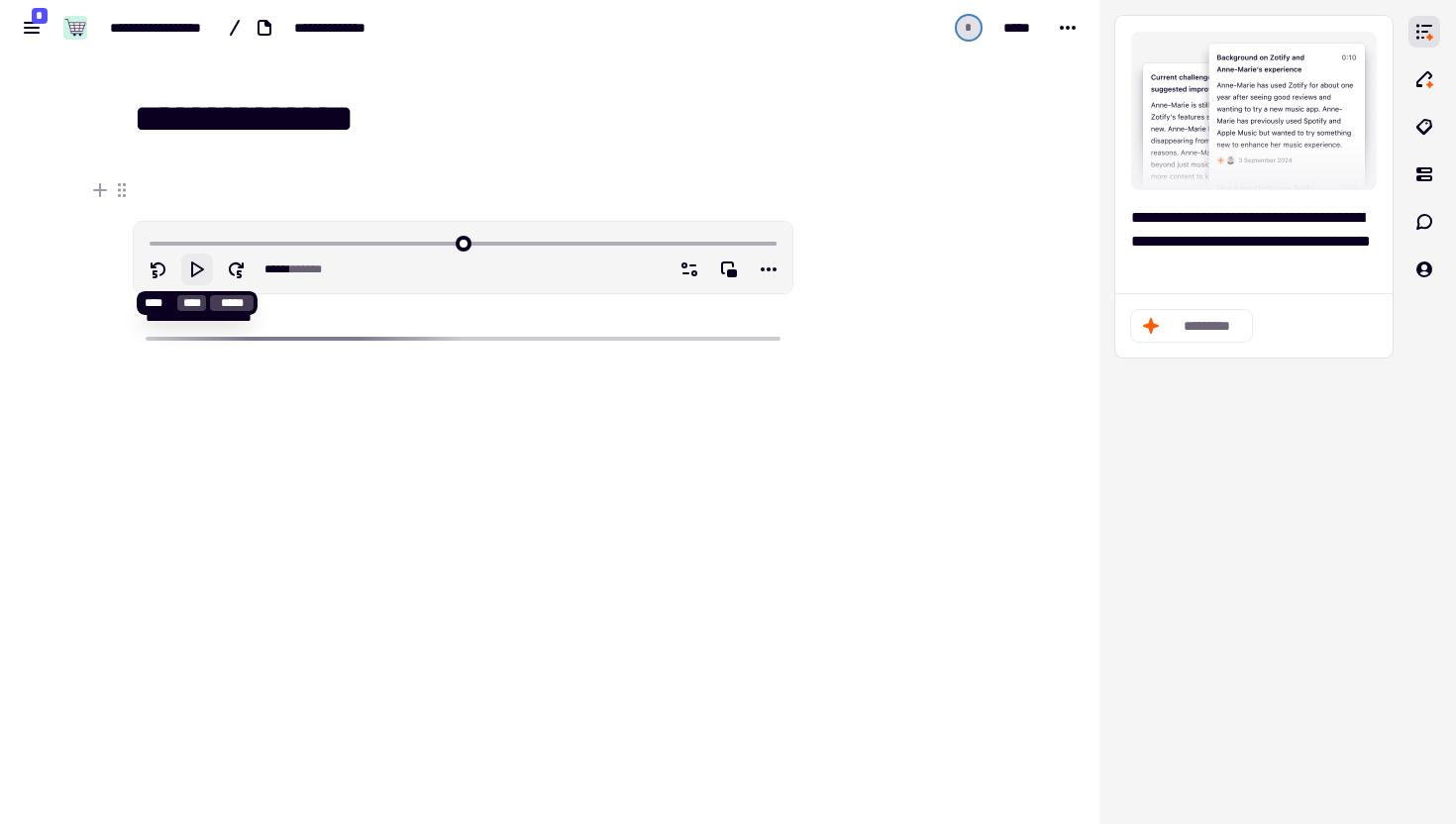 click 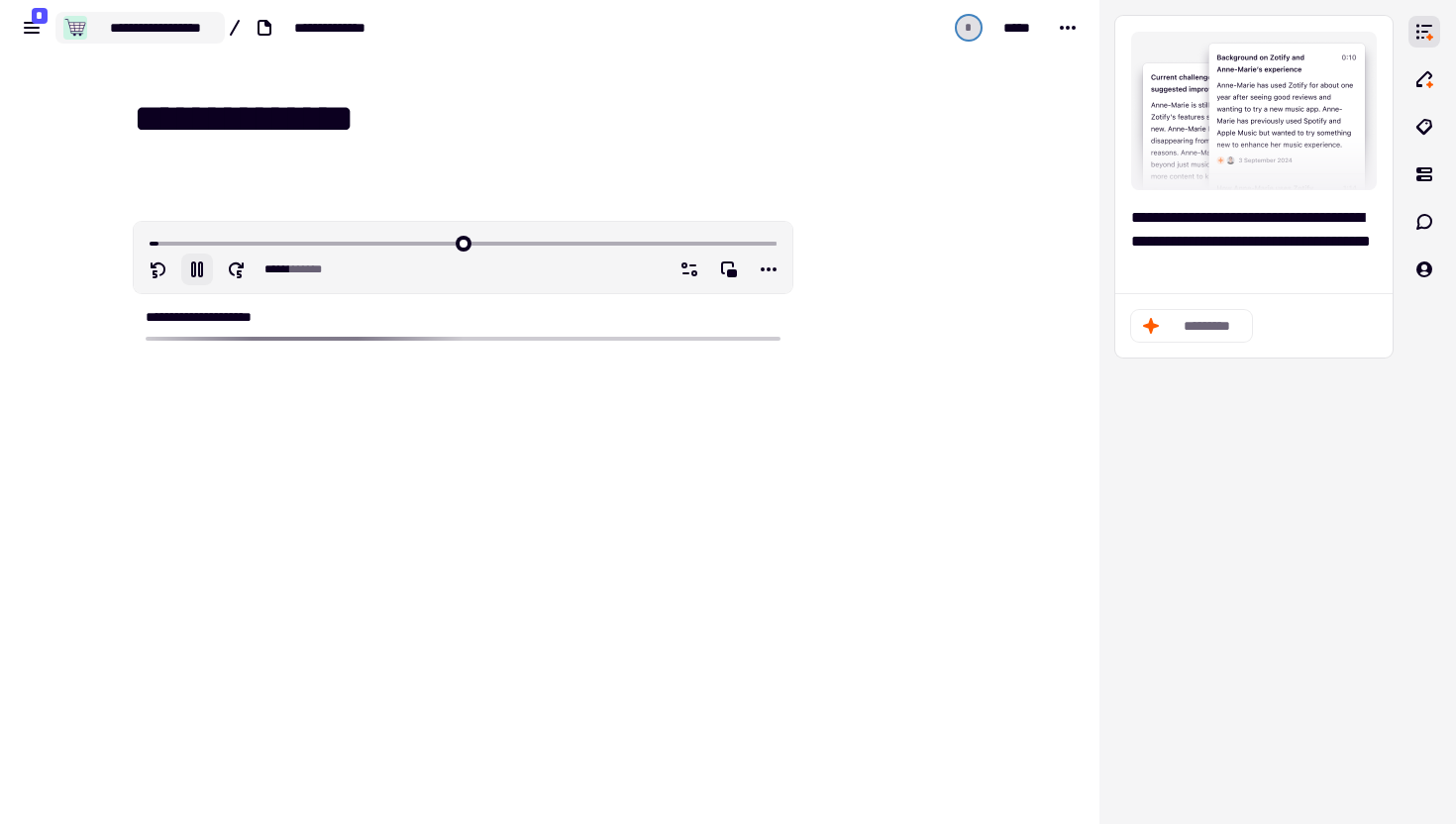 type on "***" 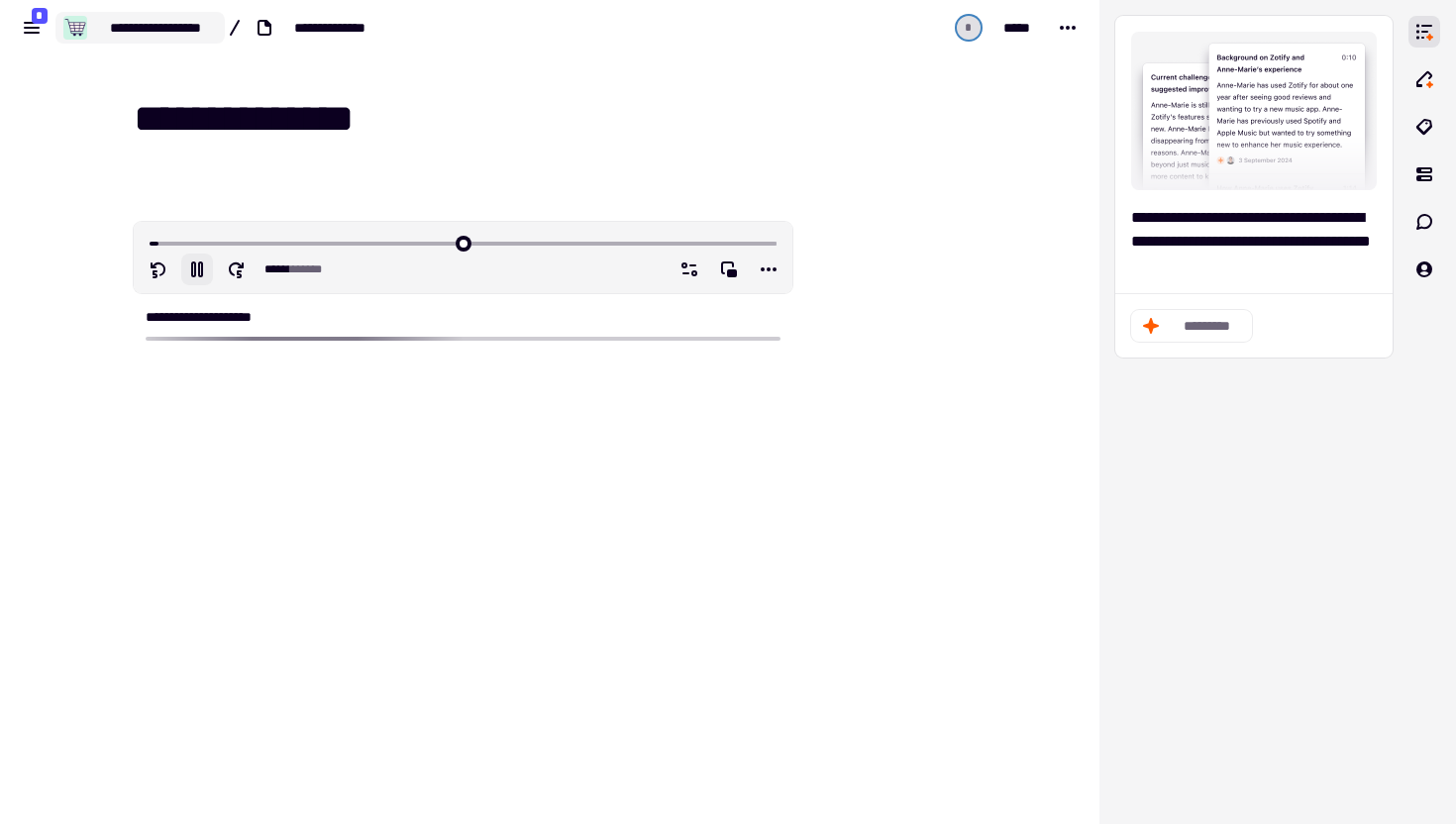 click on "**********" 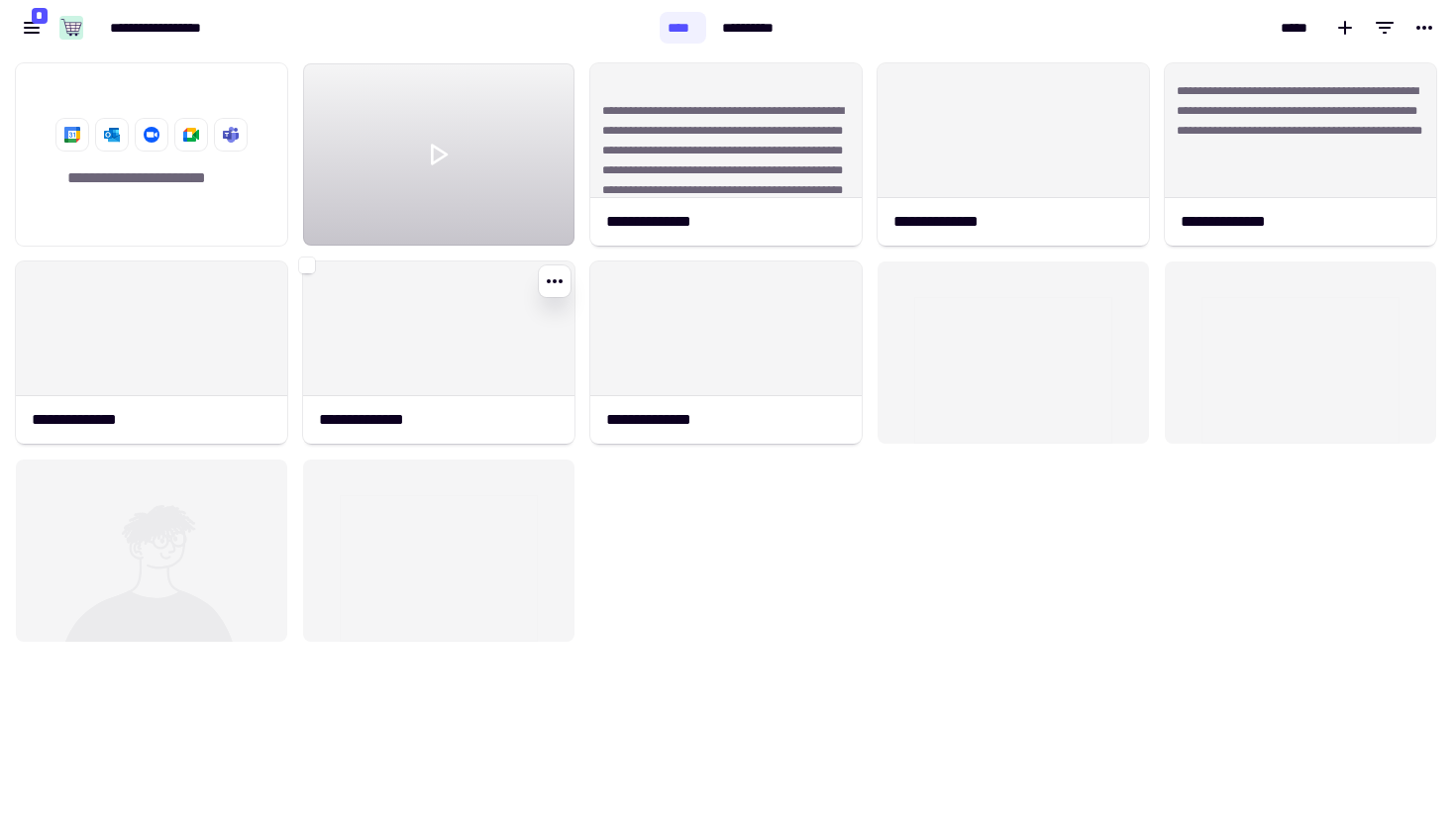 scroll, scrollTop: 1, scrollLeft: 1, axis: both 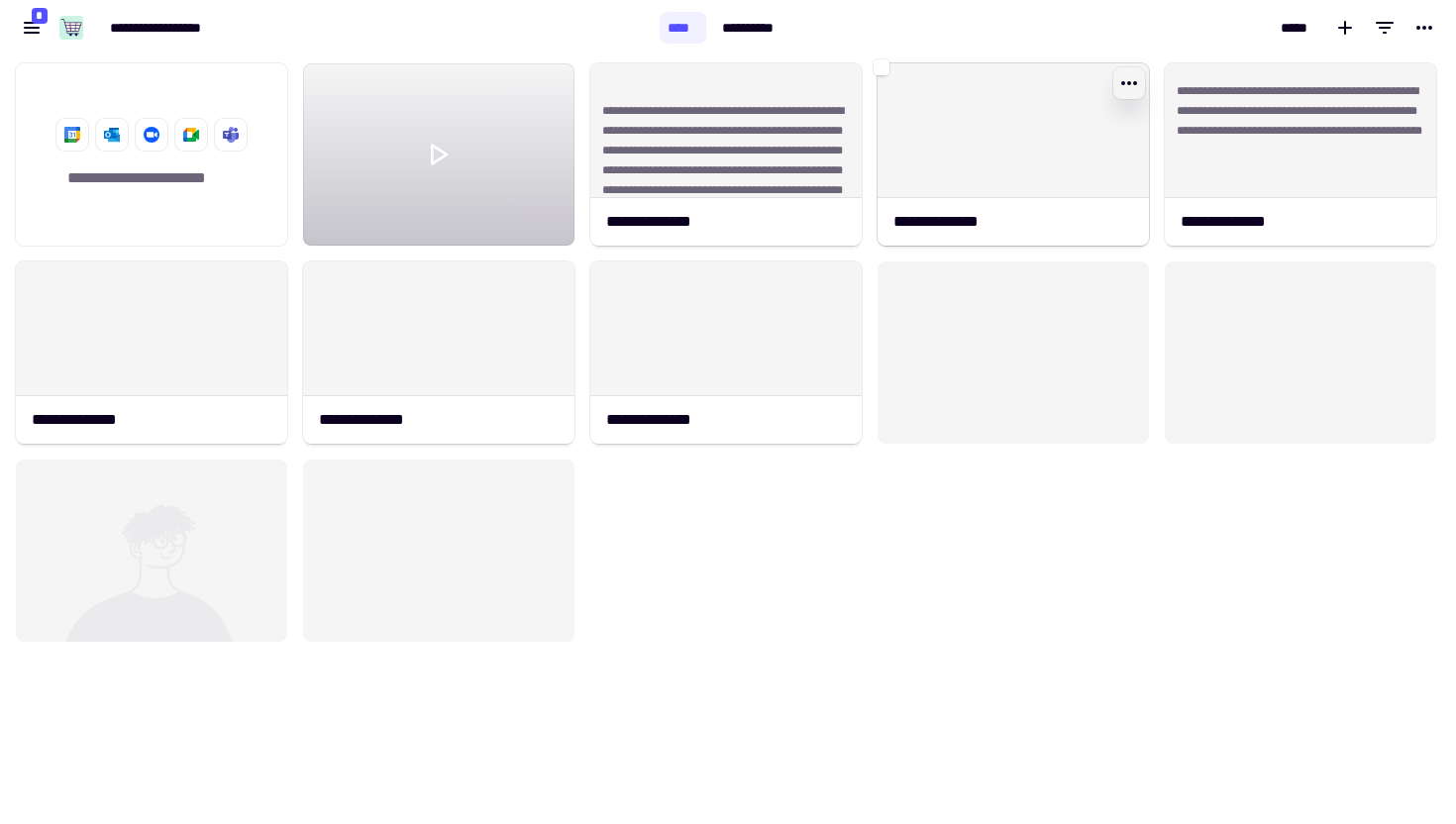 click 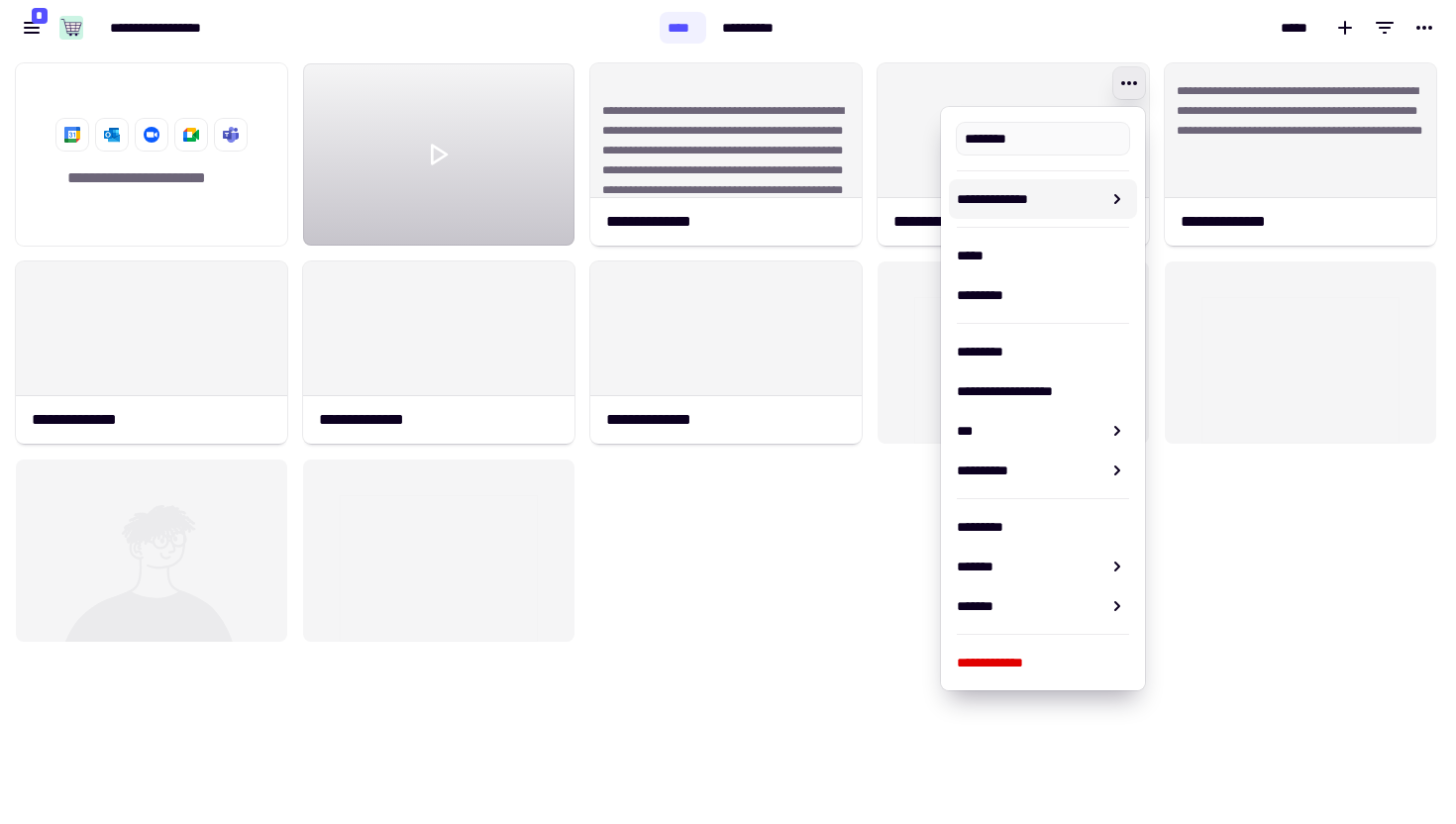 type on "**********" 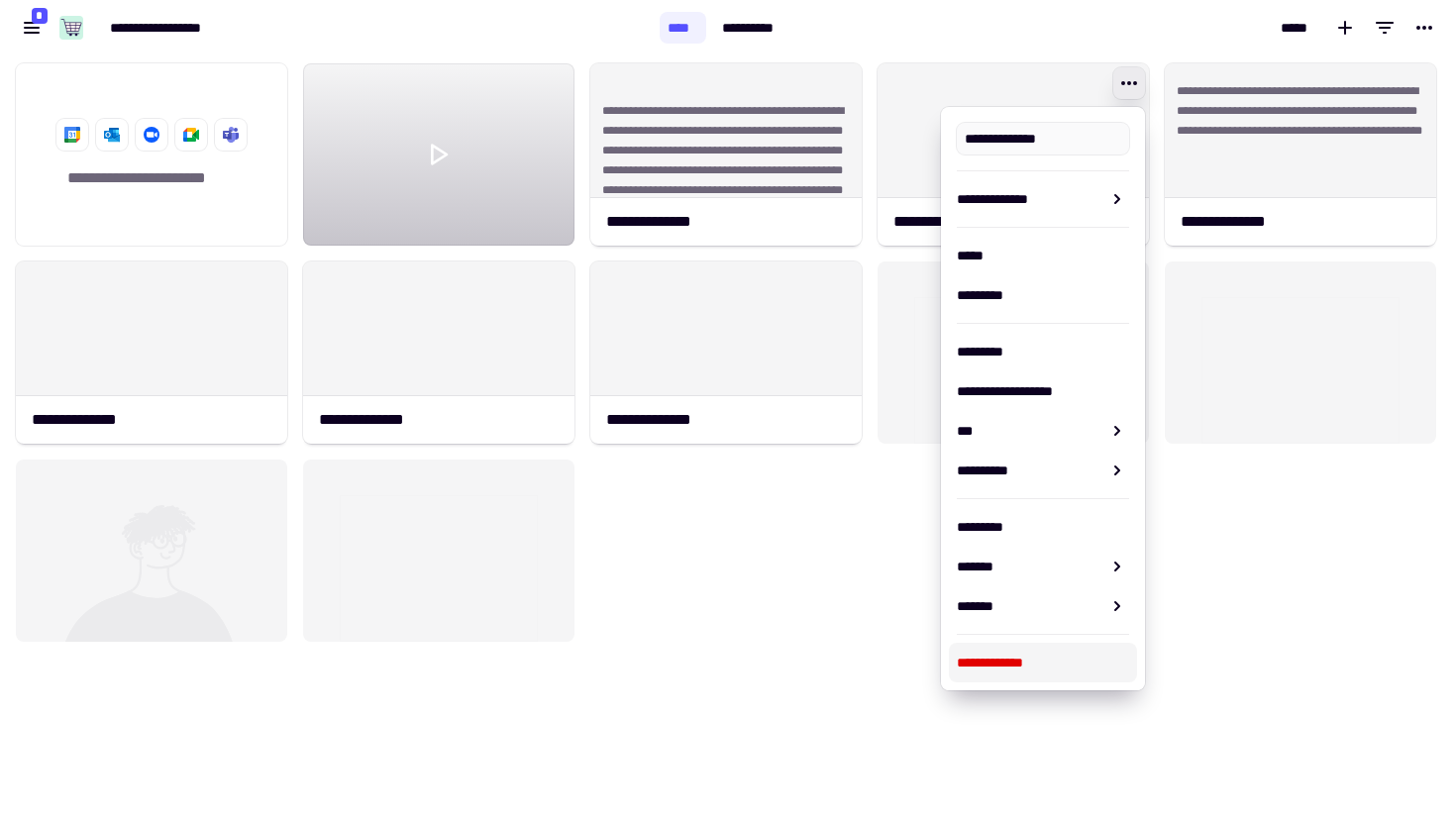 click on "**********" at bounding box center (1043, 663) 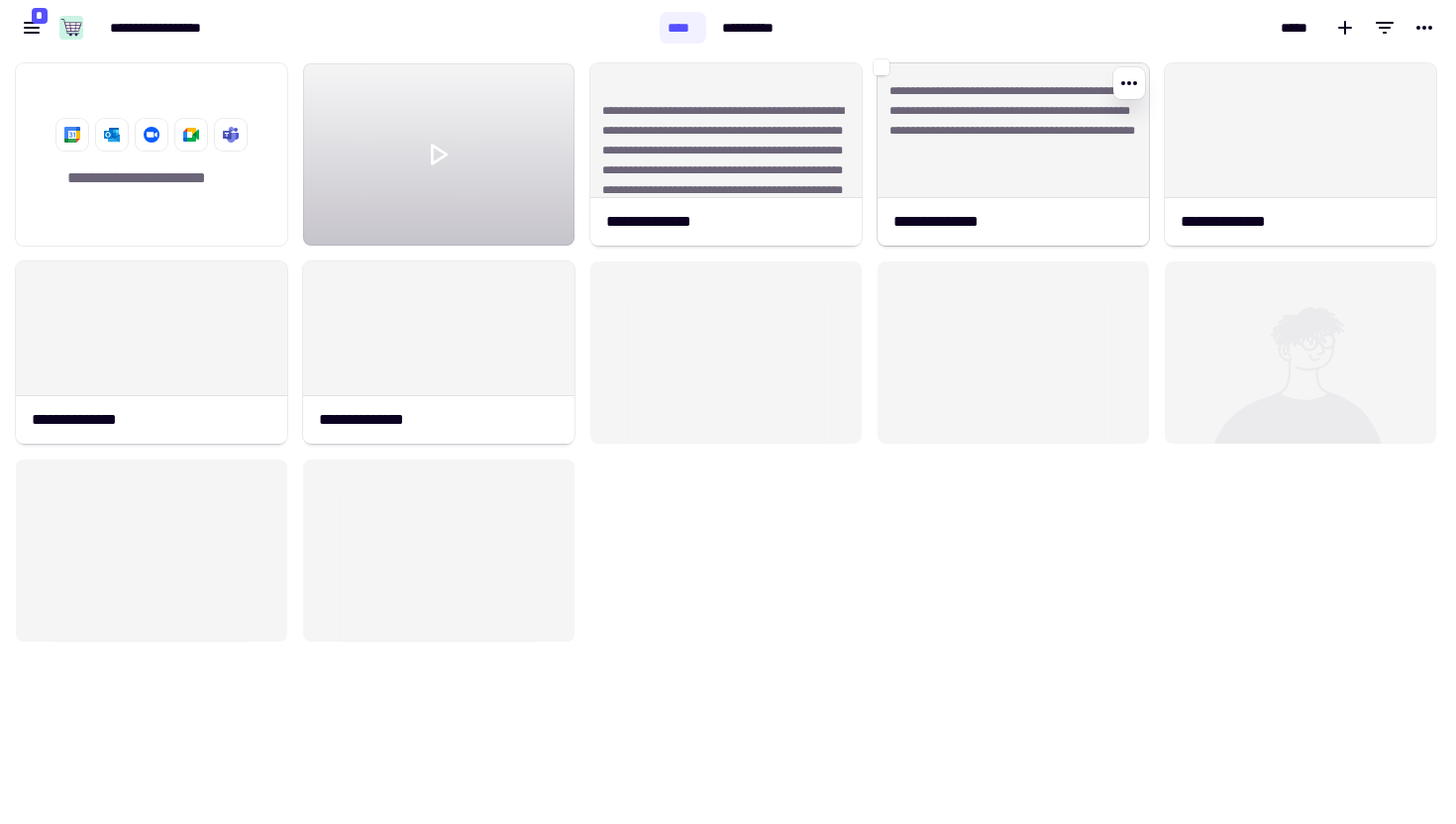 click on "**********" 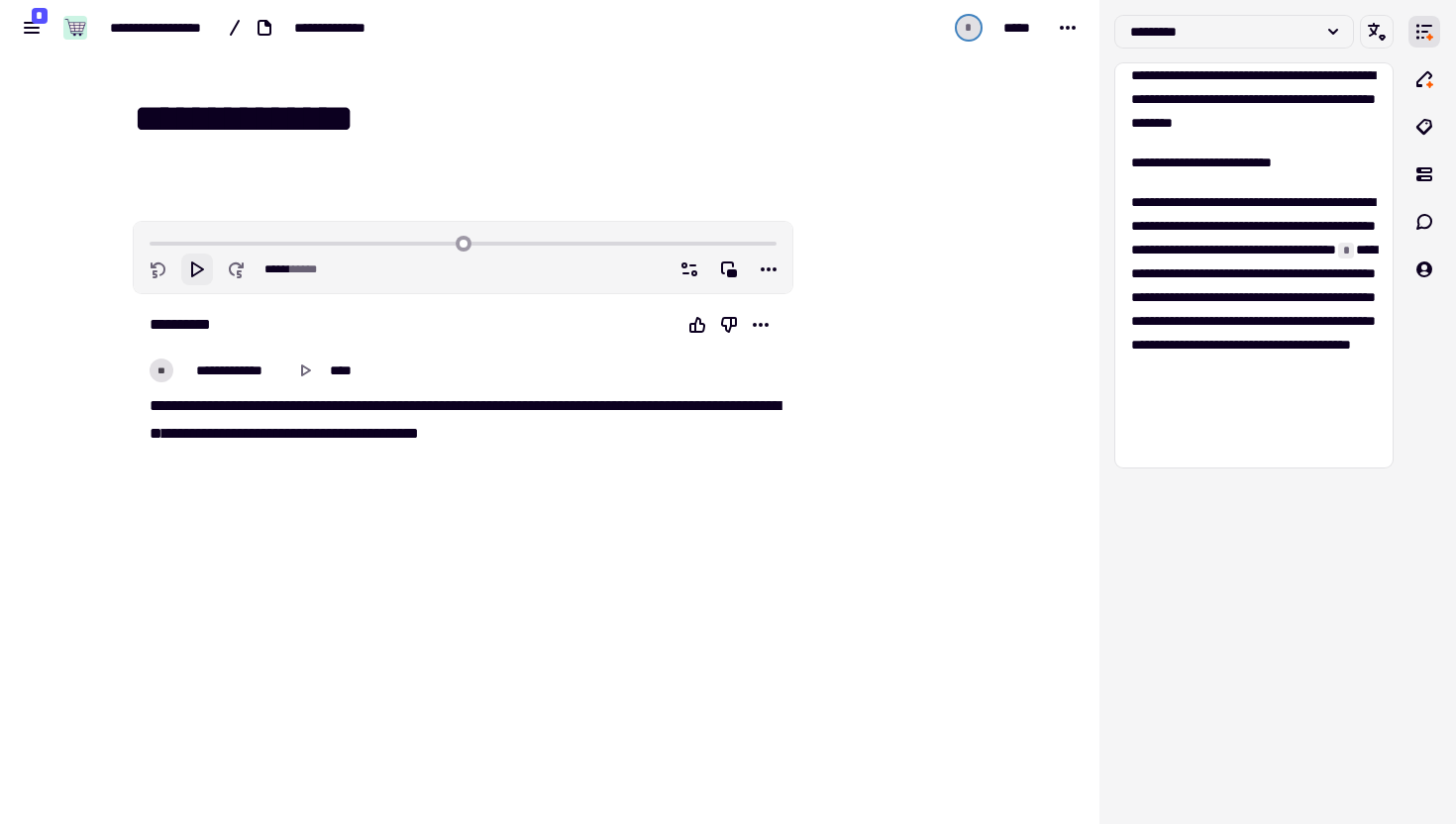 click 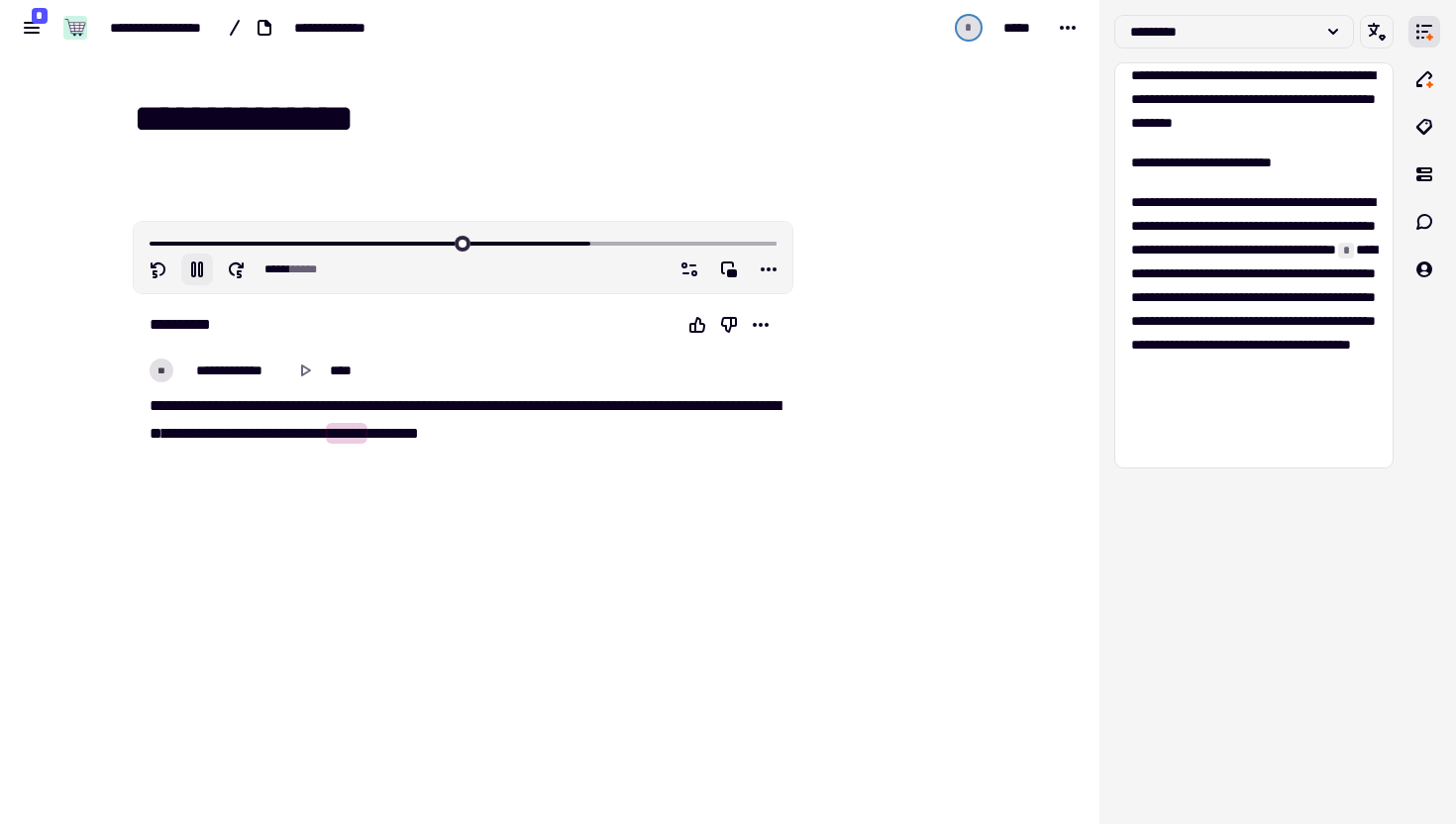 type on "****" 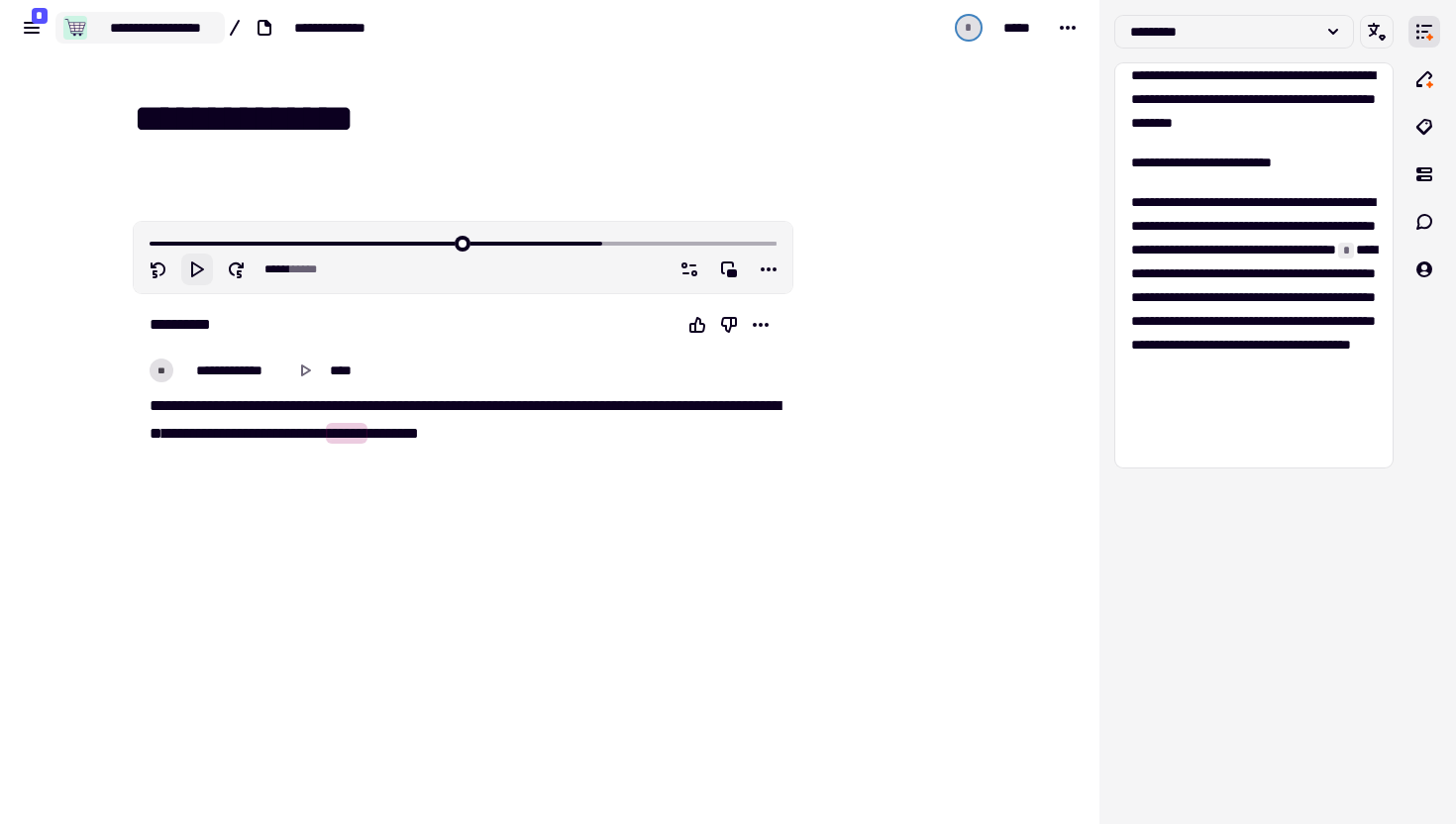 click on "**********" 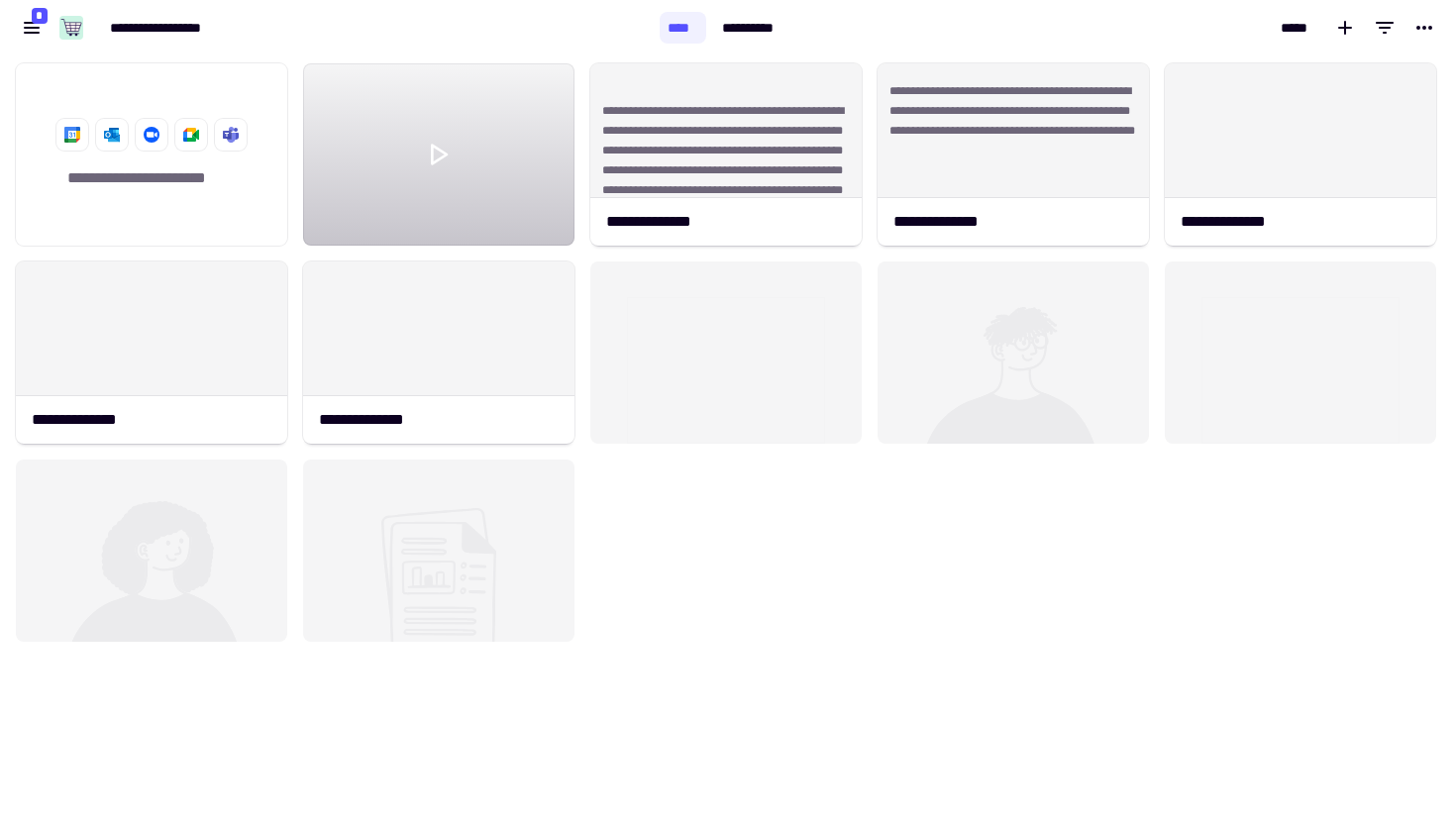 scroll, scrollTop: 1, scrollLeft: 1, axis: both 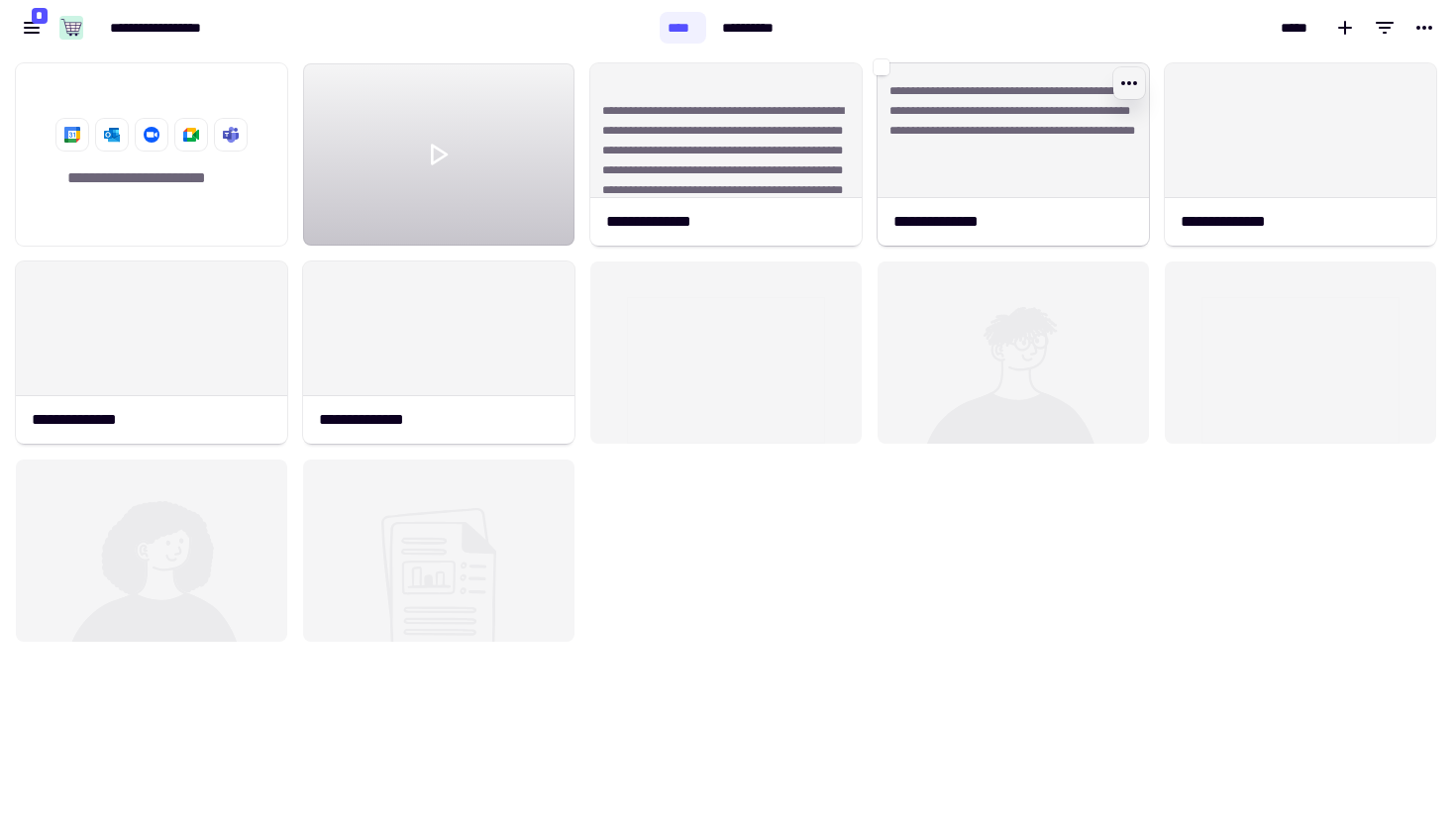 click 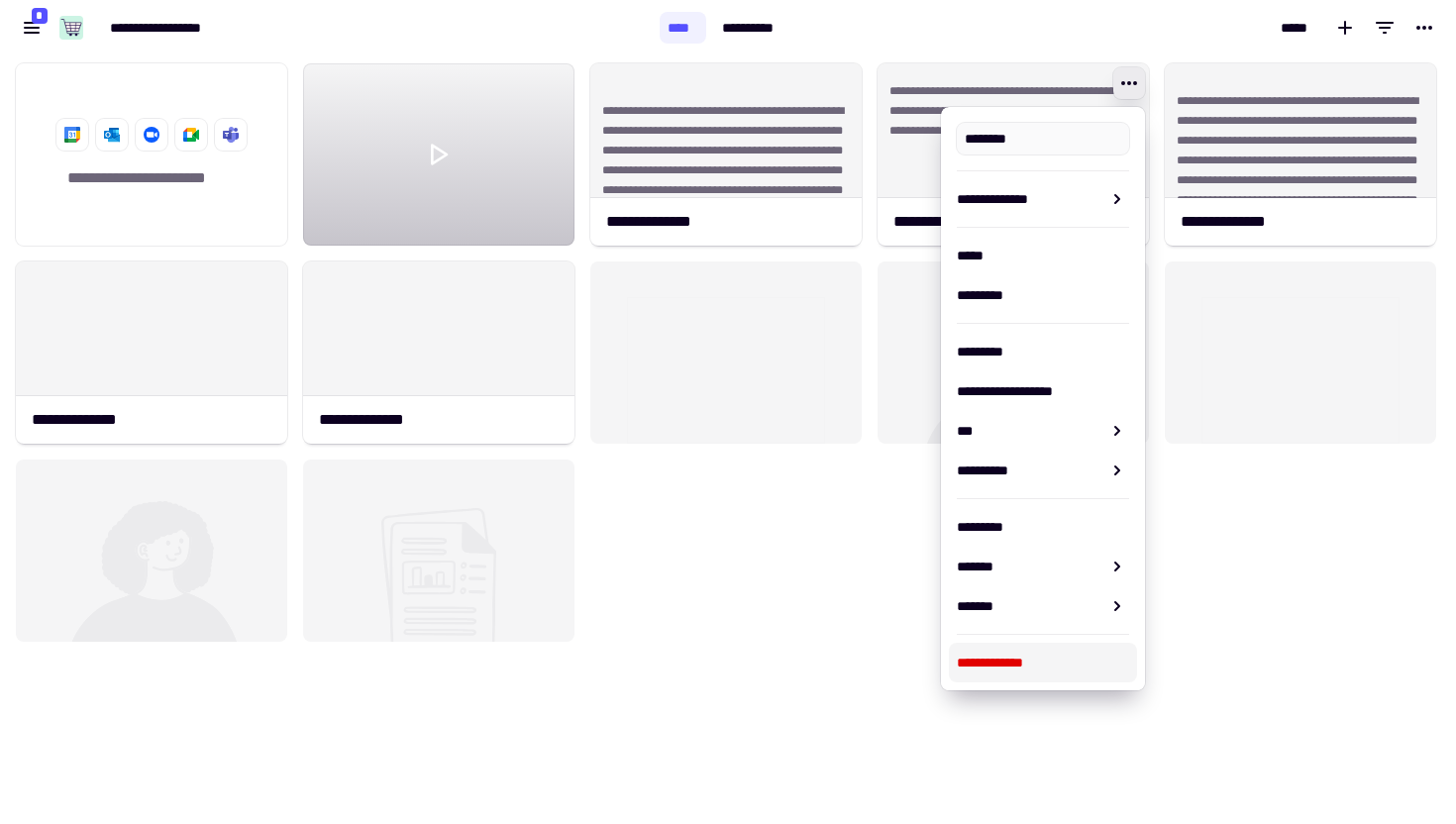 type on "**********" 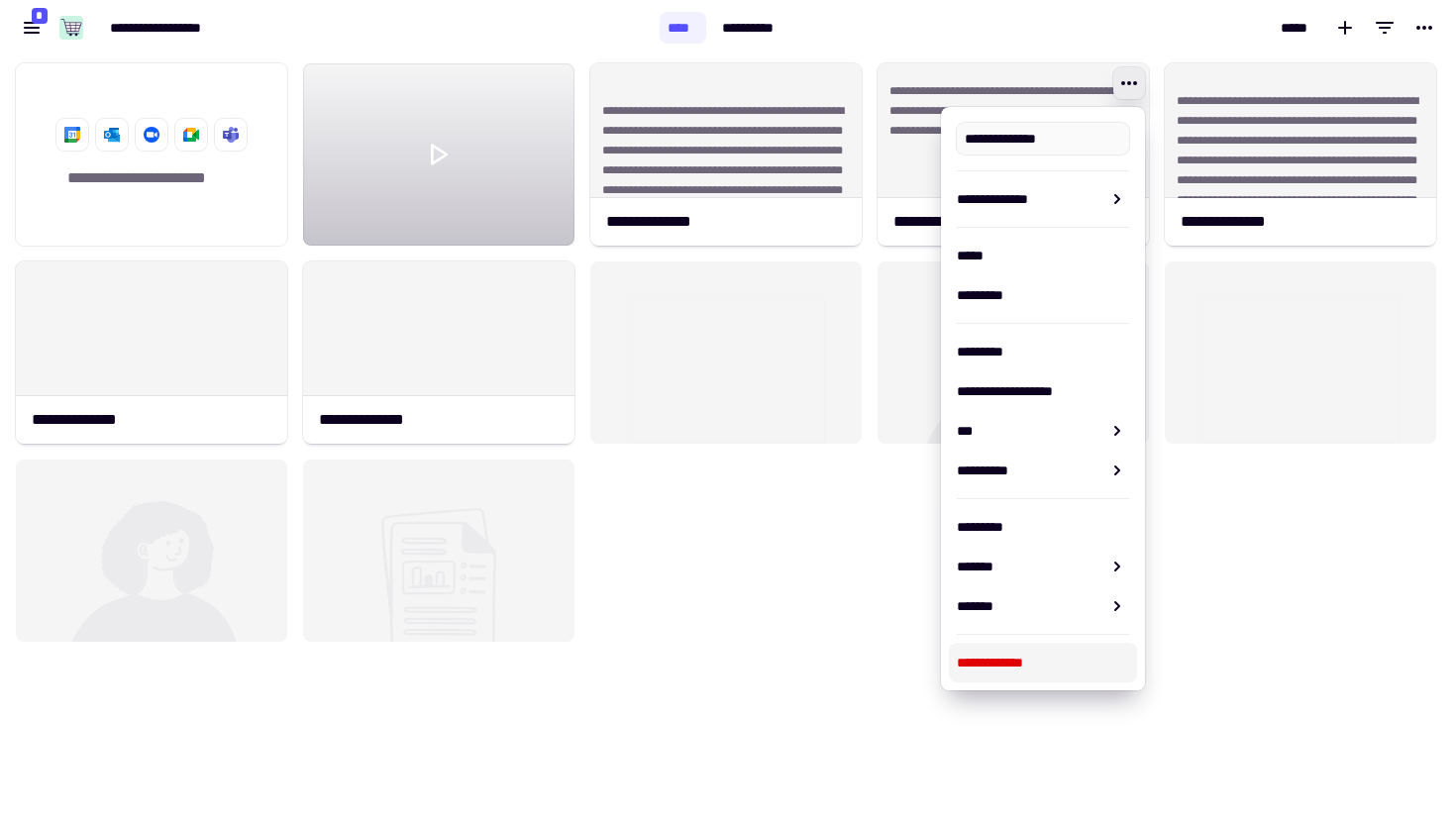 click on "**********" at bounding box center [1043, 663] 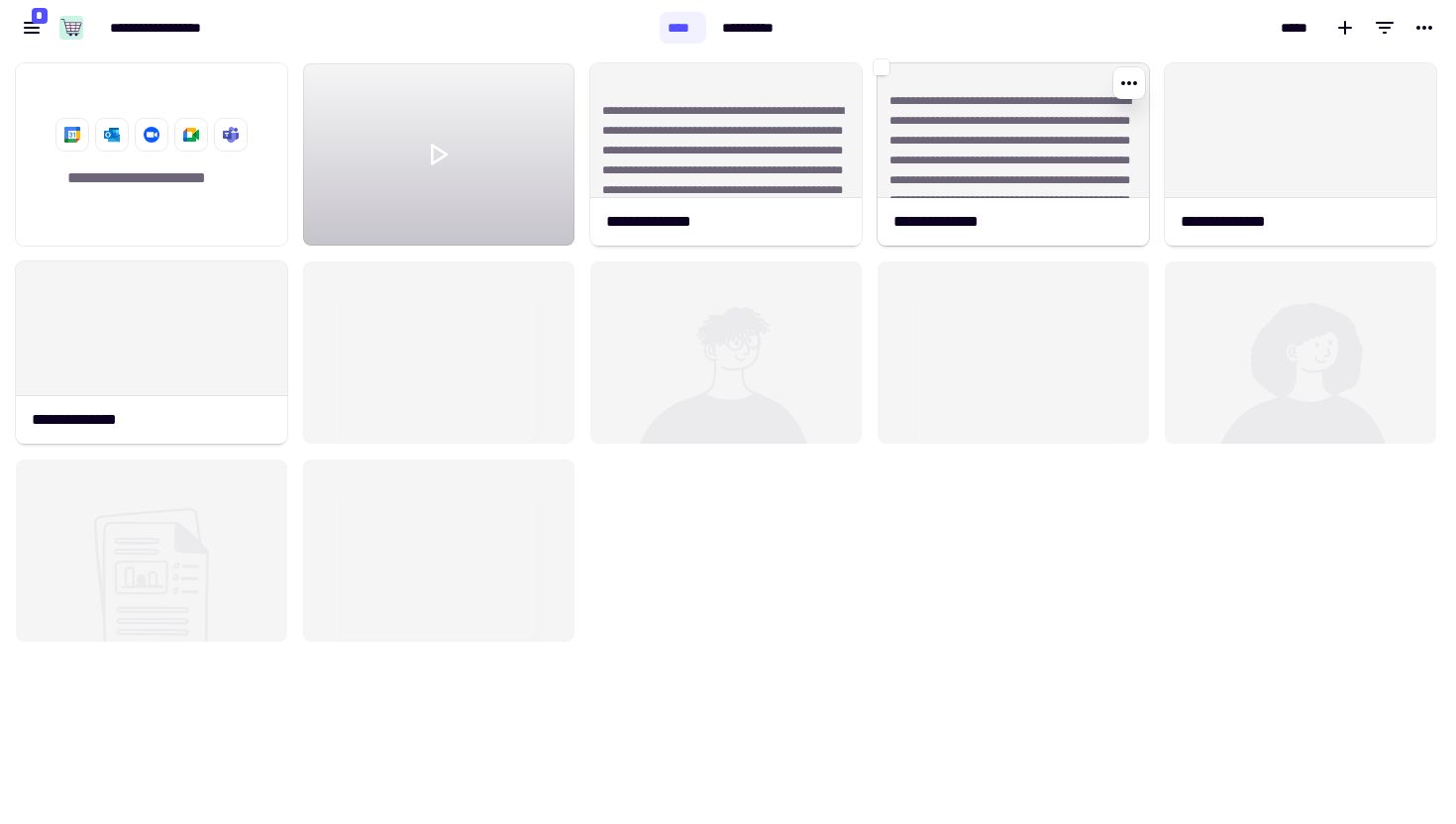 click on "**********" 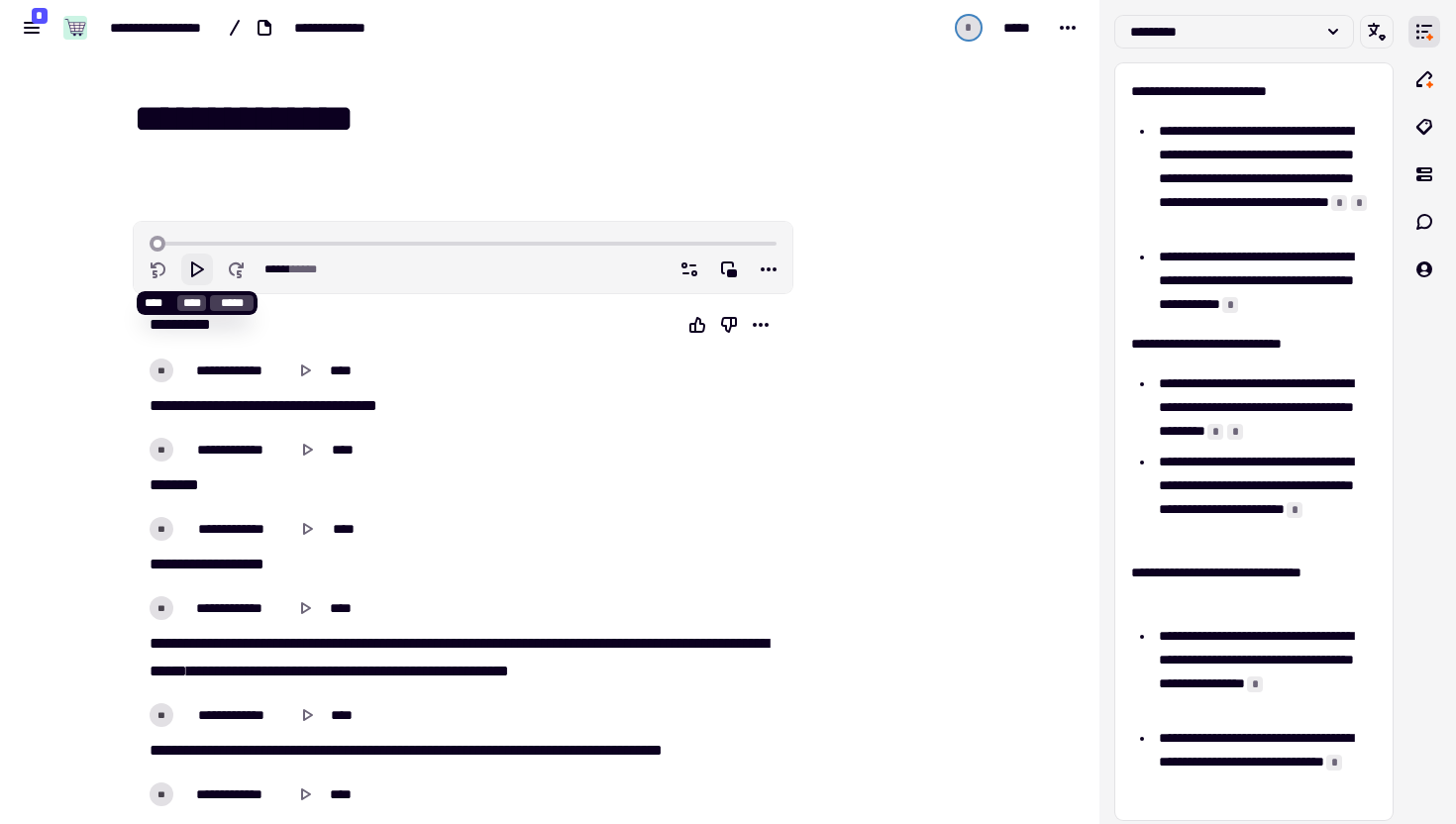 click 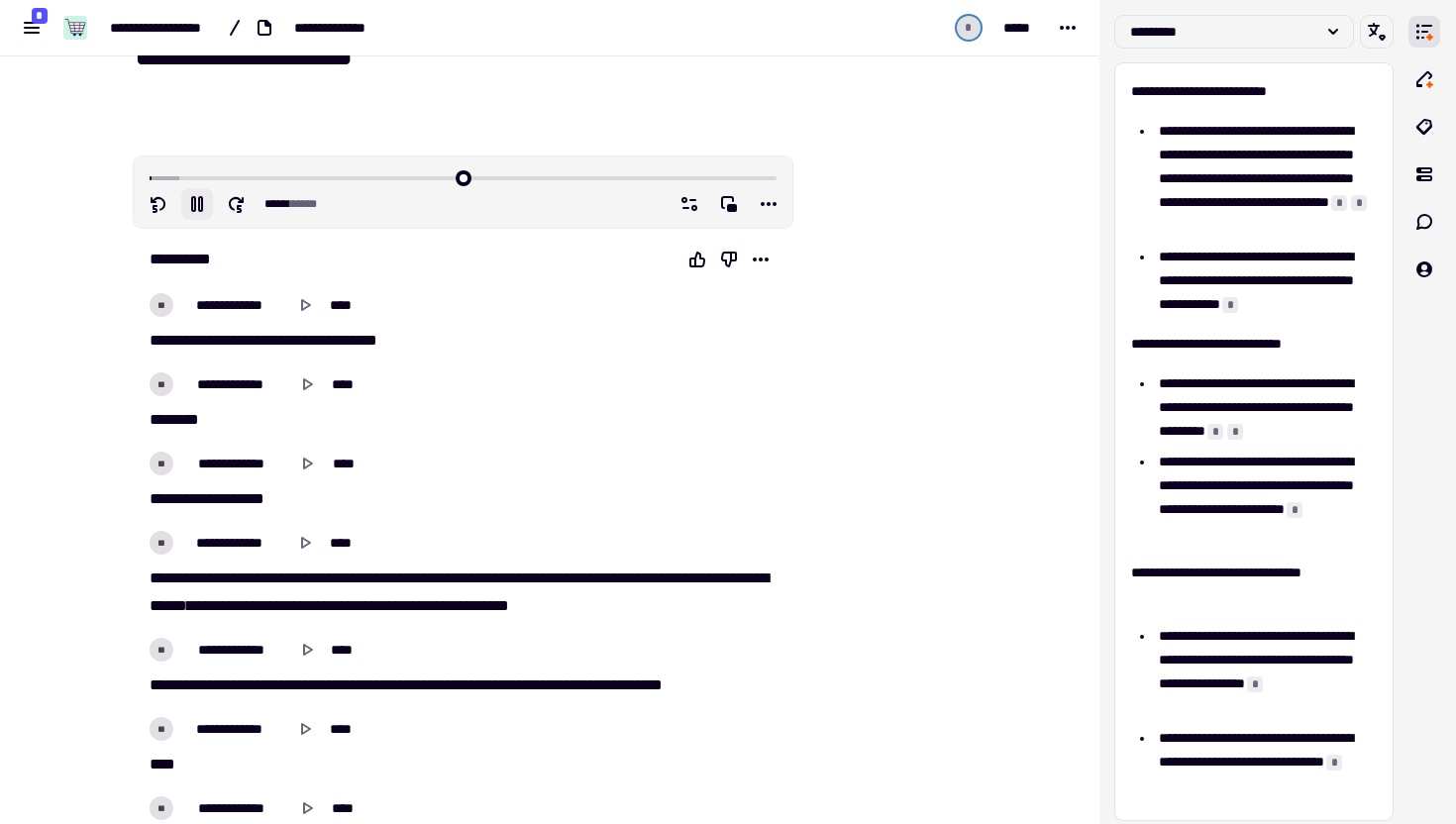 scroll, scrollTop: 68, scrollLeft: 0, axis: vertical 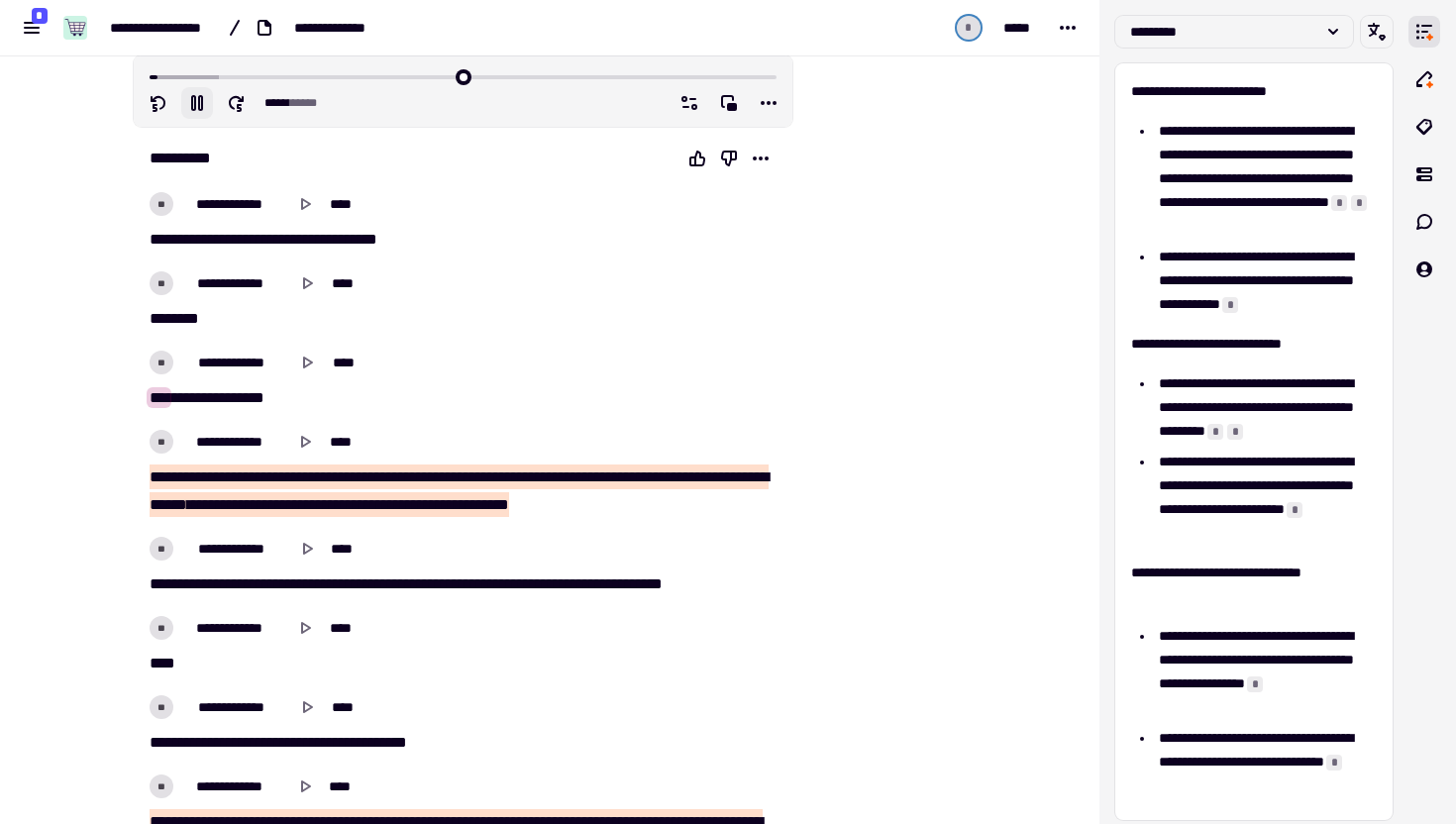 type on "****" 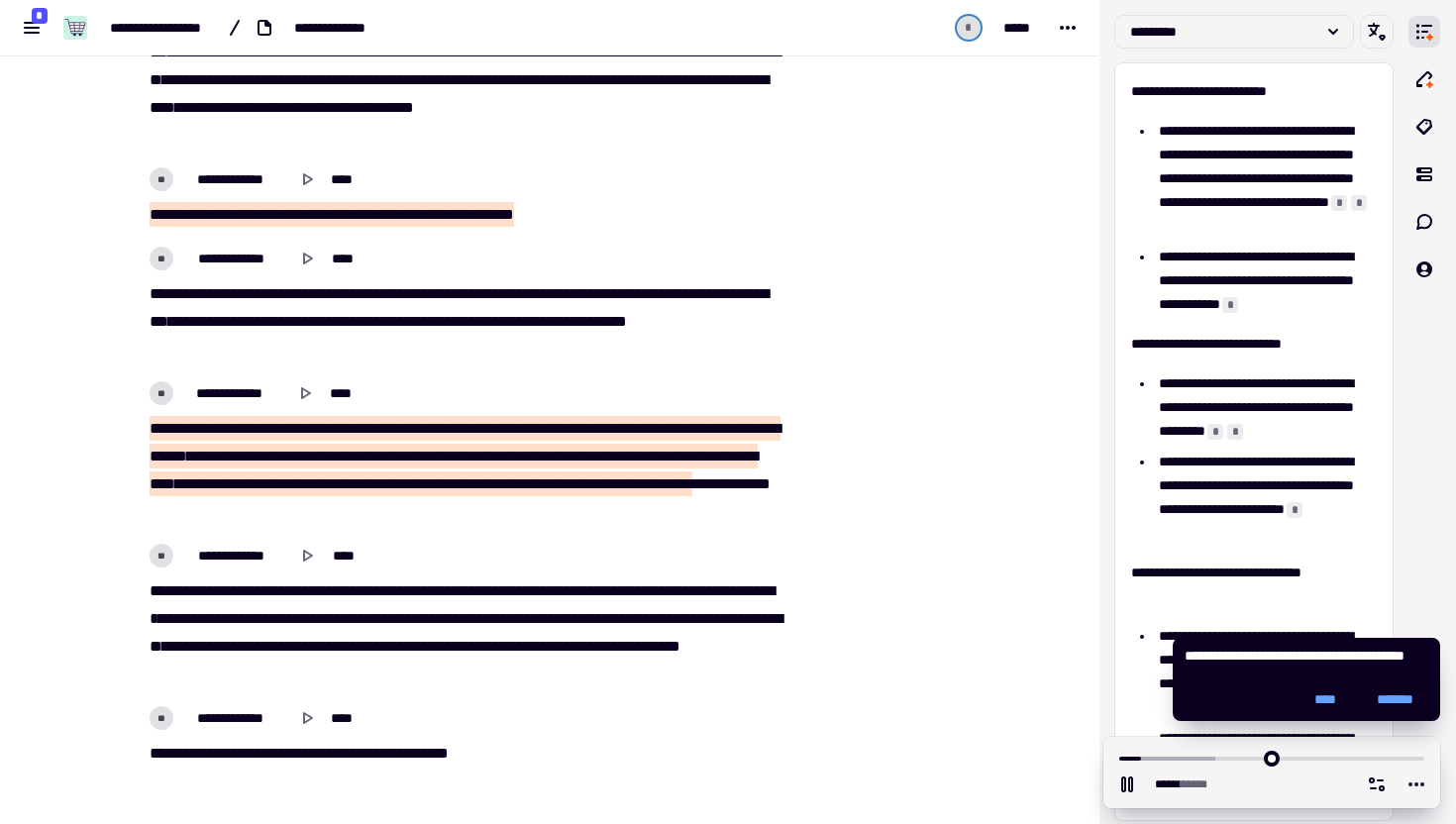 scroll, scrollTop: 2968, scrollLeft: 0, axis: vertical 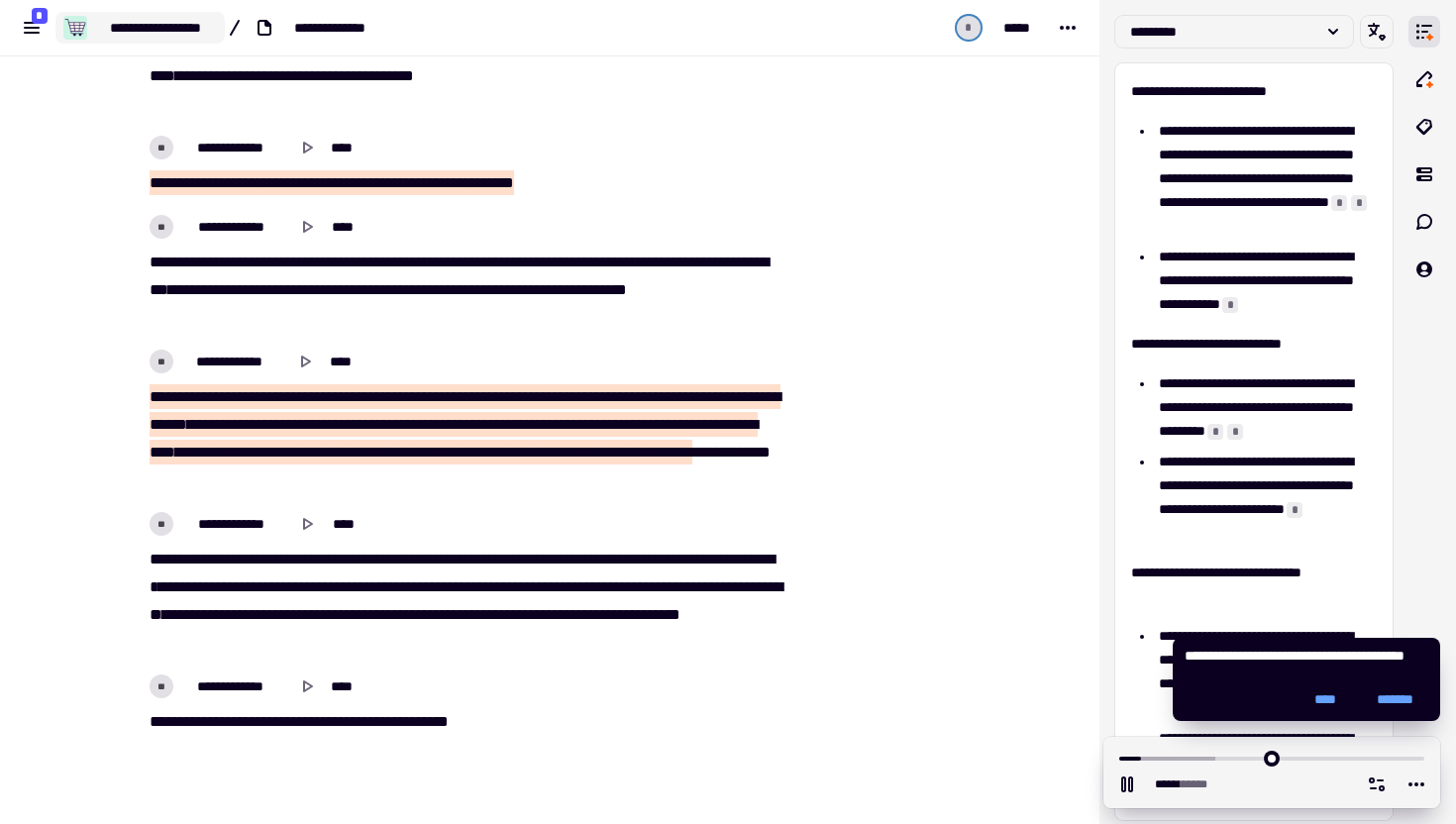 type on "*****" 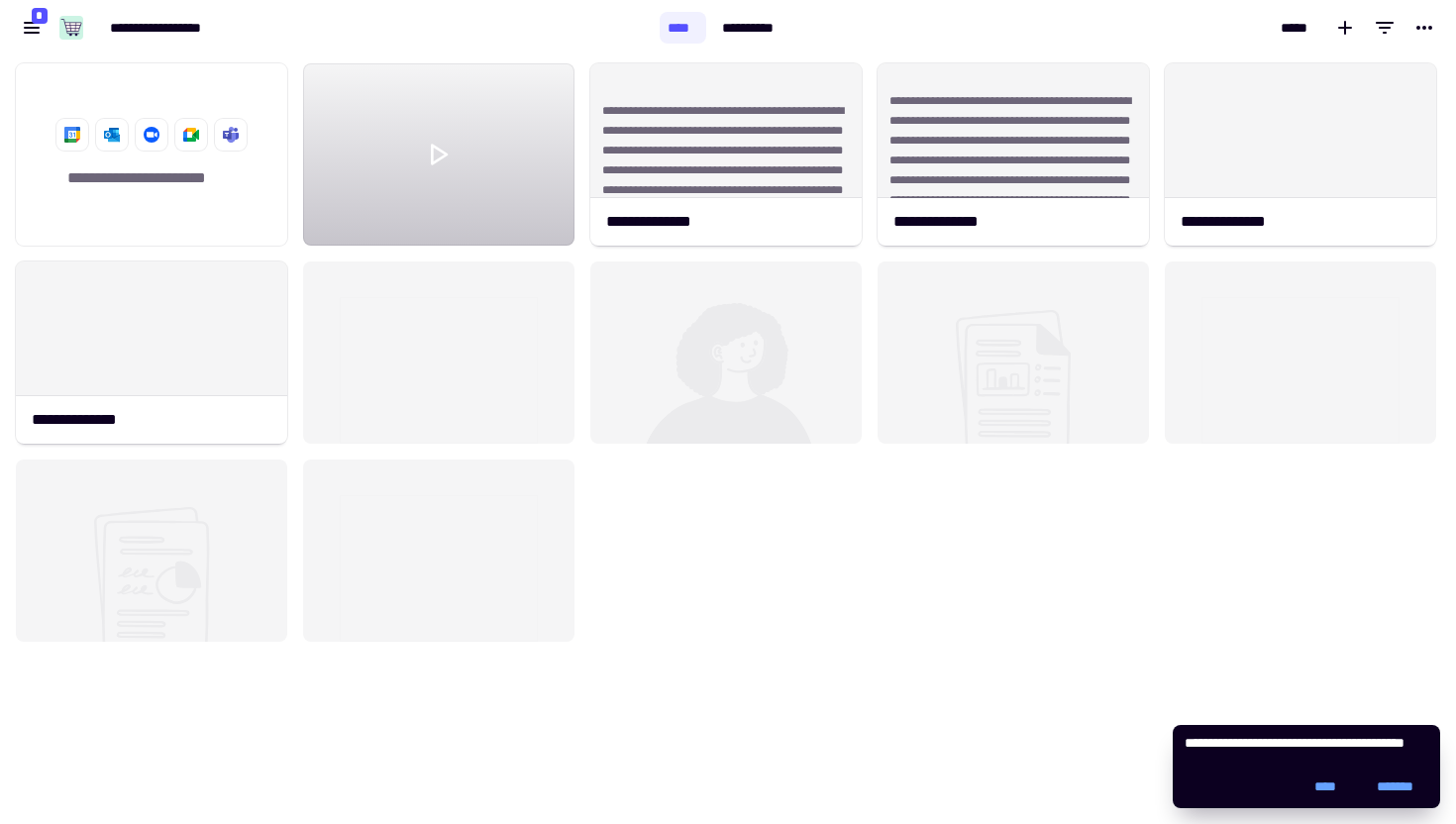 scroll, scrollTop: 1, scrollLeft: 1, axis: both 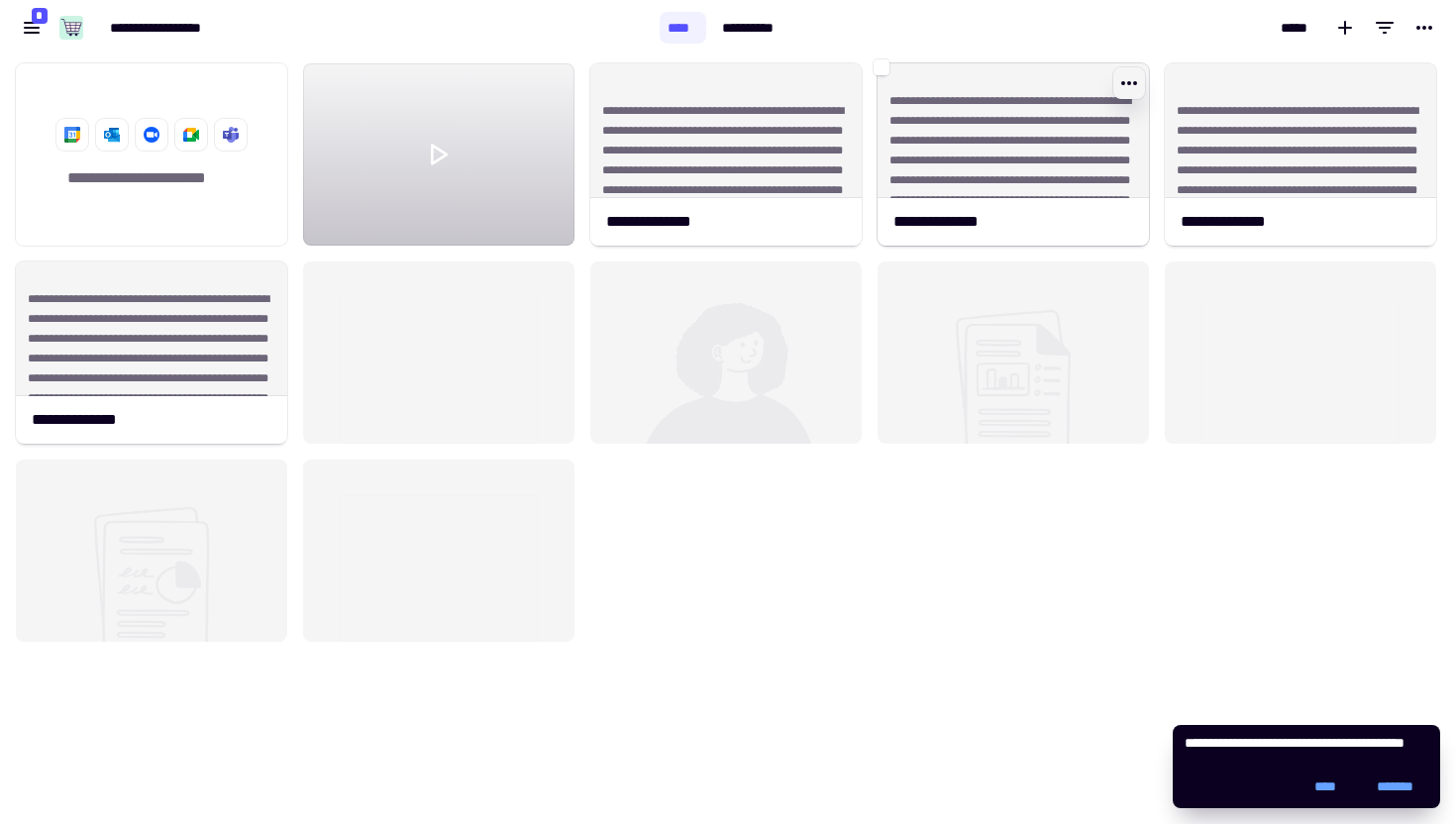 click 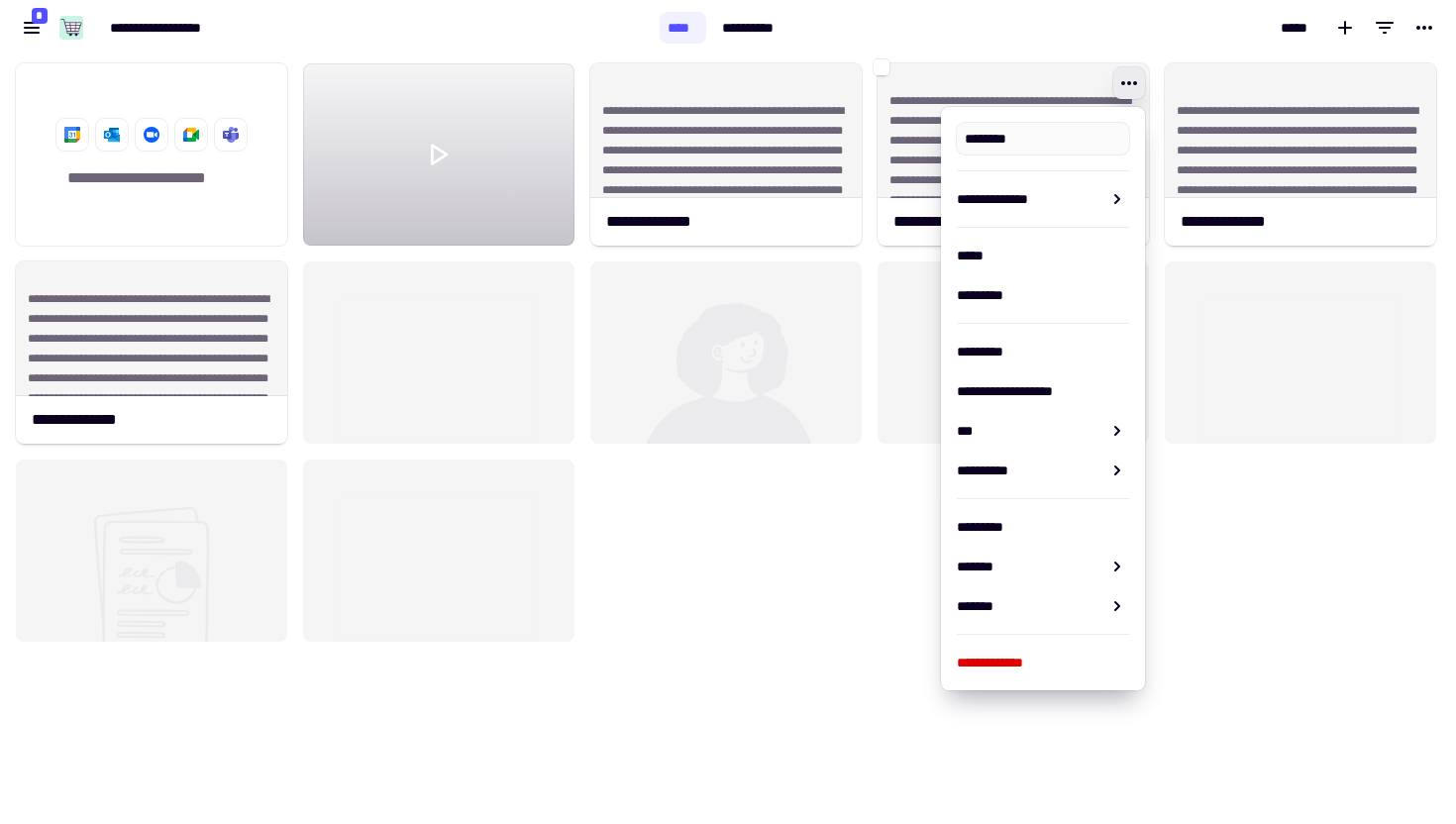 type on "**********" 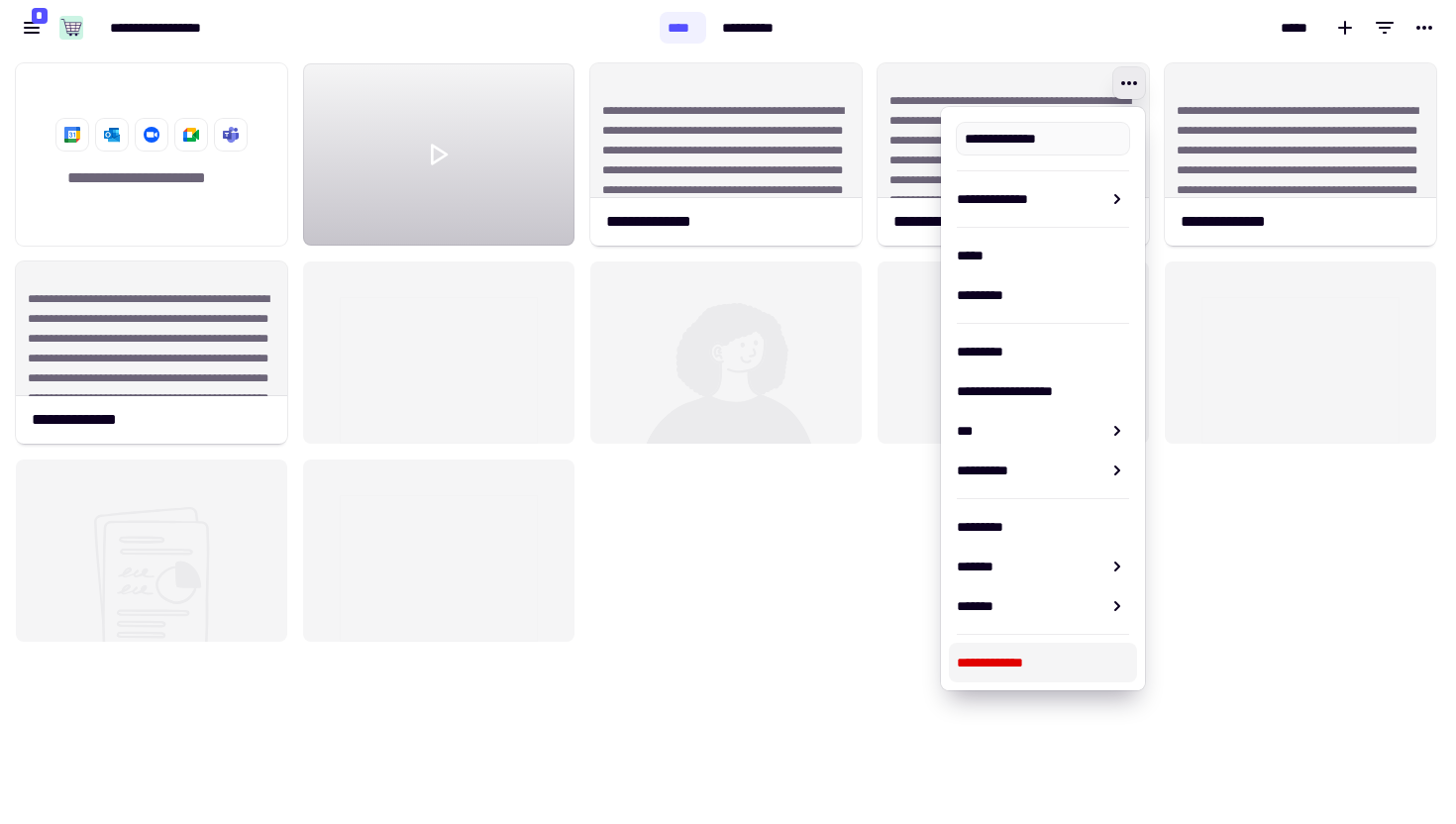 click on "**********" at bounding box center [1043, 663] 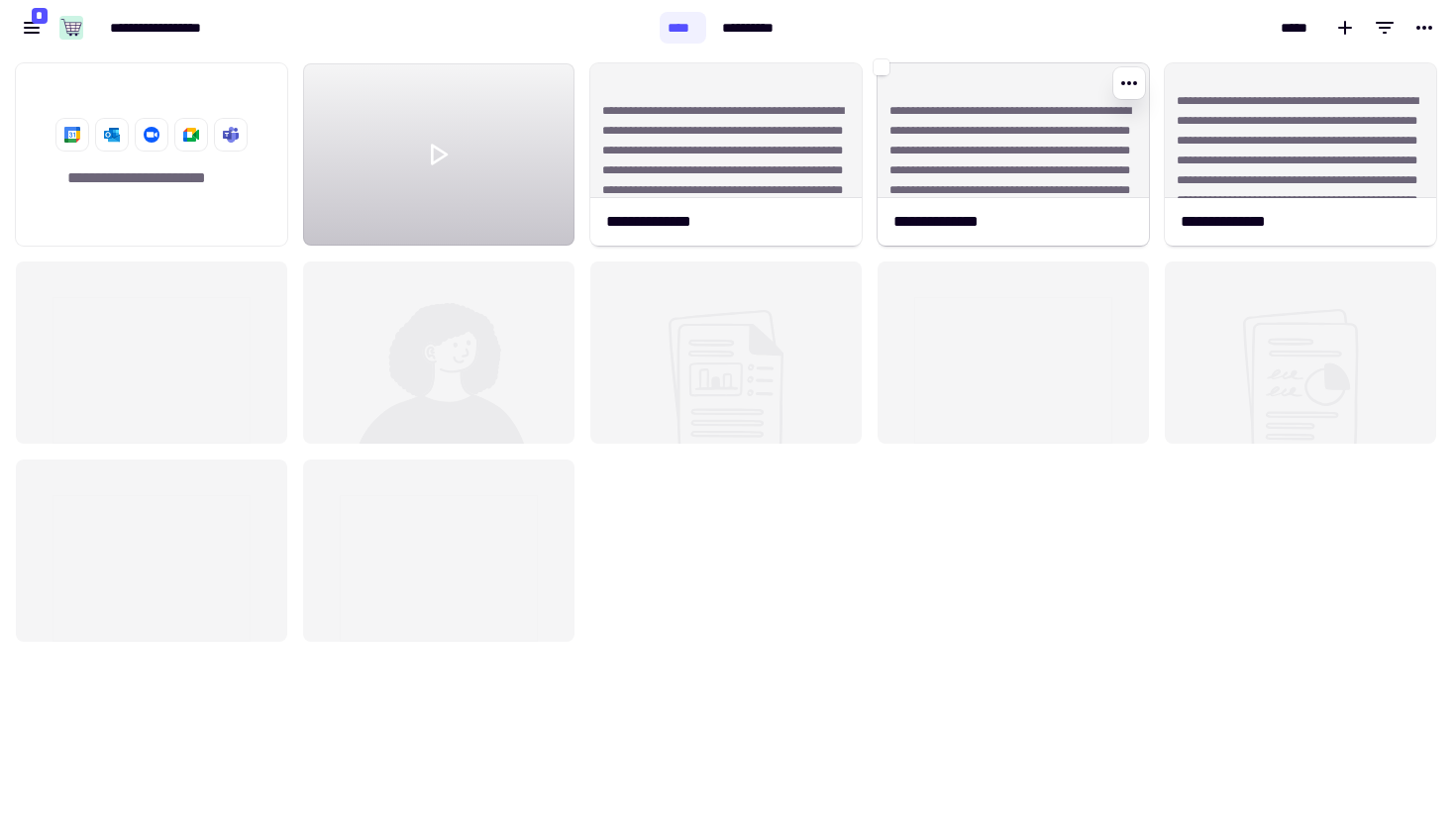 click on "**********" 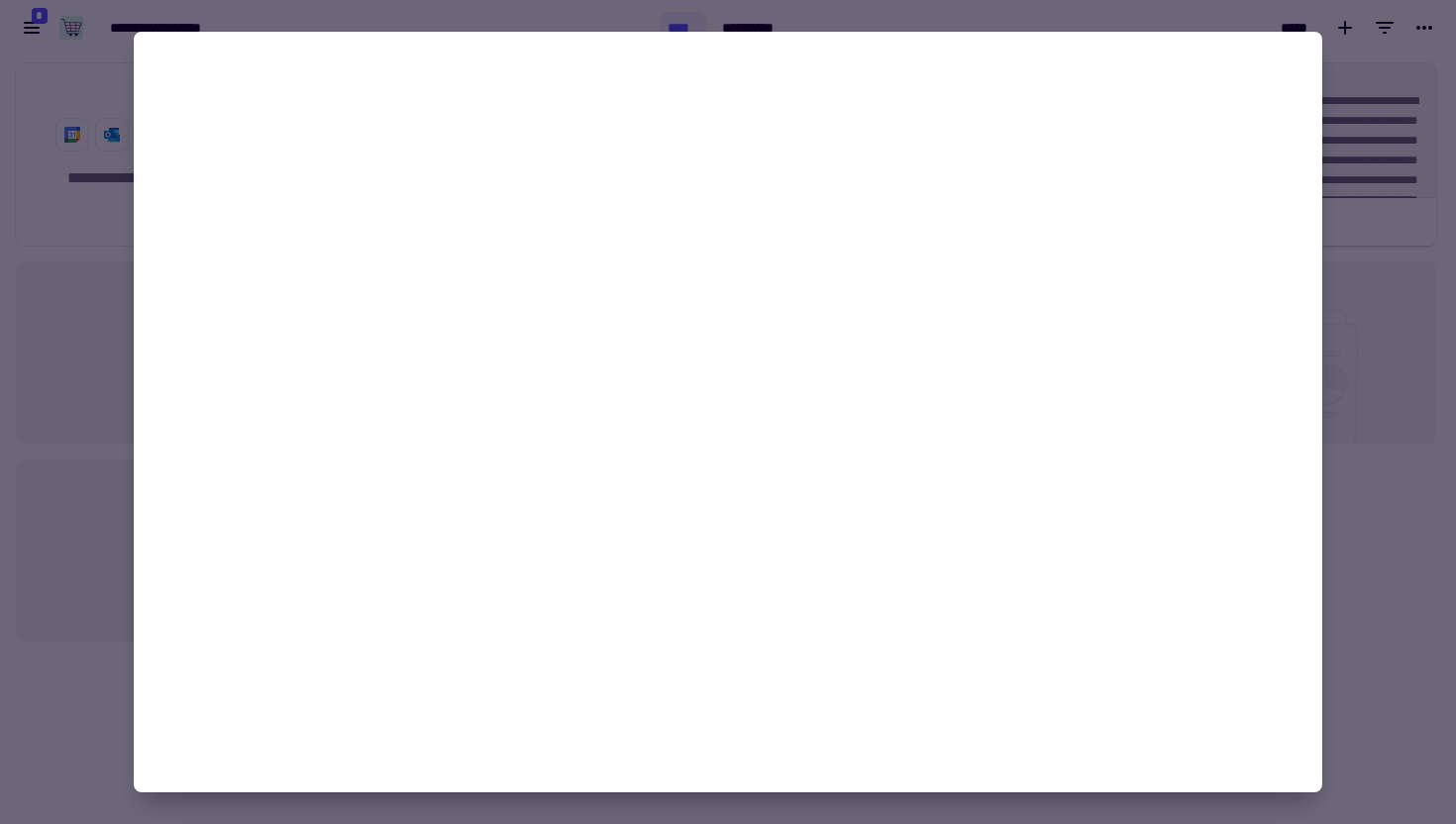 click on "**********" 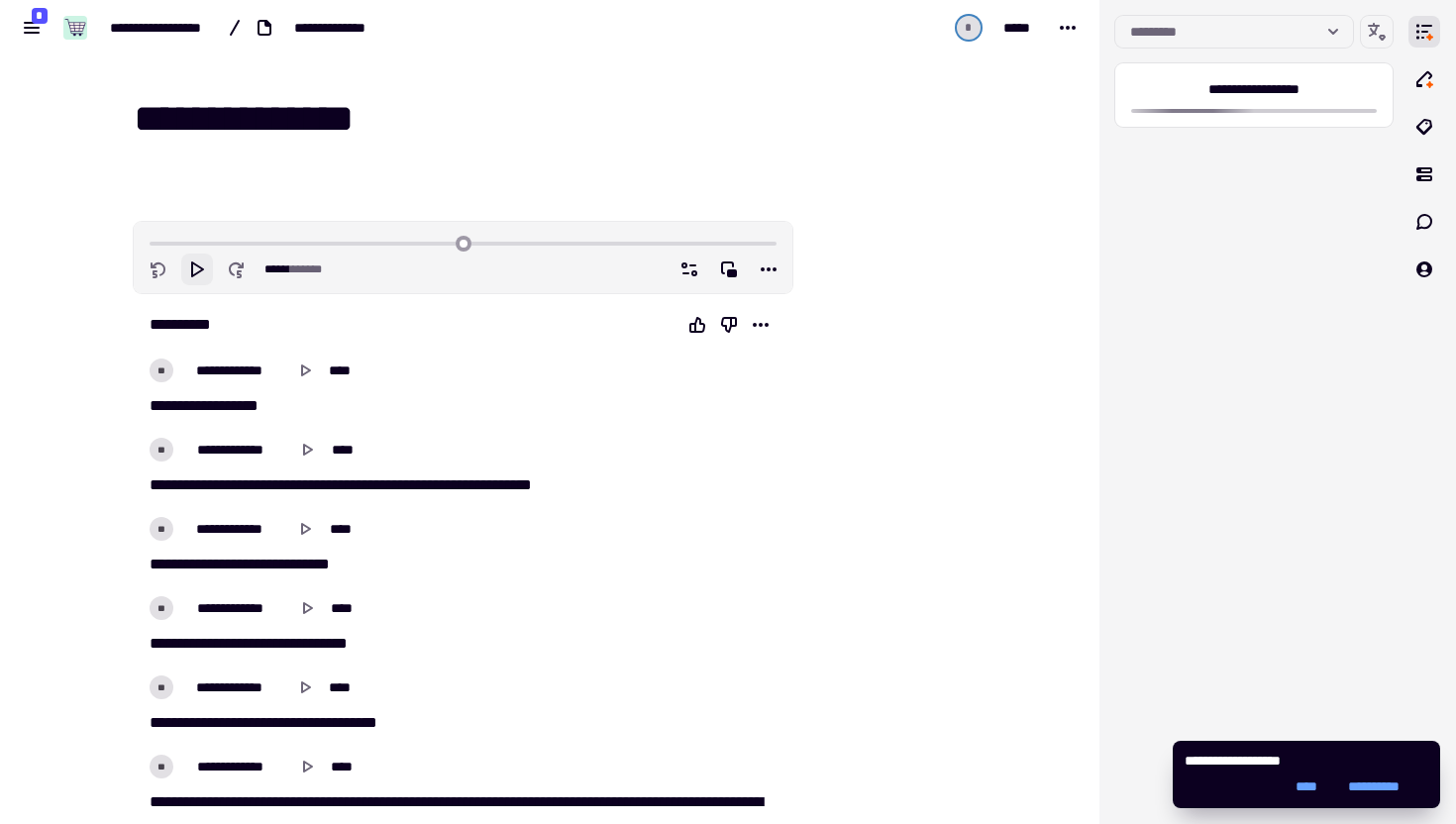 click 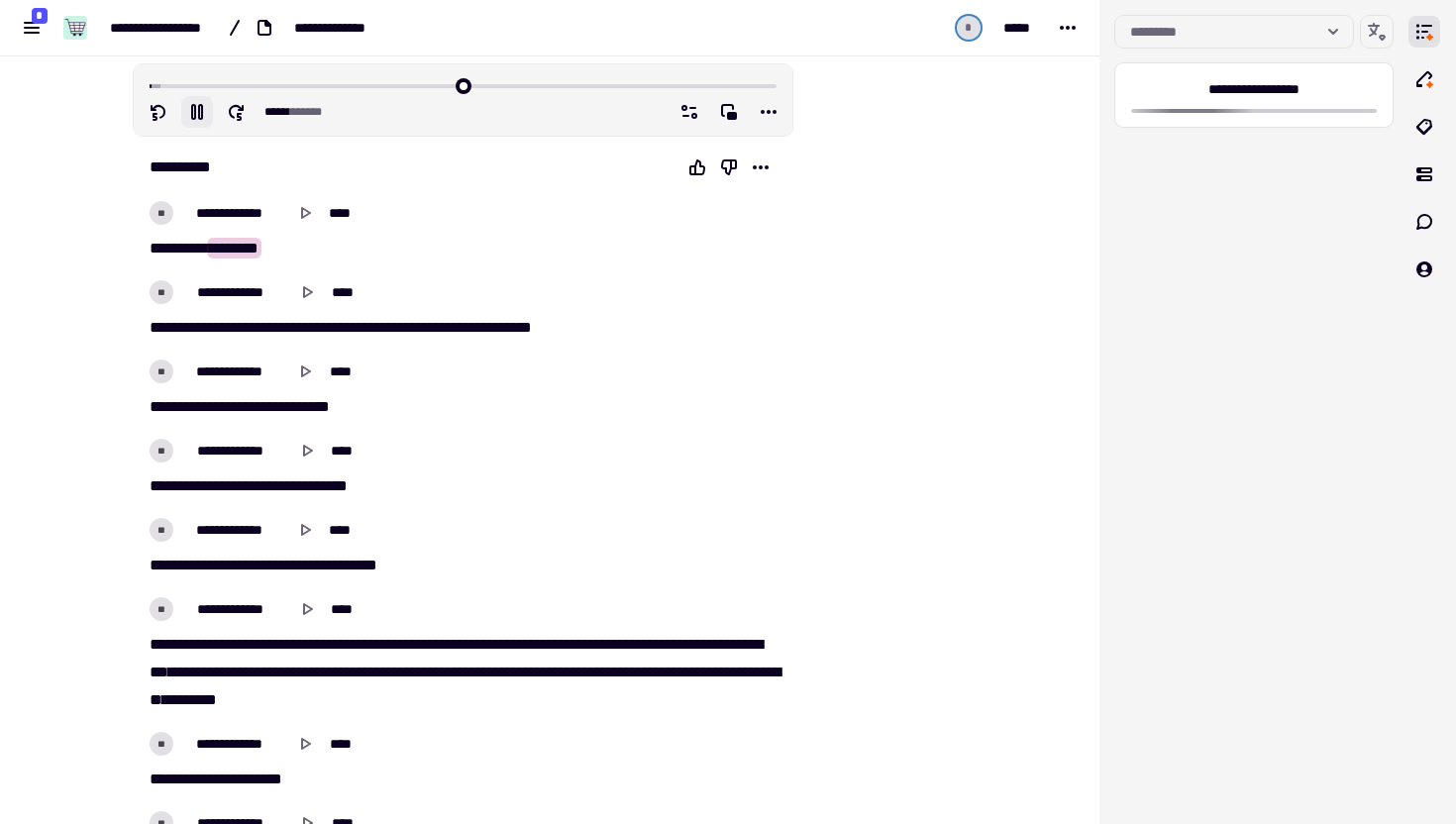 type on "****" 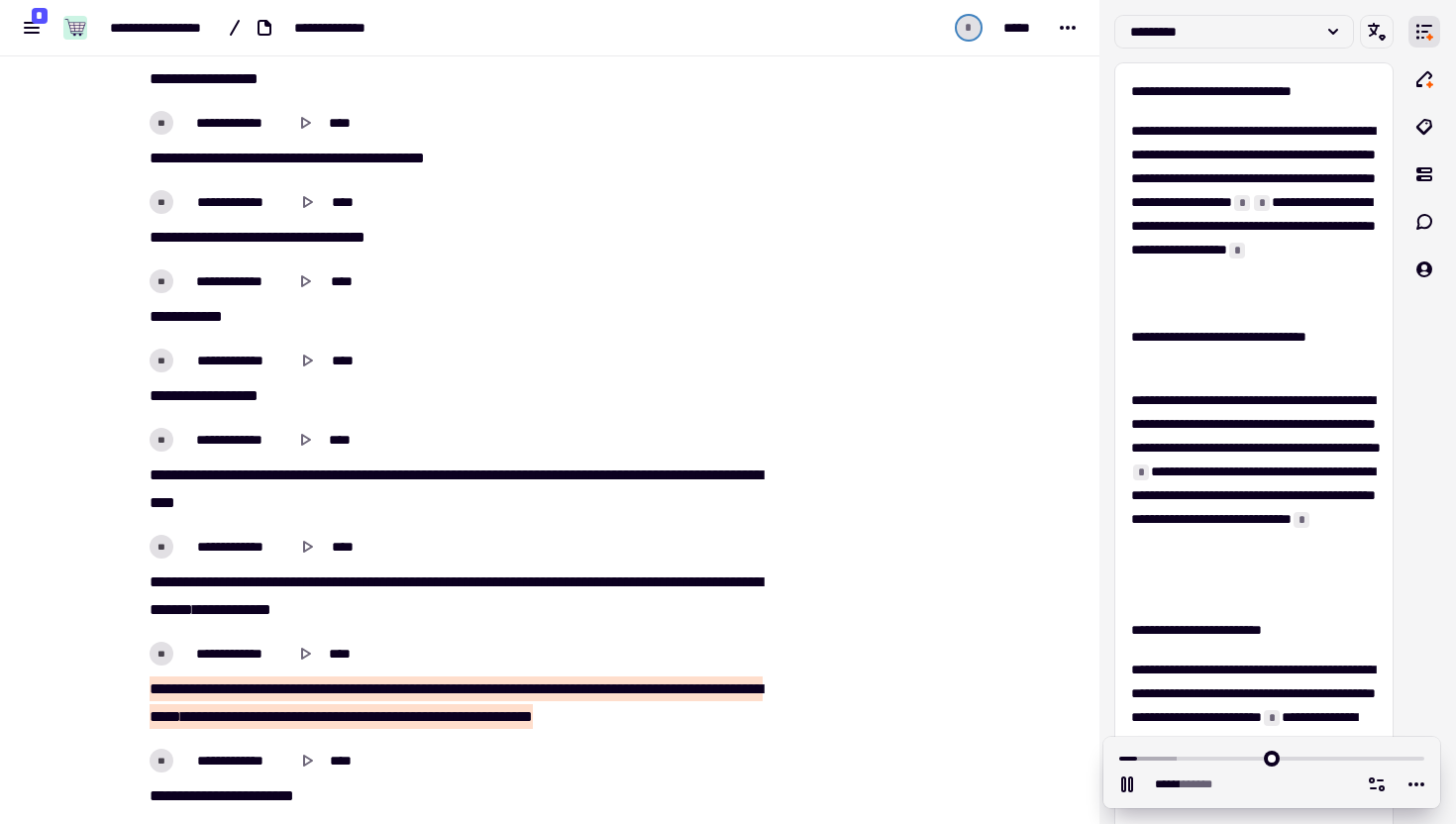scroll, scrollTop: 964, scrollLeft: 0, axis: vertical 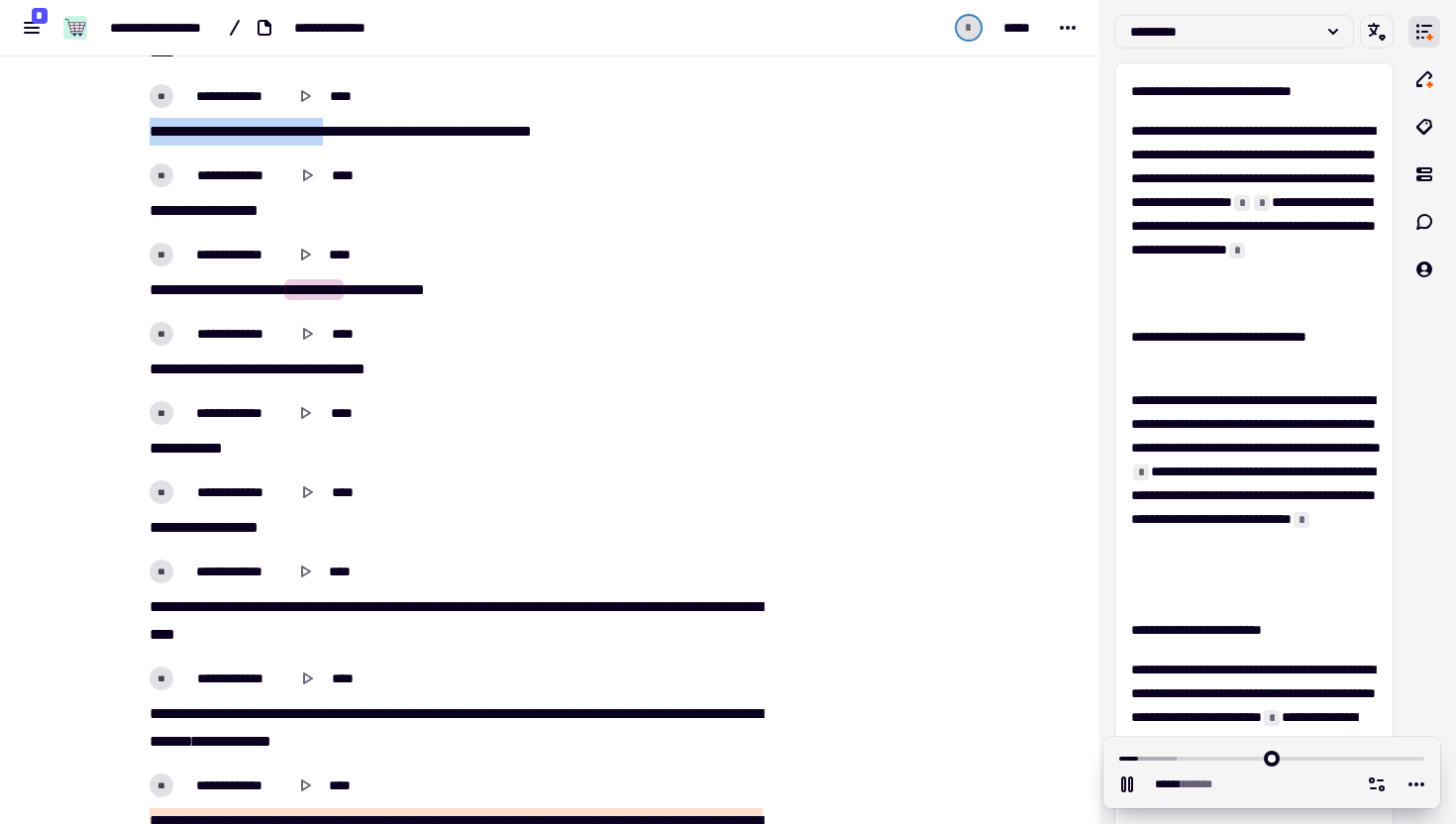 drag, startPoint x: 152, startPoint y: 133, endPoint x: 364, endPoint y: 131, distance: 212.00943 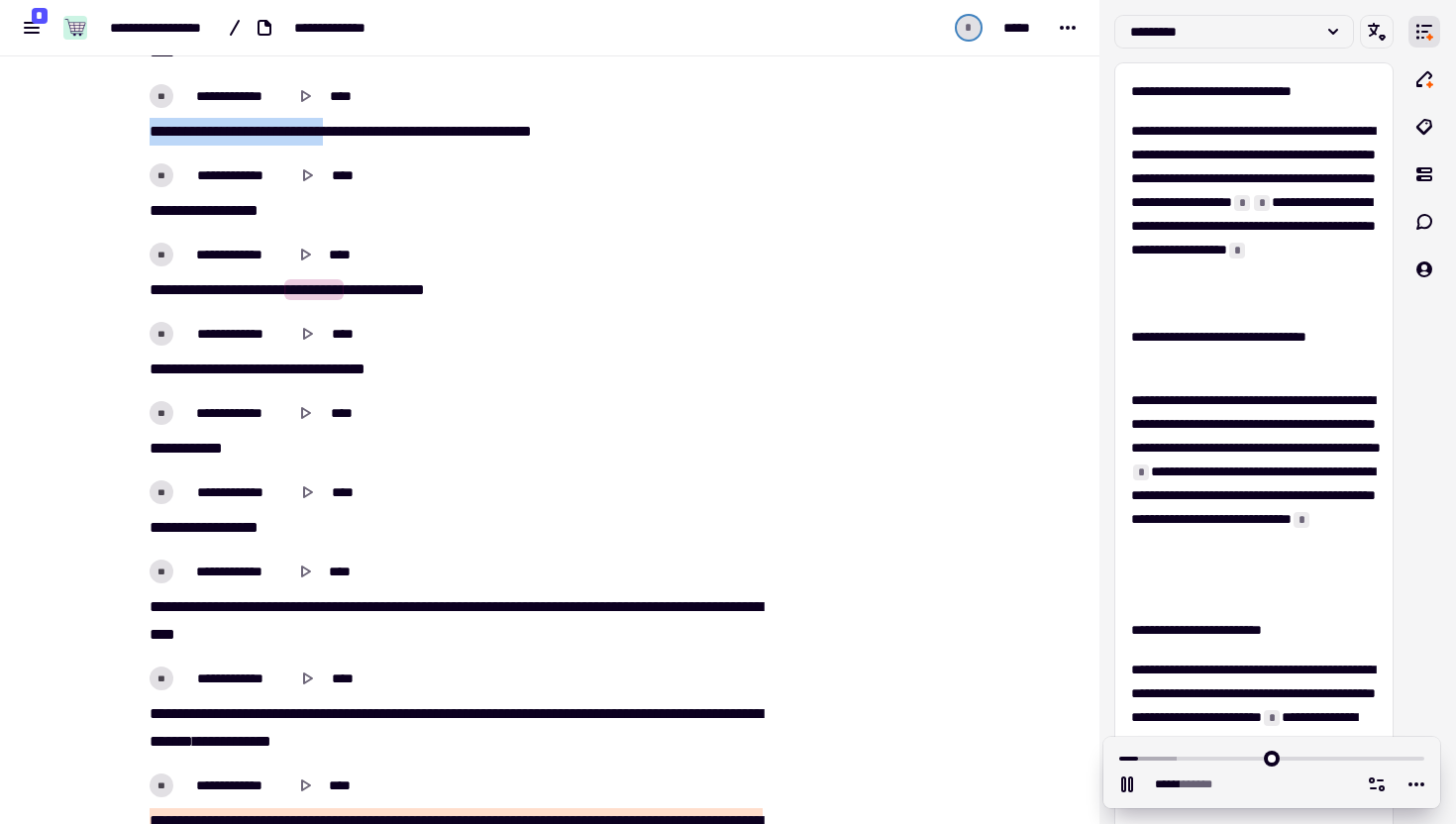 click on "**********" at bounding box center (463, 132) 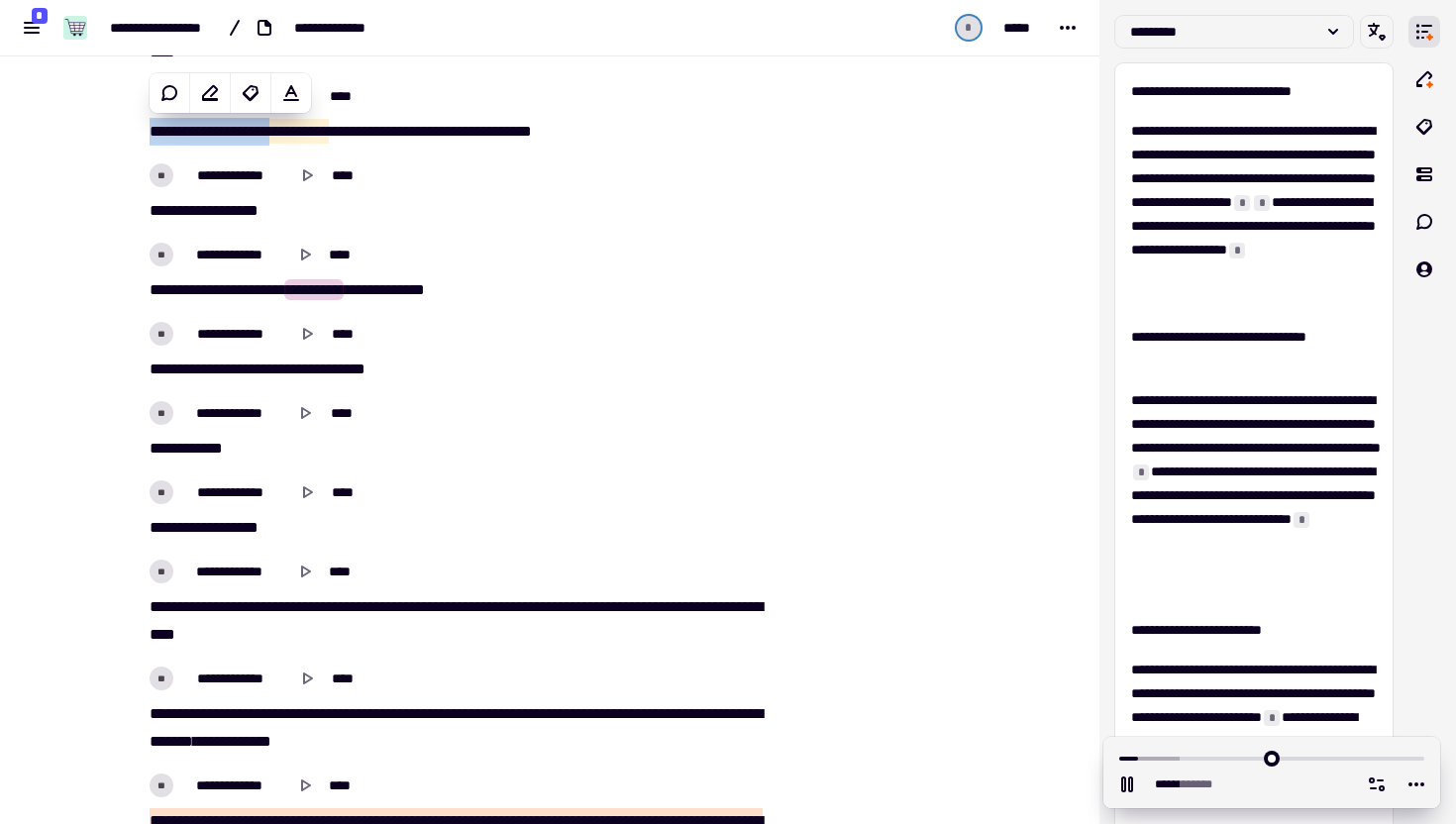 copy on "**********" 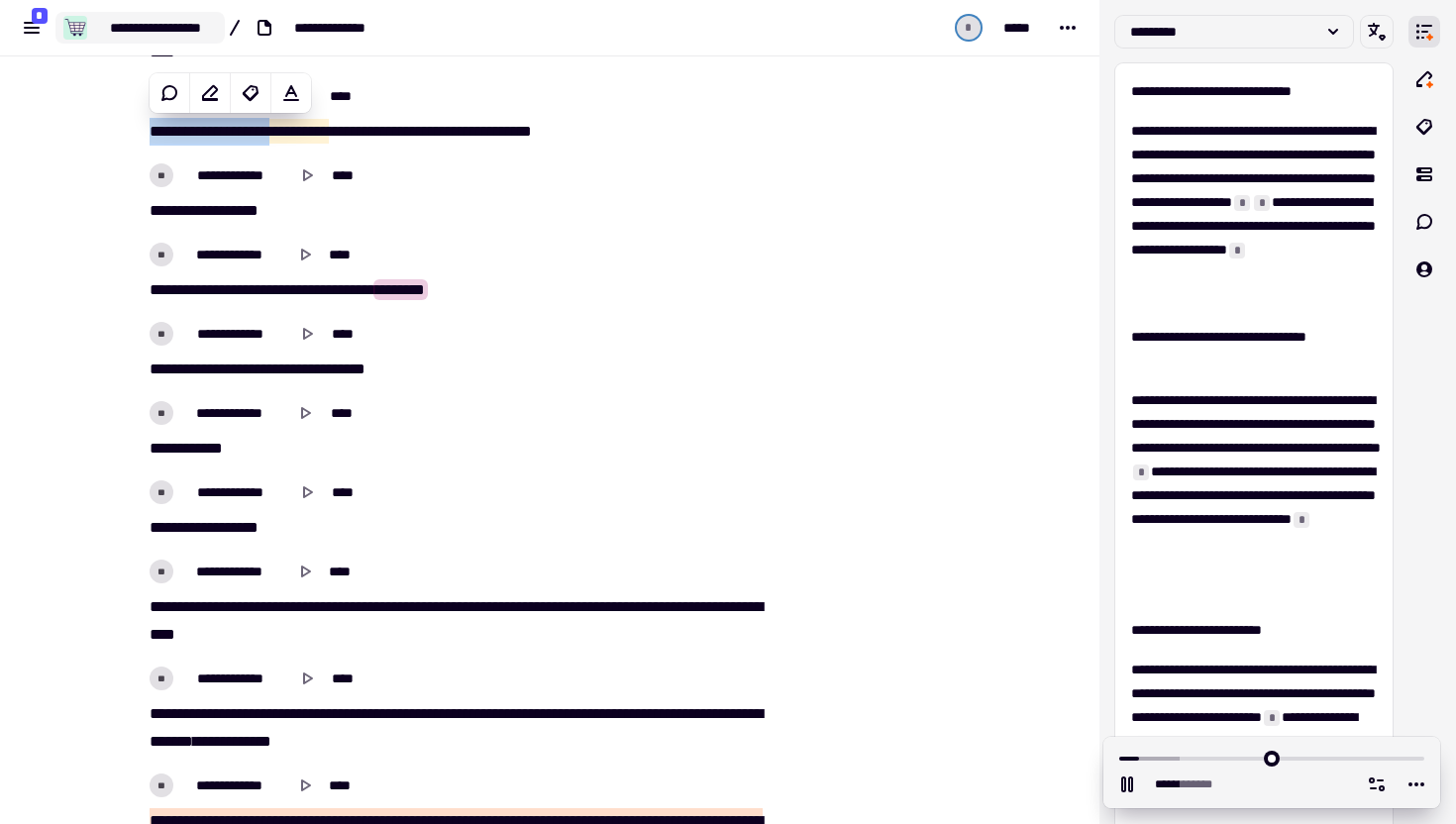 type on "*****" 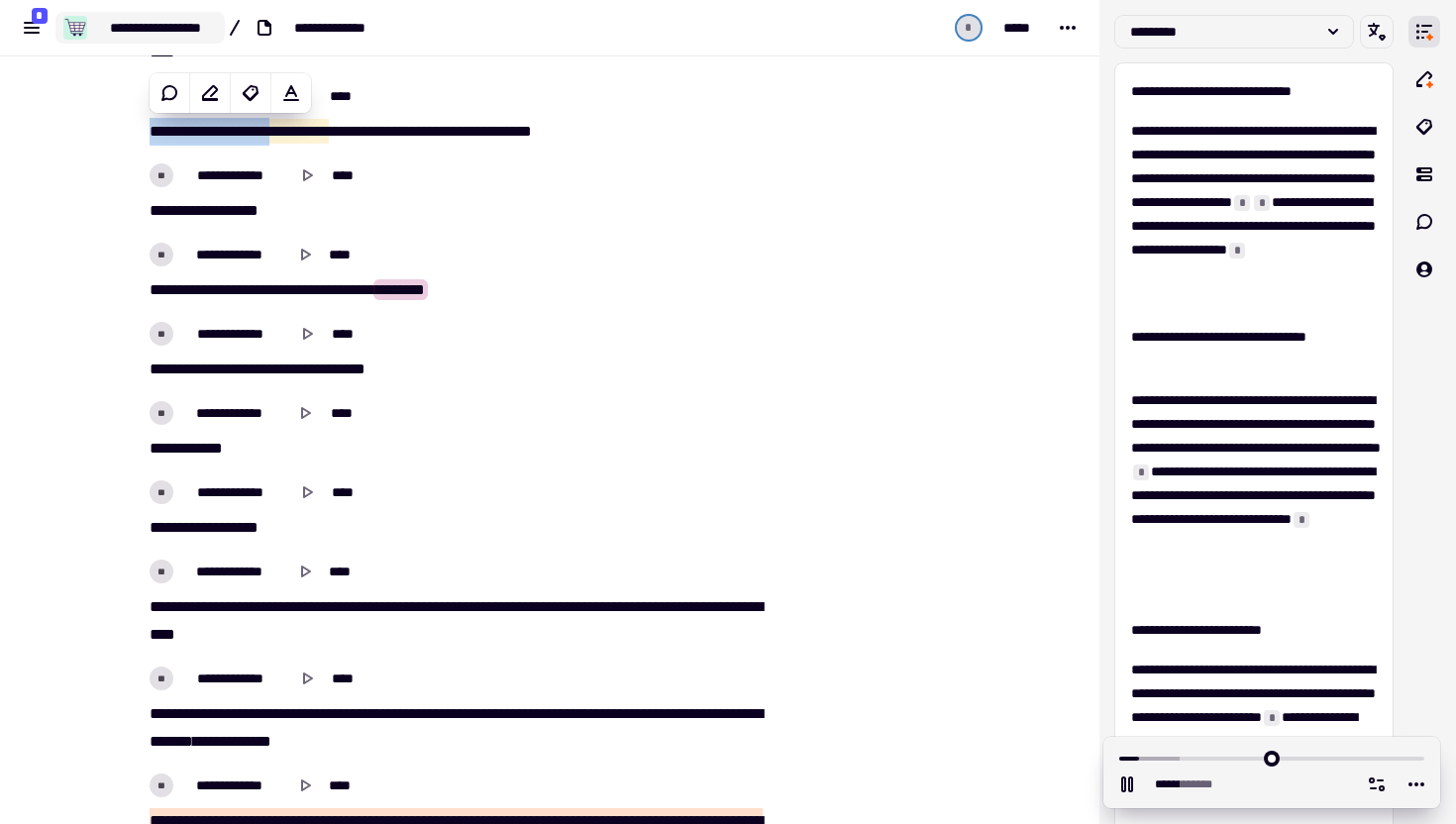click on "**********" 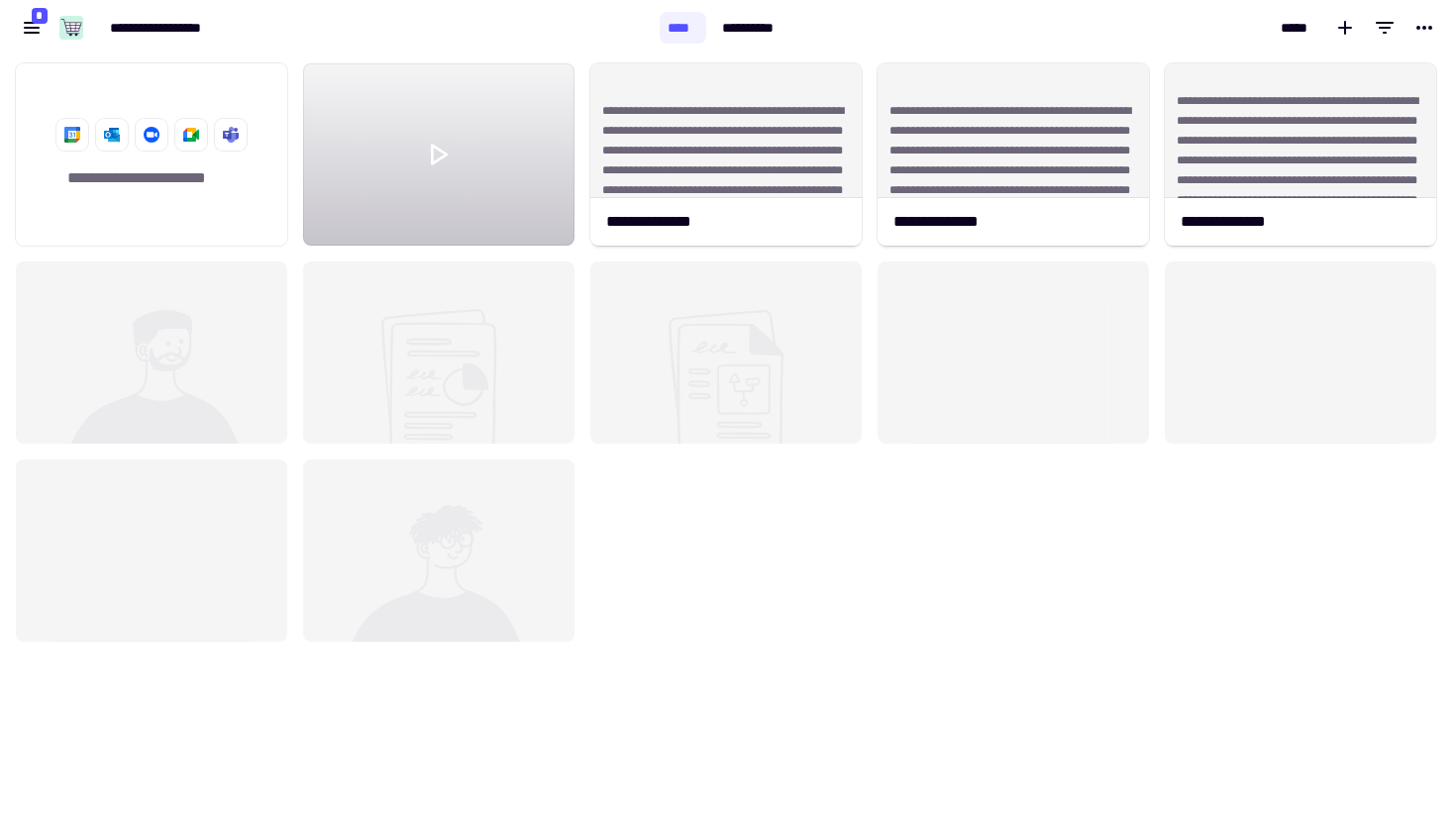 scroll, scrollTop: 1, scrollLeft: 1, axis: both 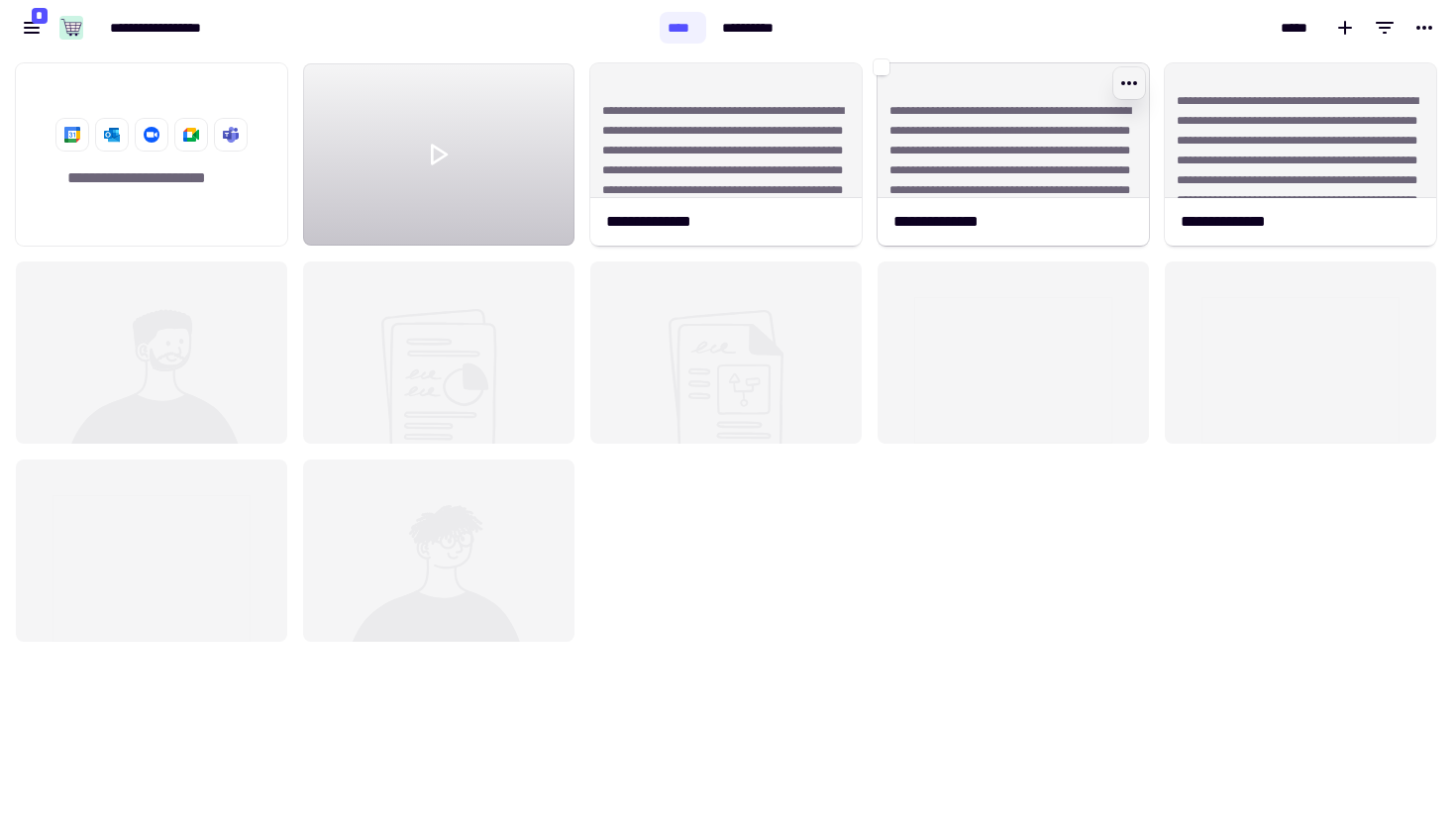 click 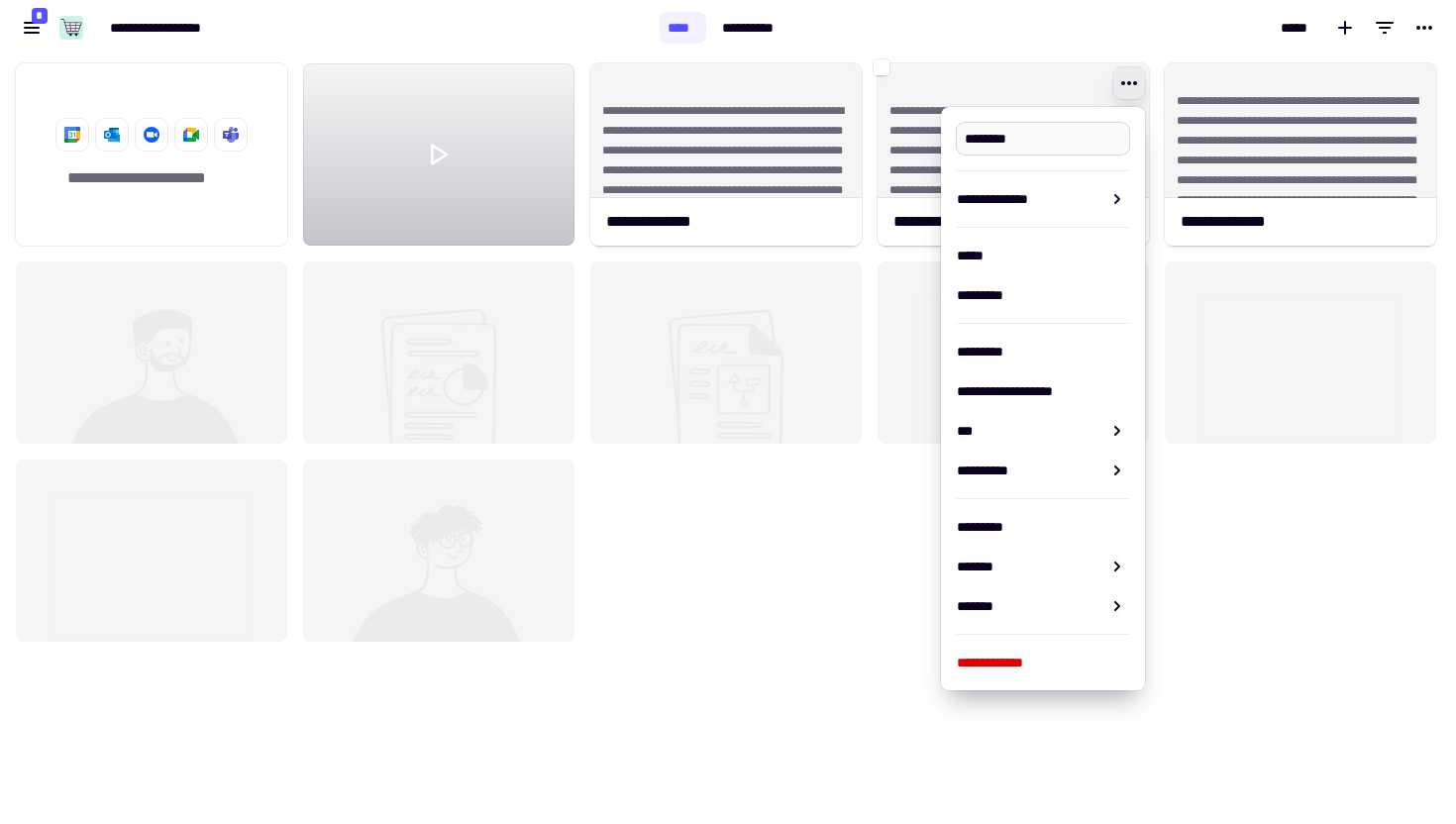 type on "**********" 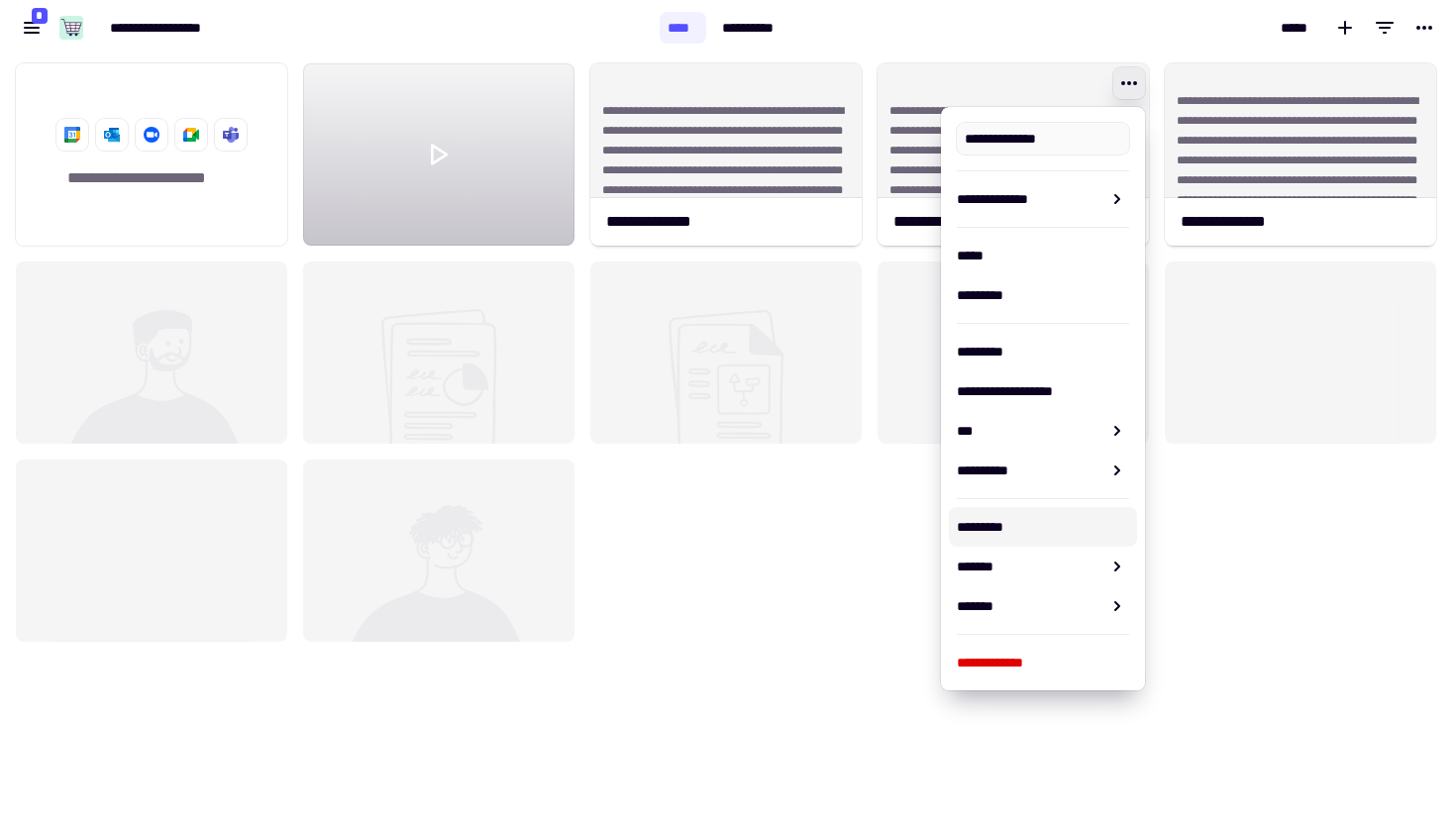 drag, startPoint x: 845, startPoint y: 557, endPoint x: 865, endPoint y: 426, distance: 132.51792 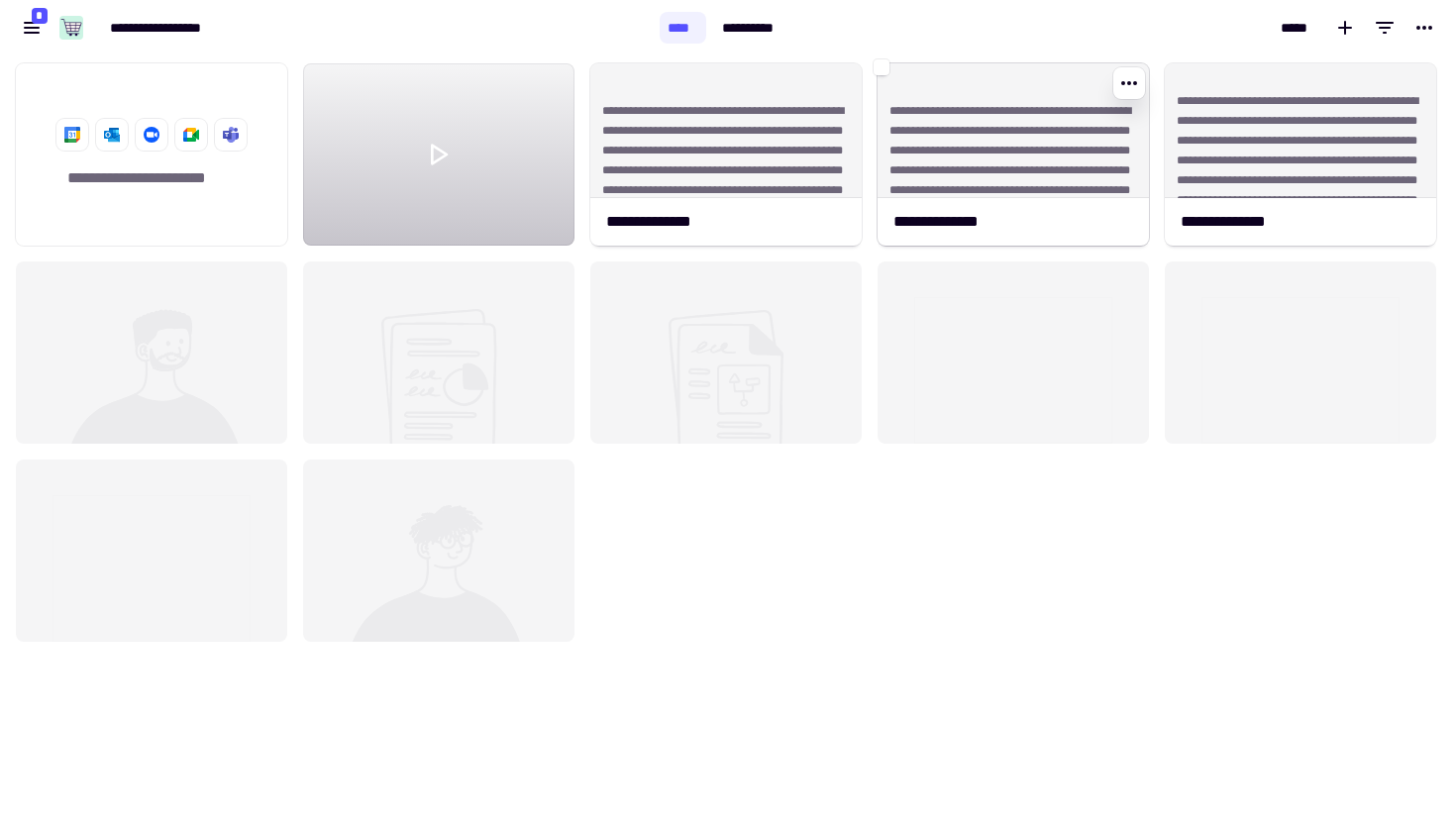 click on "**********" 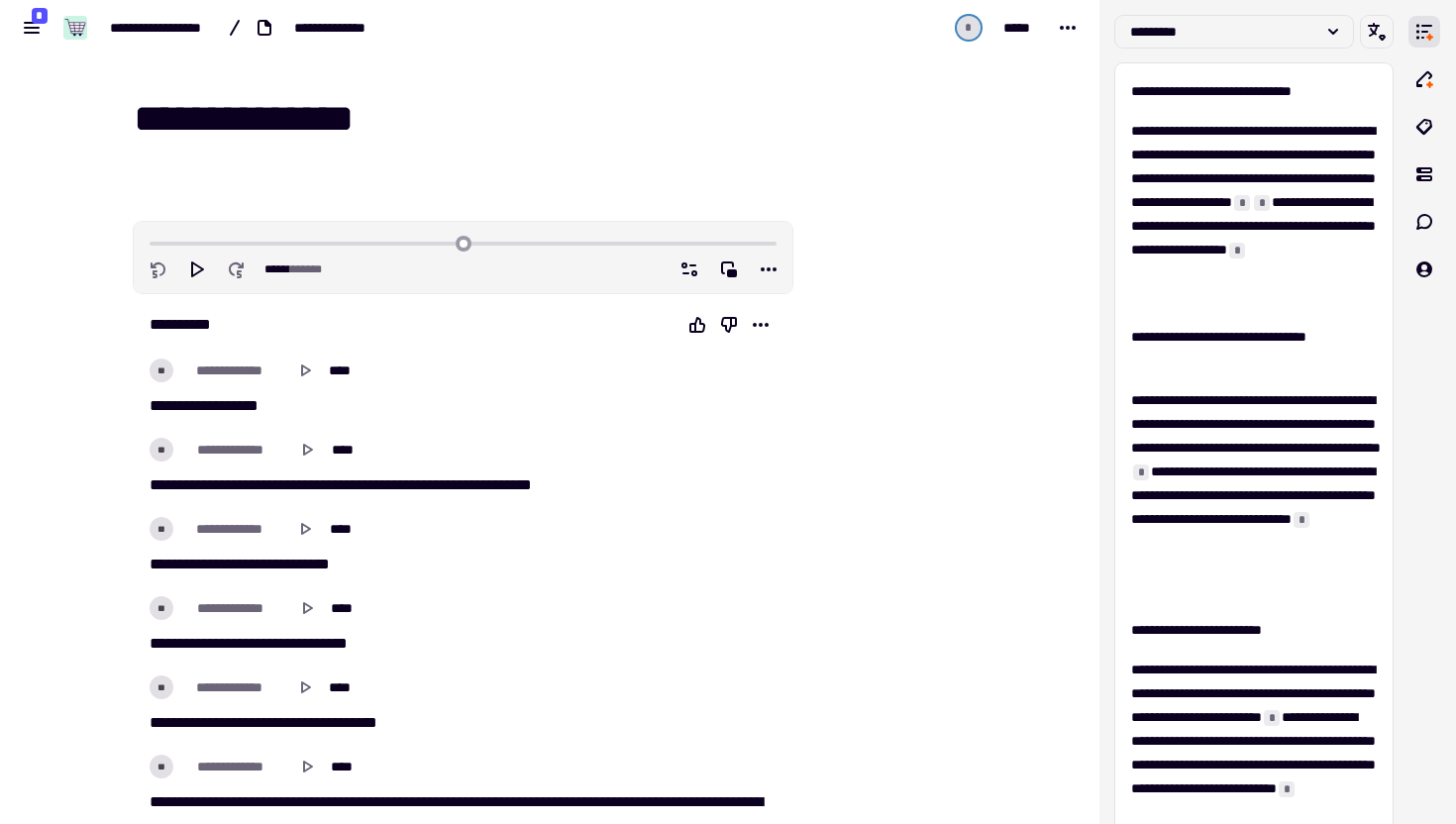 click on "**********" at bounding box center (562, 119) 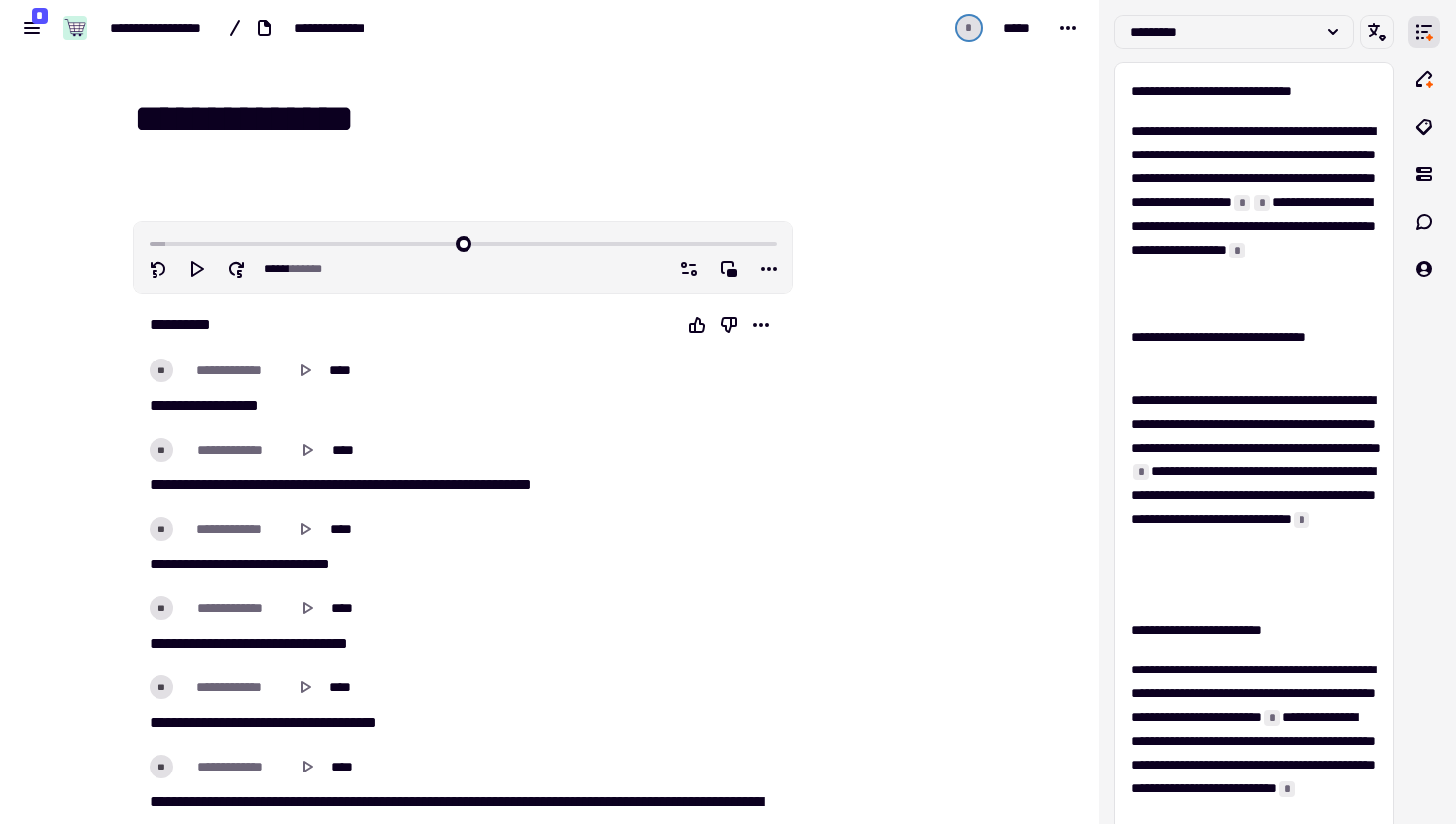 click on "**********" at bounding box center [562, 119] 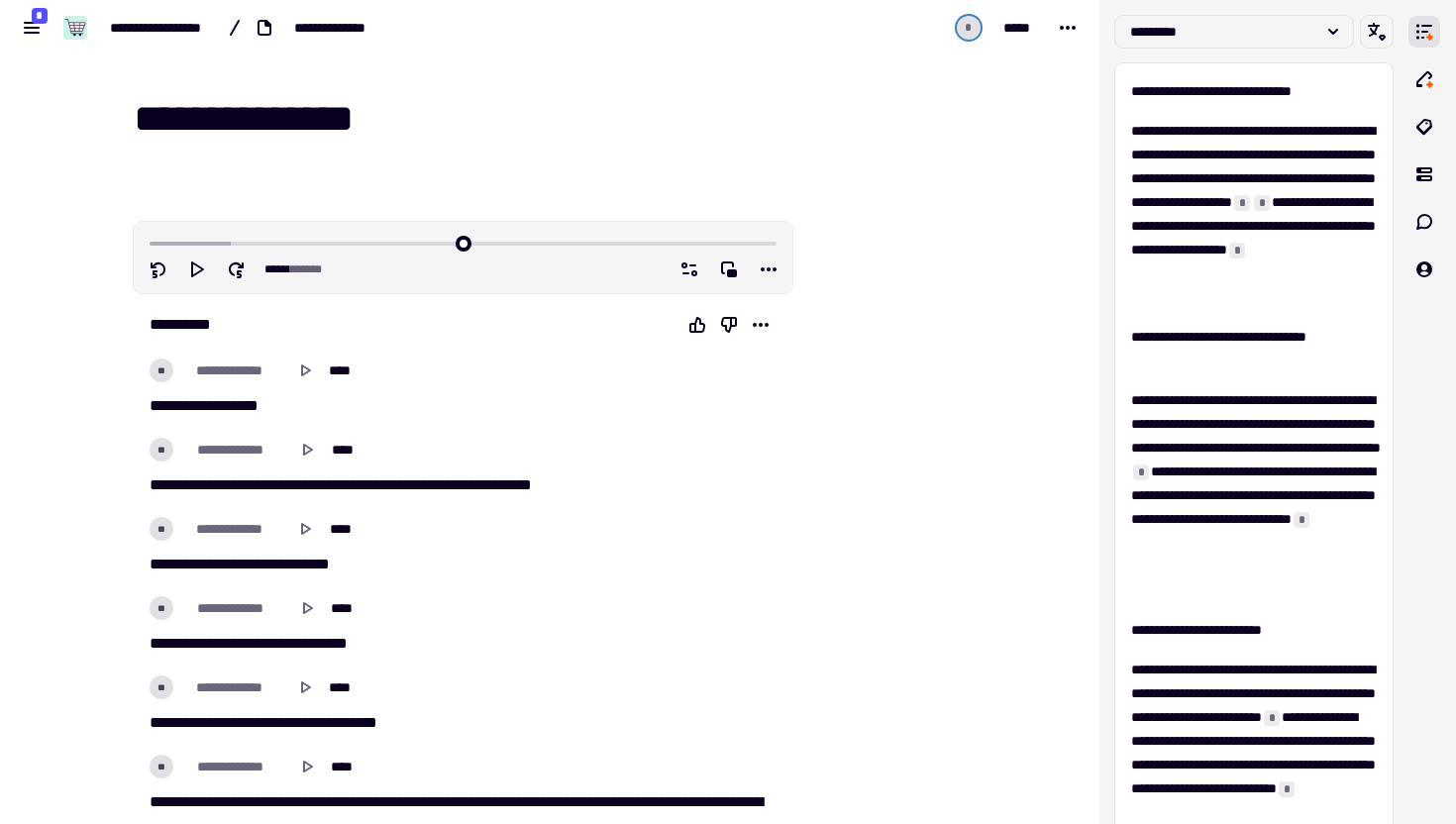 paste on "**********" 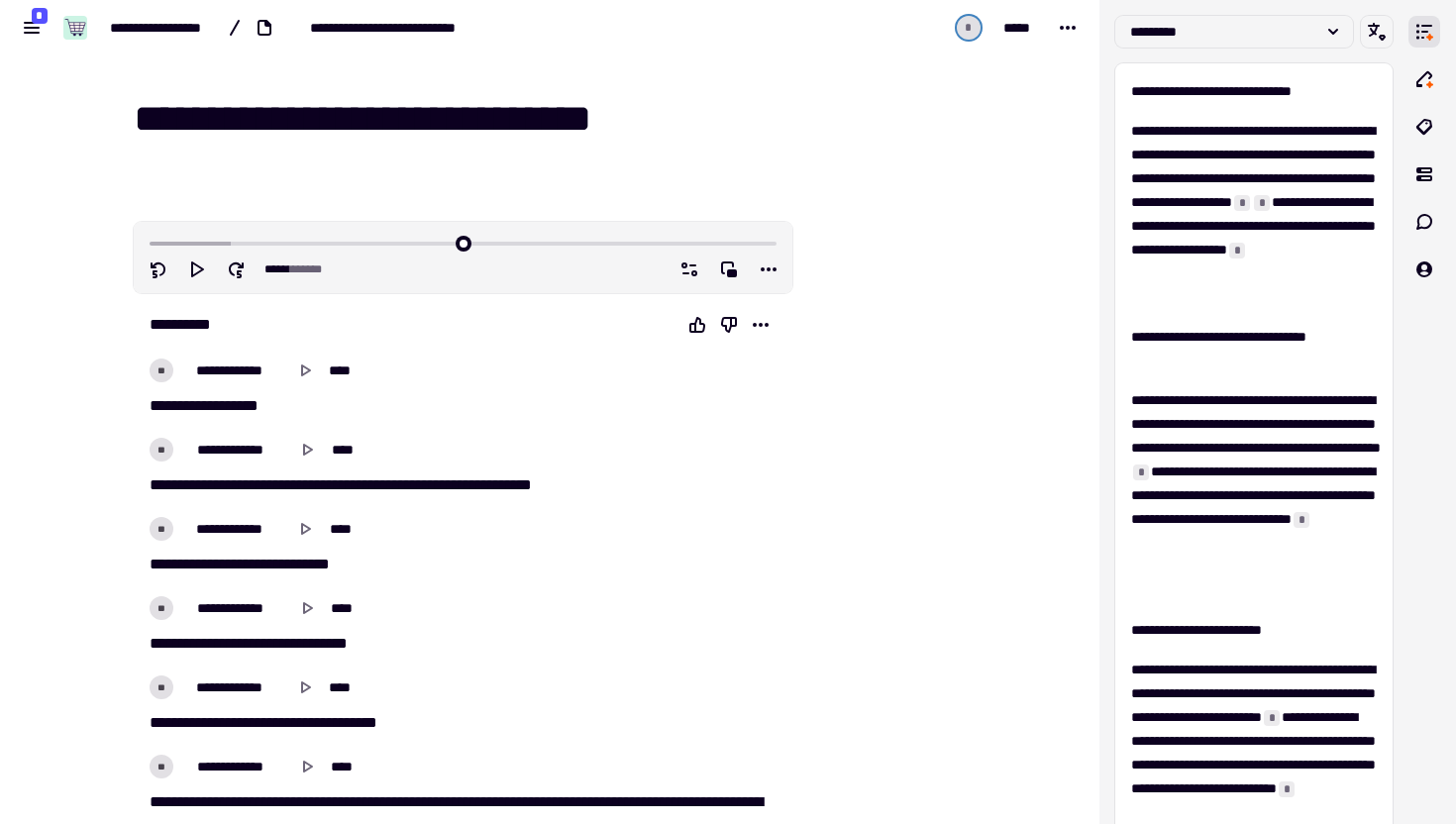 drag, startPoint x: 236, startPoint y: 119, endPoint x: 344, endPoint y: 125, distance: 108.166538 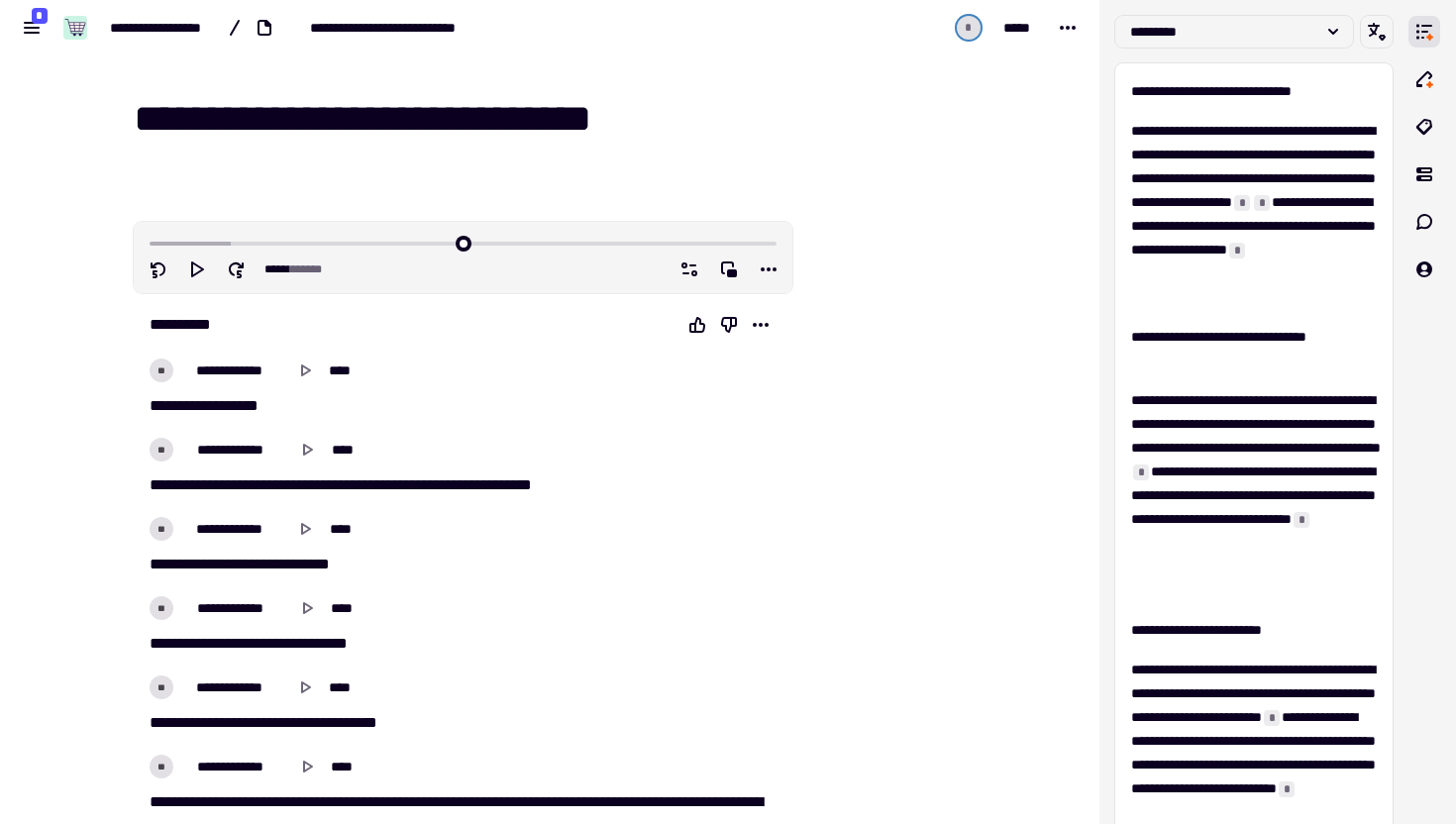 click on "**********" at bounding box center [562, 119] 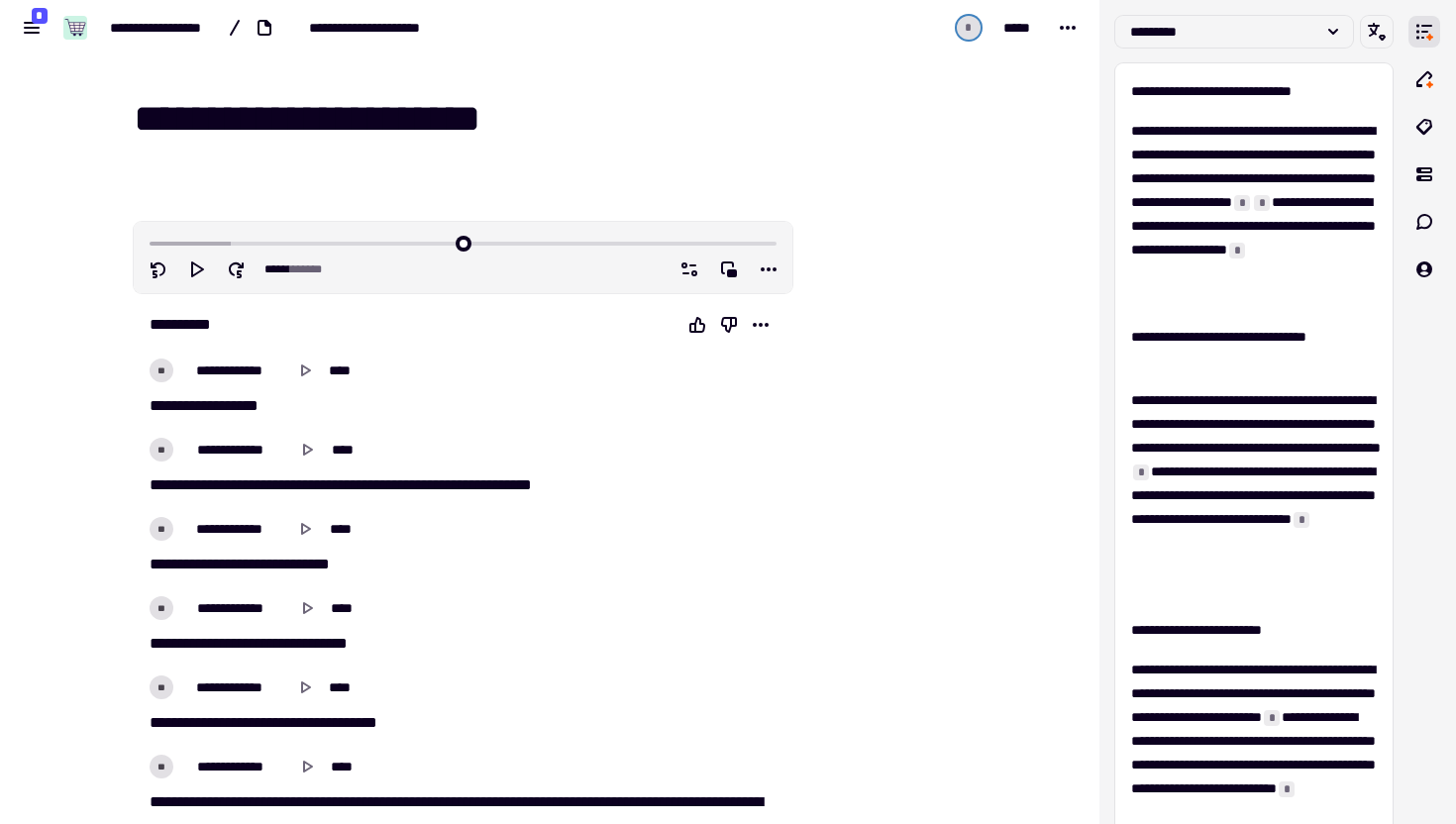 drag, startPoint x: 374, startPoint y: 120, endPoint x: 633, endPoint y: 133, distance: 259.32605 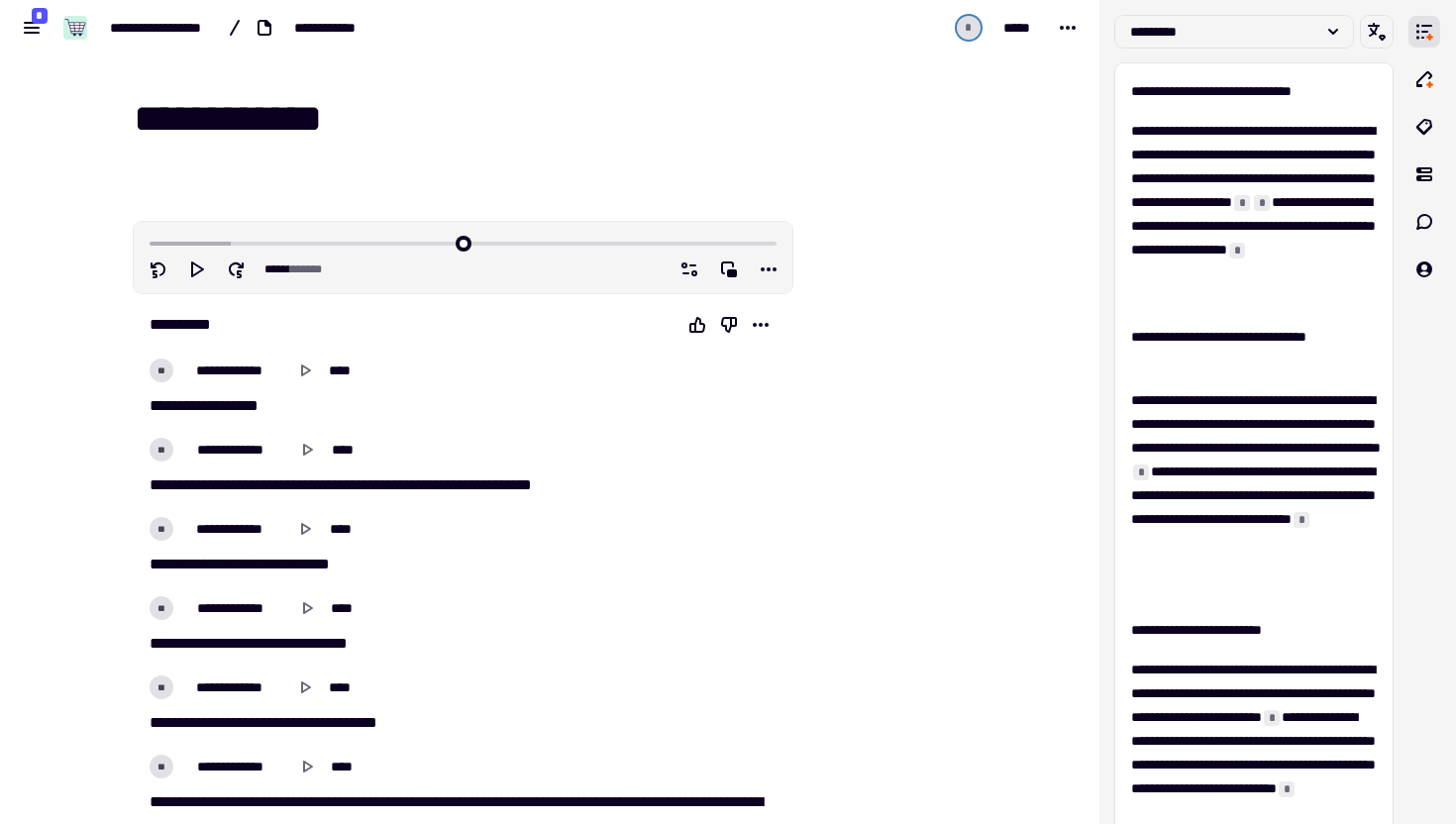 click on "**********" at bounding box center (562, 119) 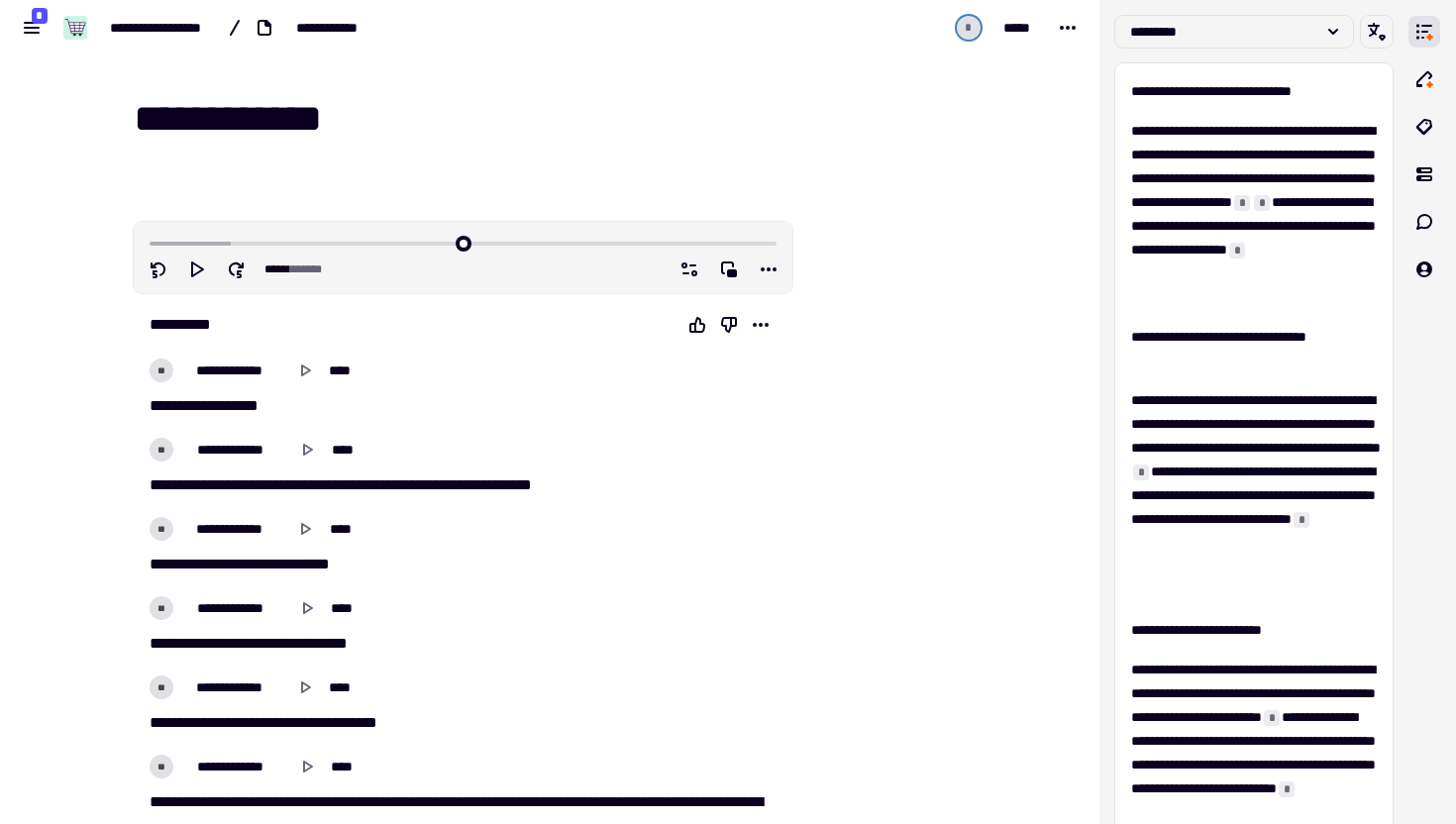 click on "**********" at bounding box center [562, 119] 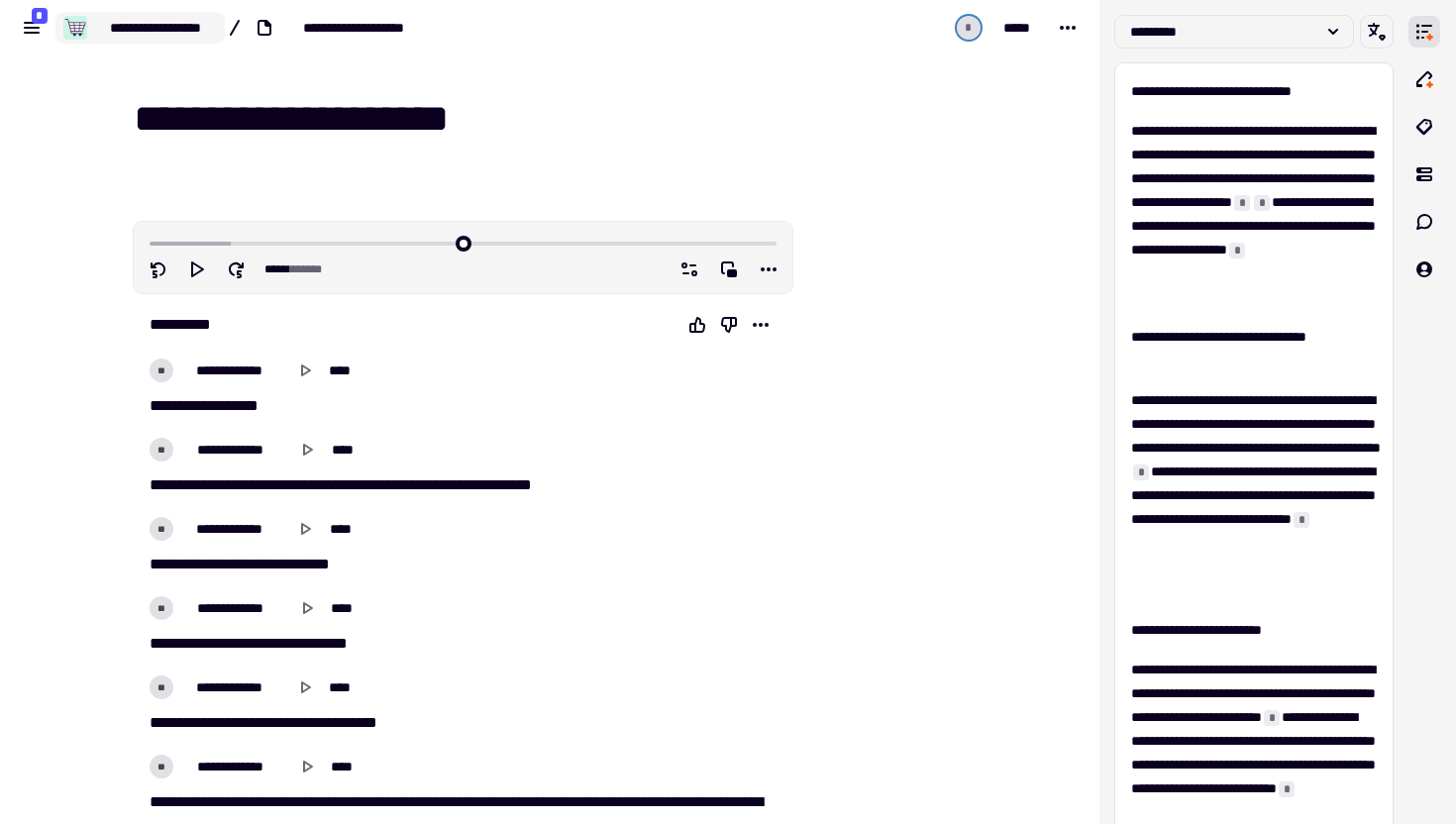 type on "**********" 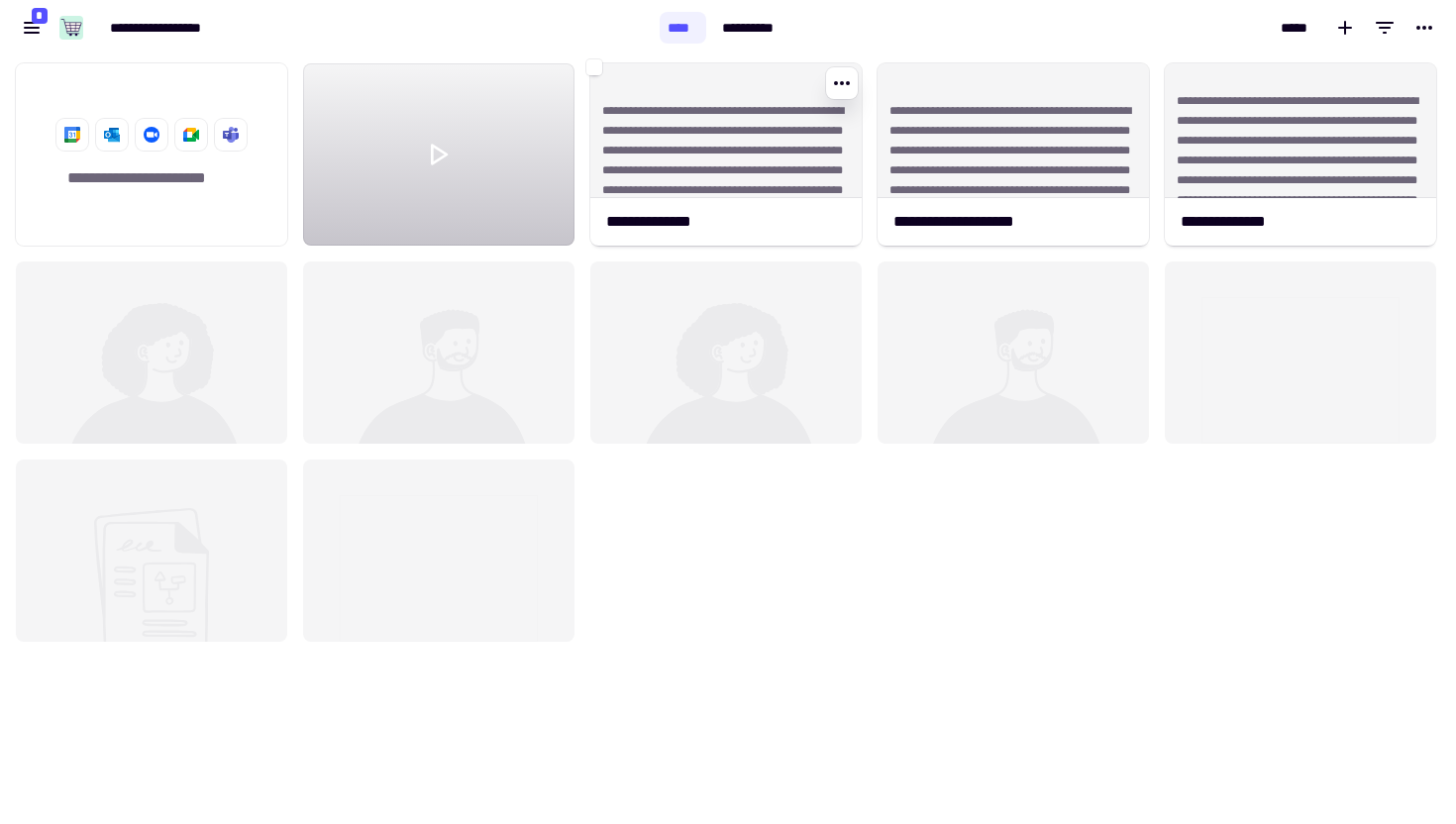 scroll, scrollTop: 1, scrollLeft: 1, axis: both 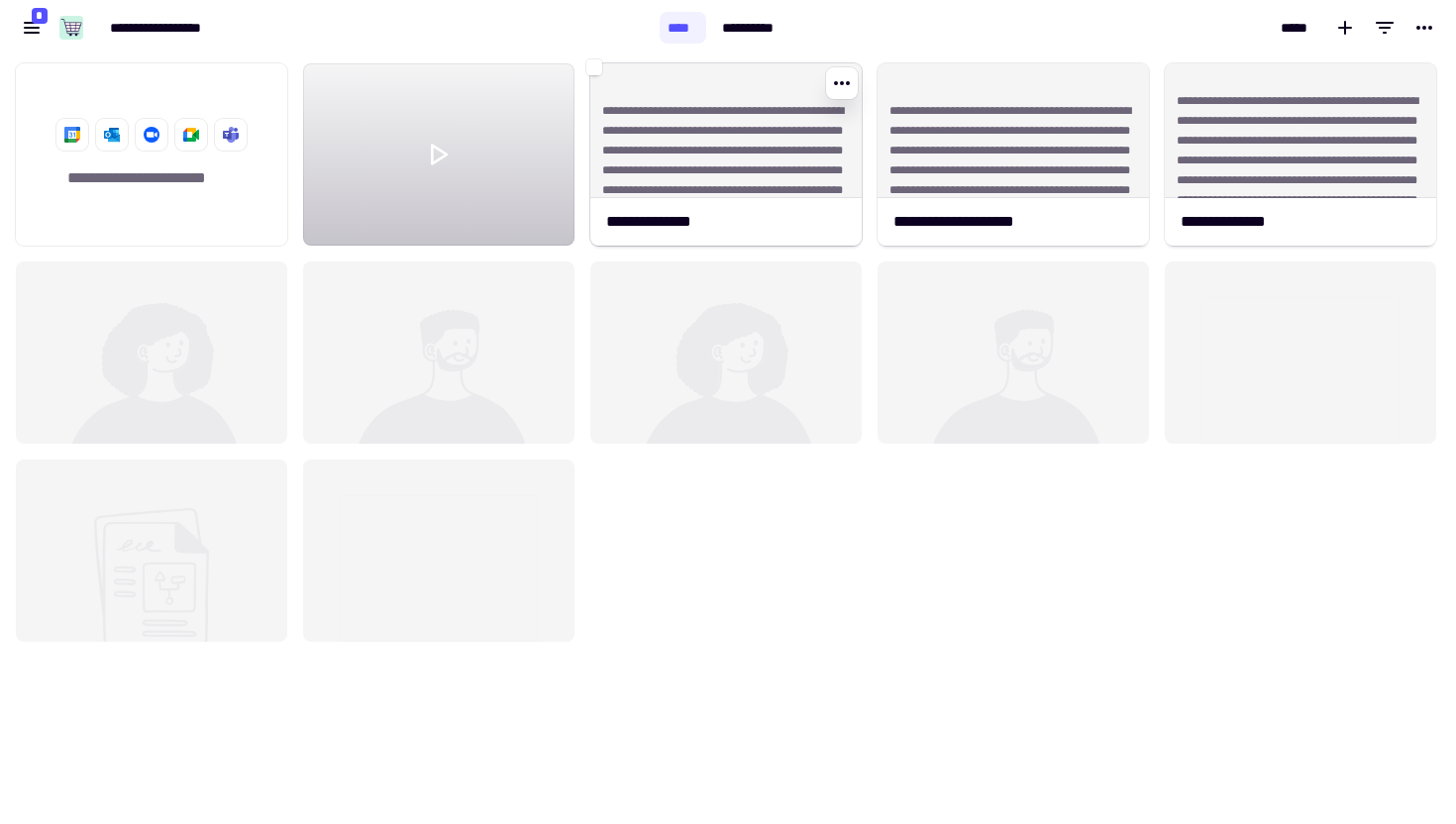 click on "**********" 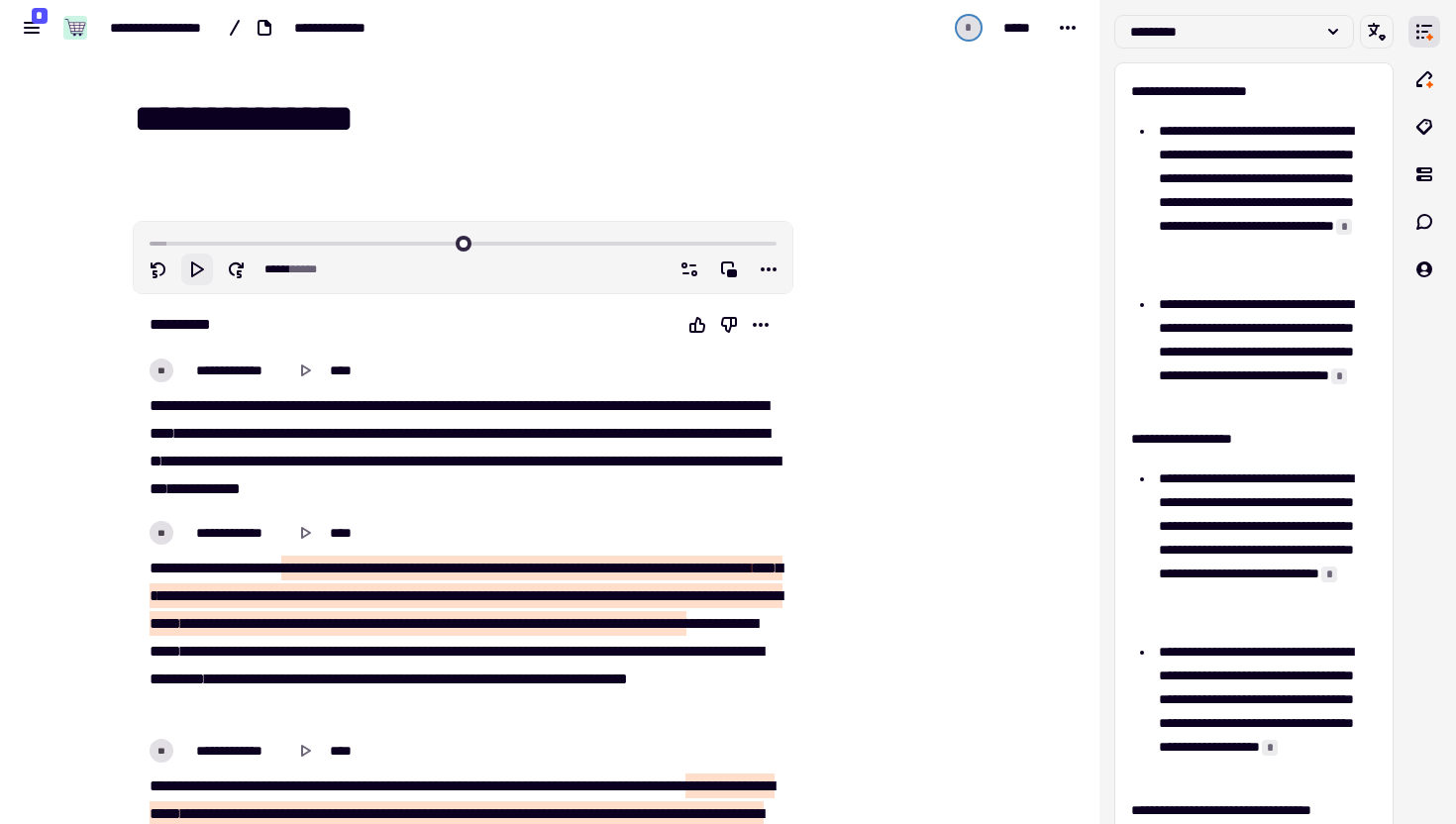 click 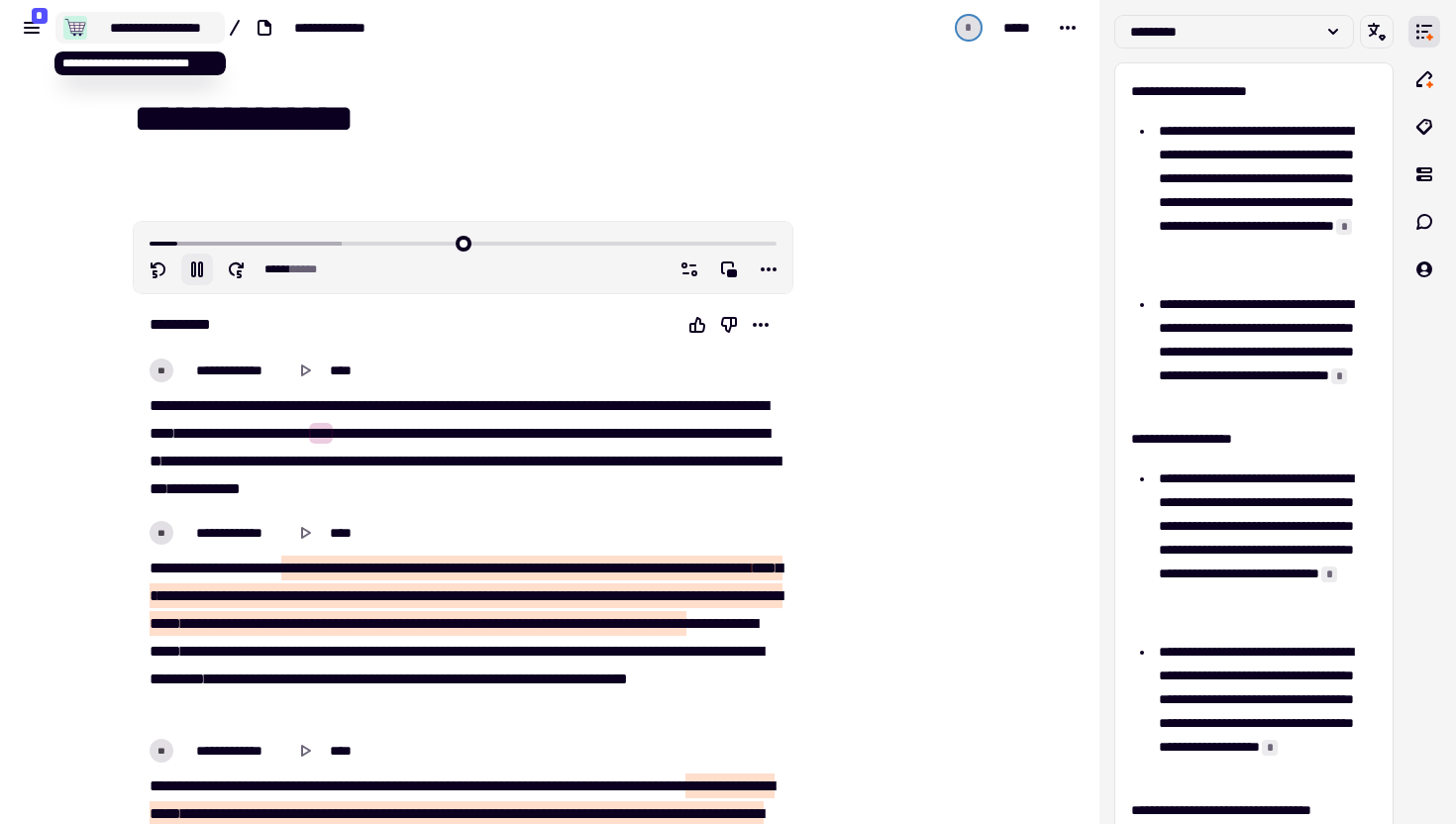 type on "****" 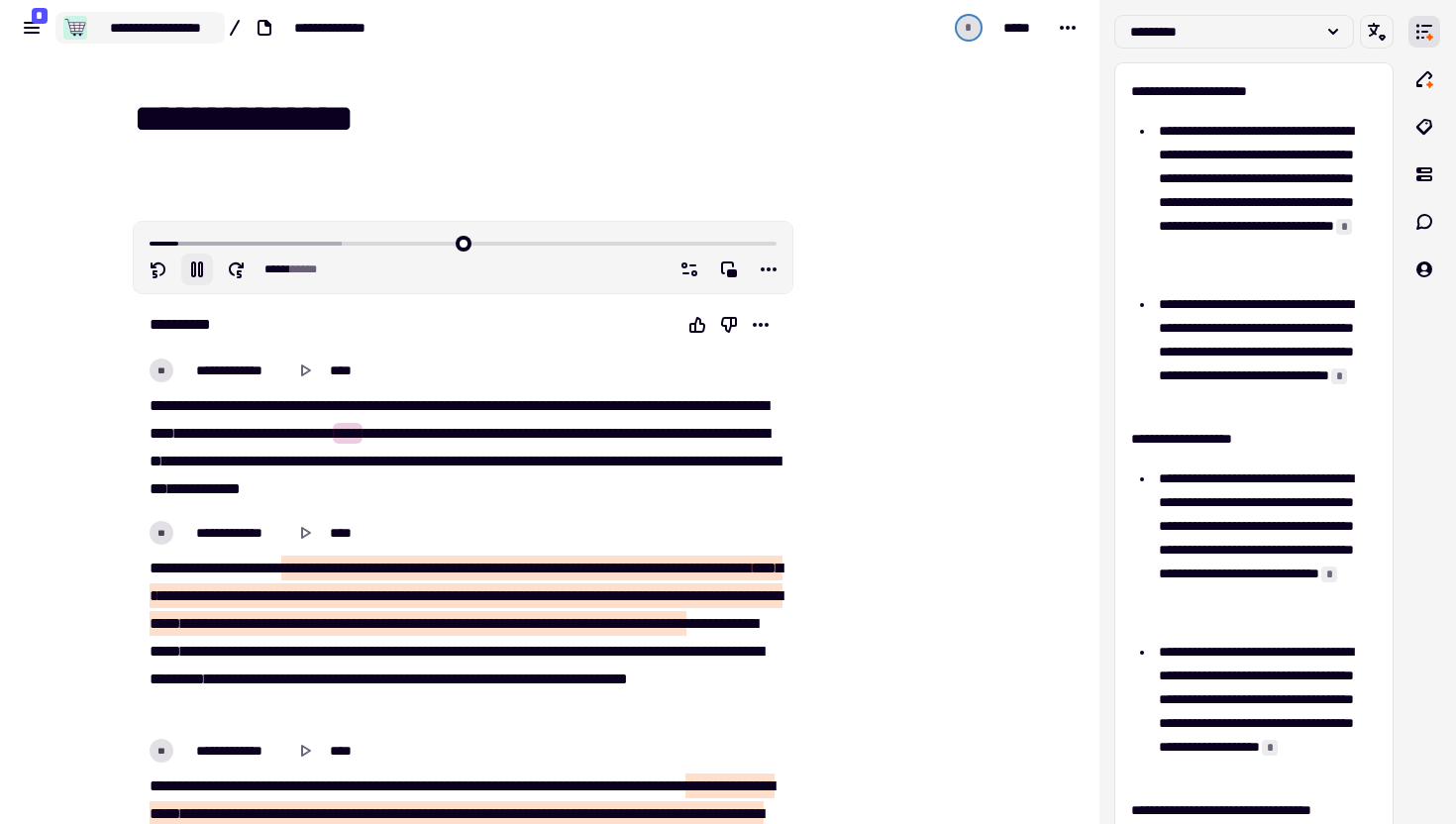 click on "**********" 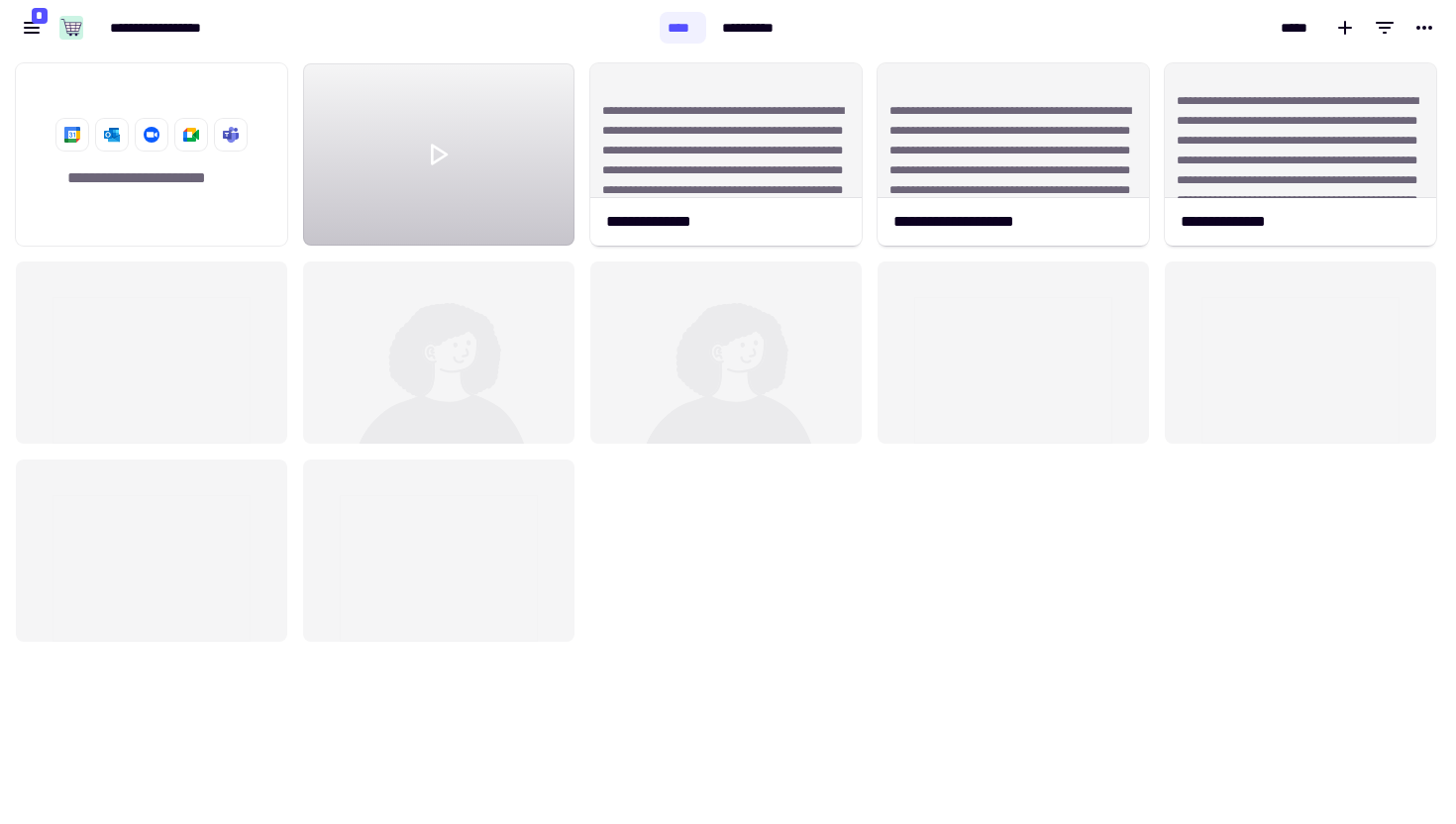 scroll, scrollTop: 1, scrollLeft: 1, axis: both 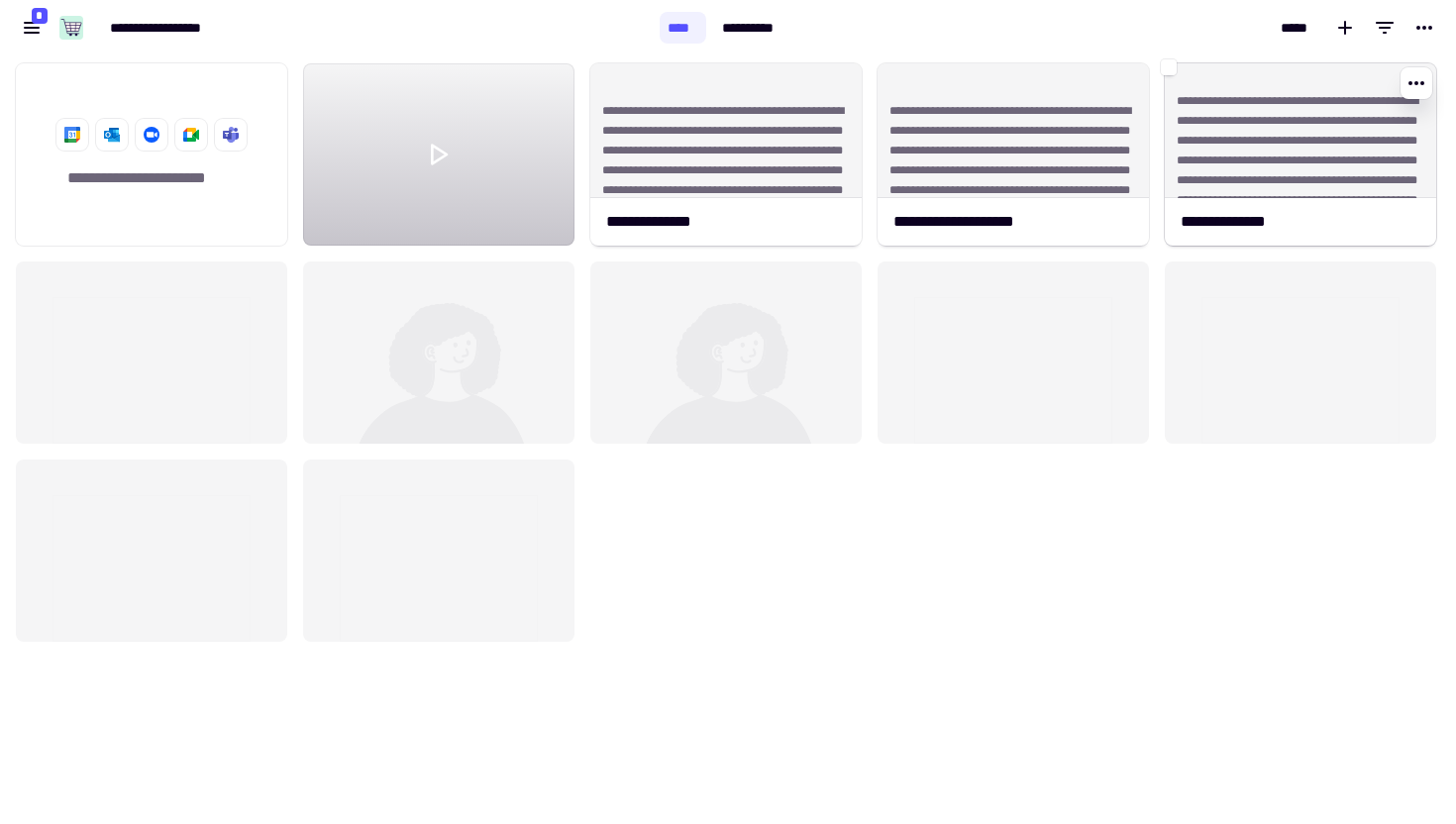 click on "**********" 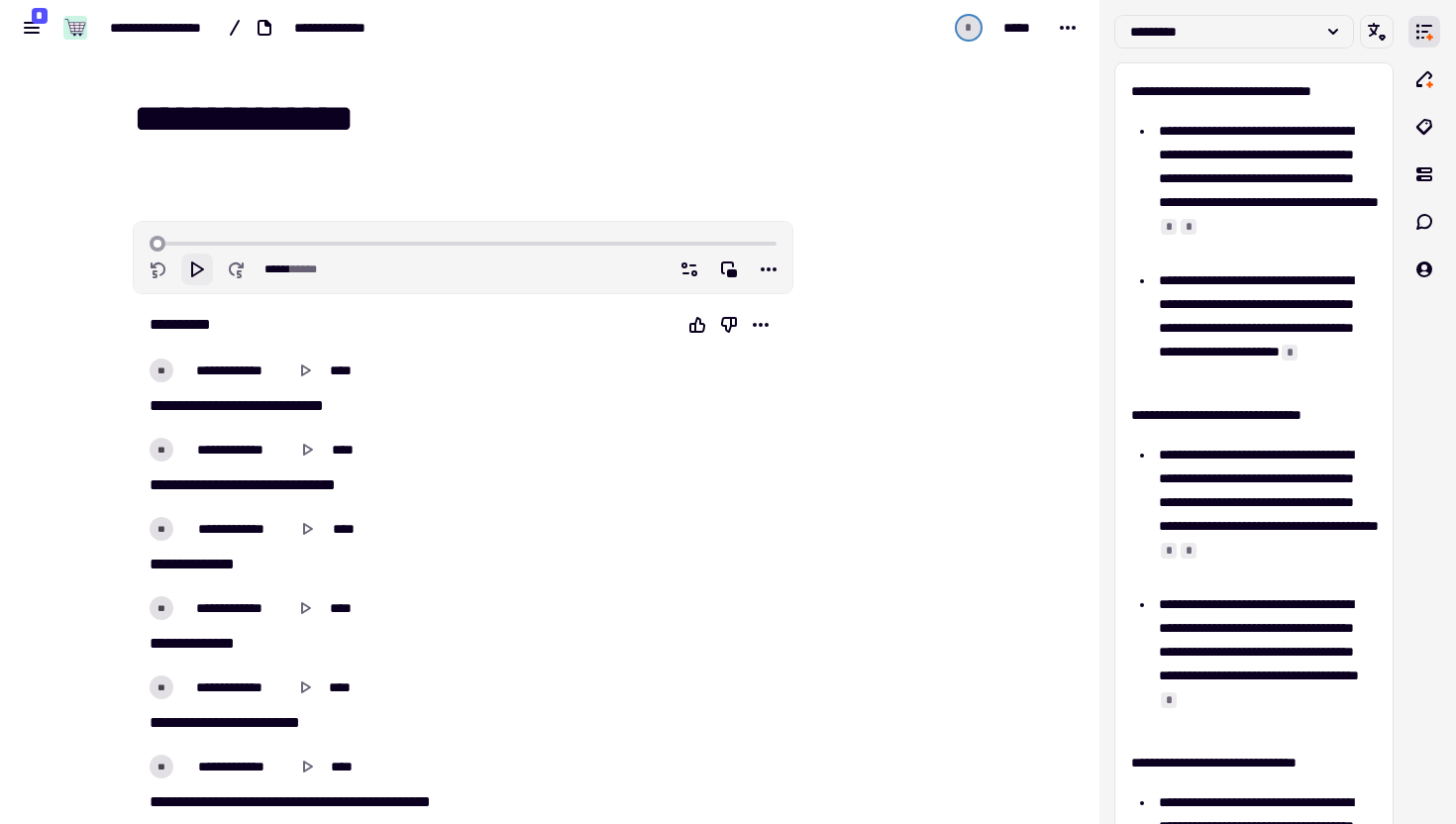 click 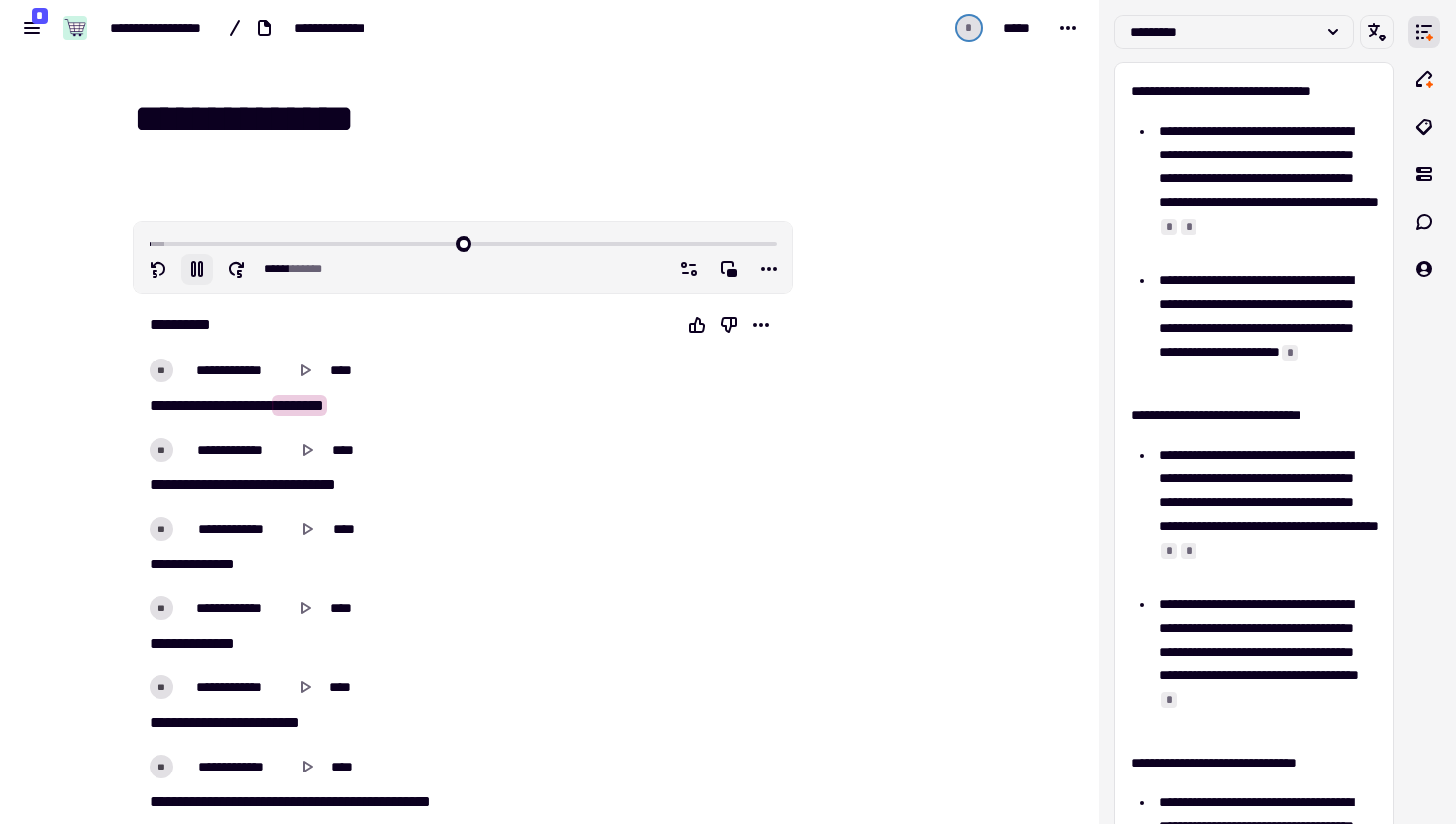 click on "**********" at bounding box center [562, 119] 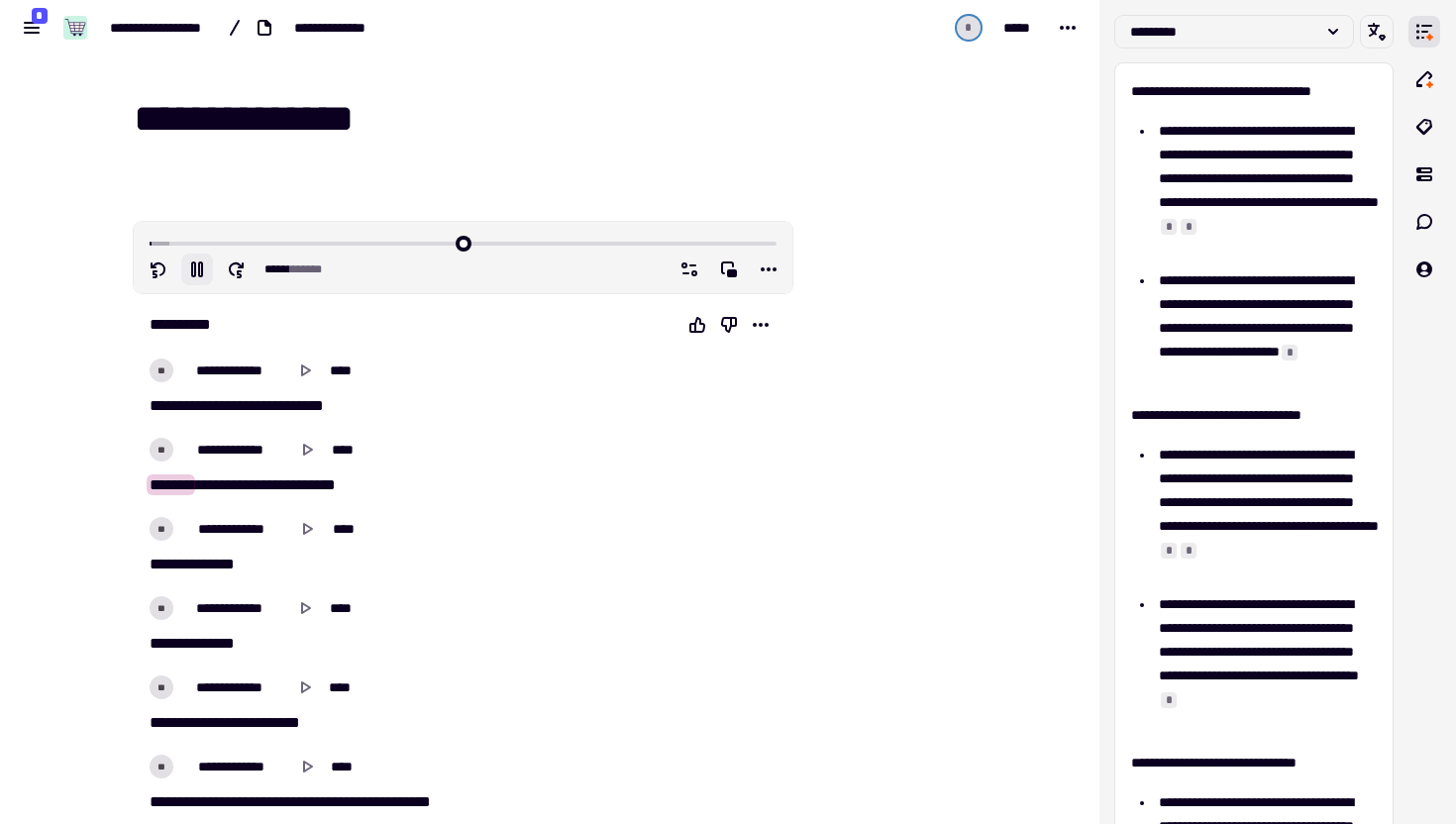 click on "**********" at bounding box center [562, 119] 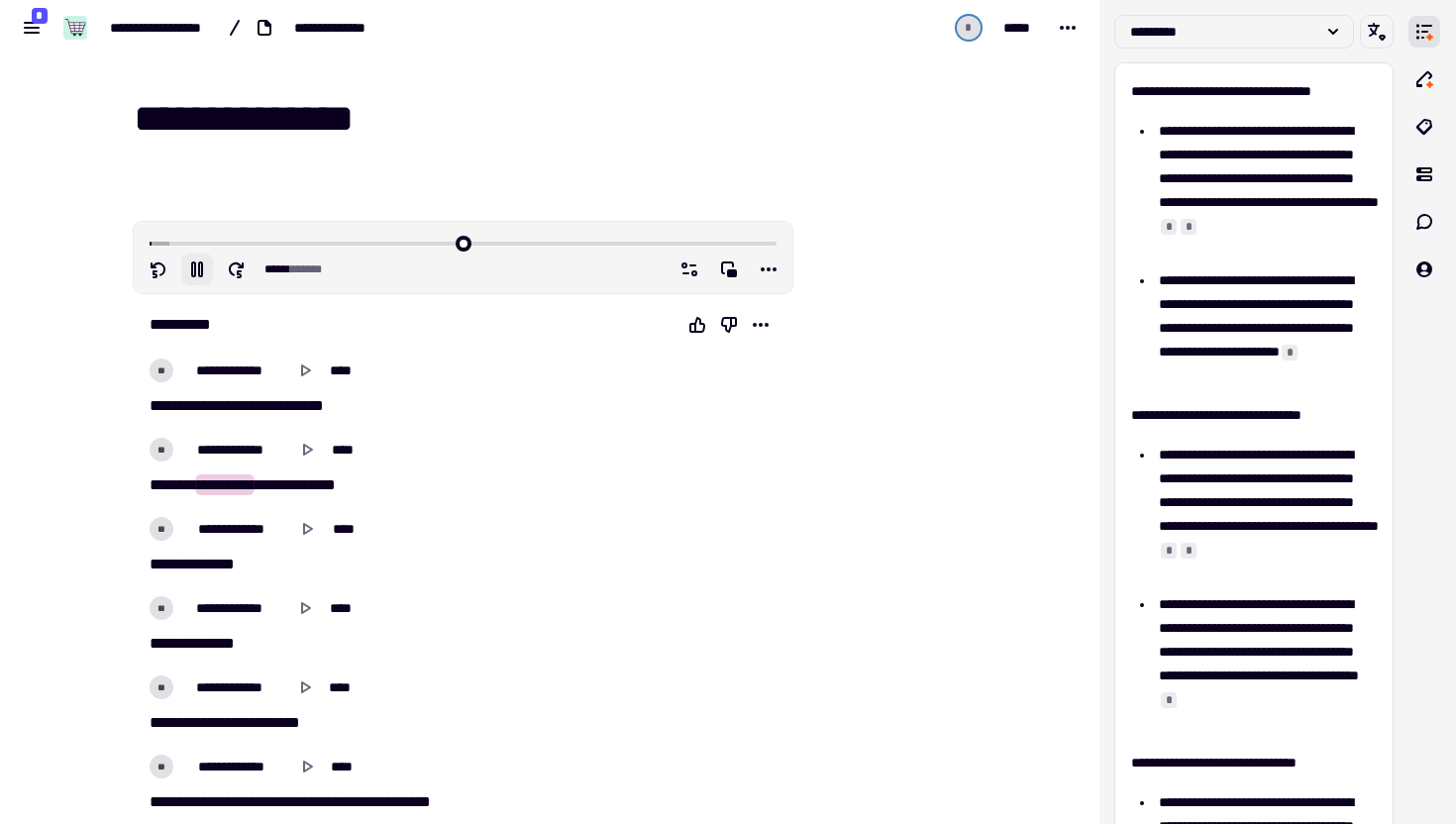 click on "**********" at bounding box center (562, 119) 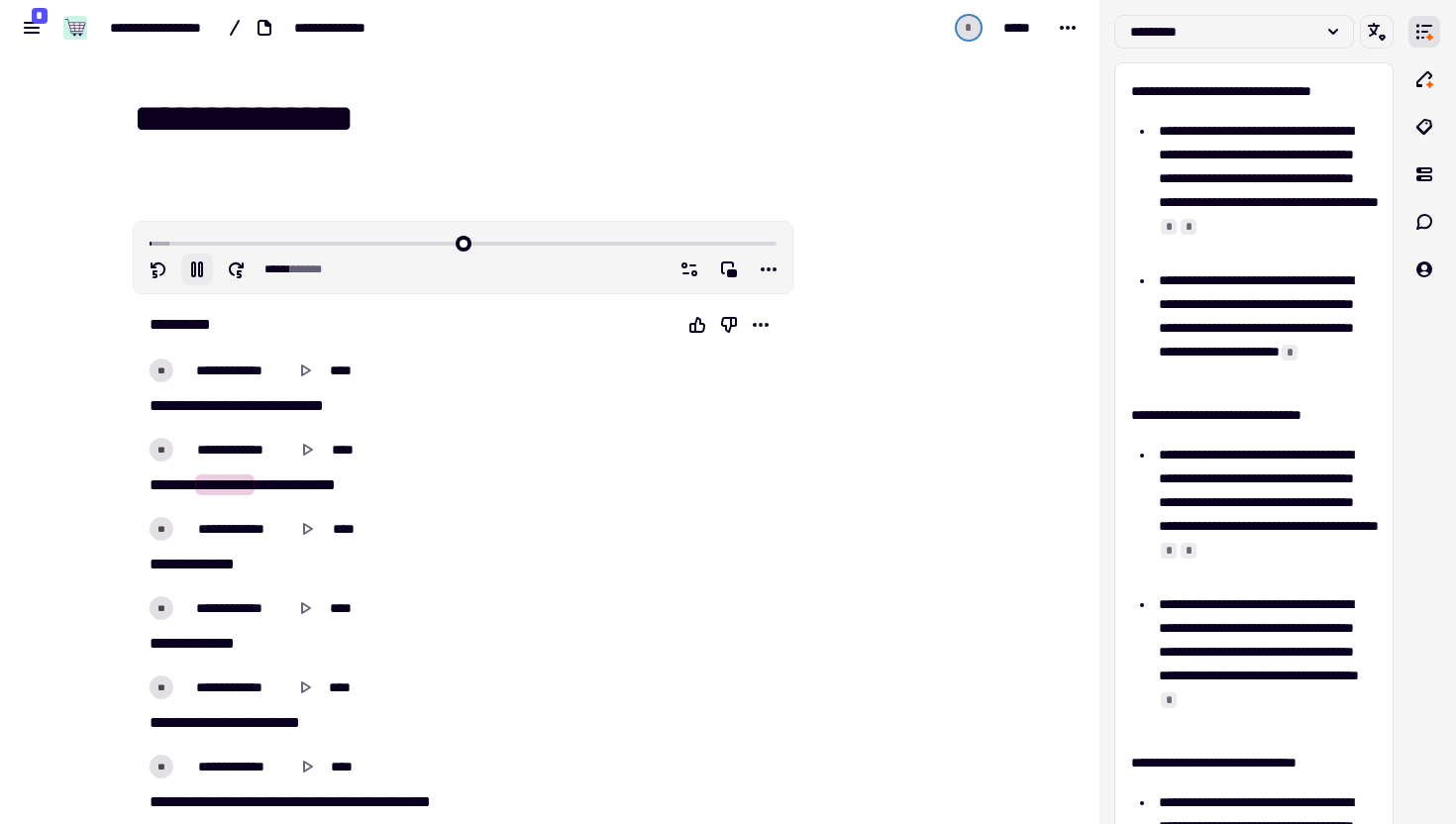 click on "**********" at bounding box center [562, 119] 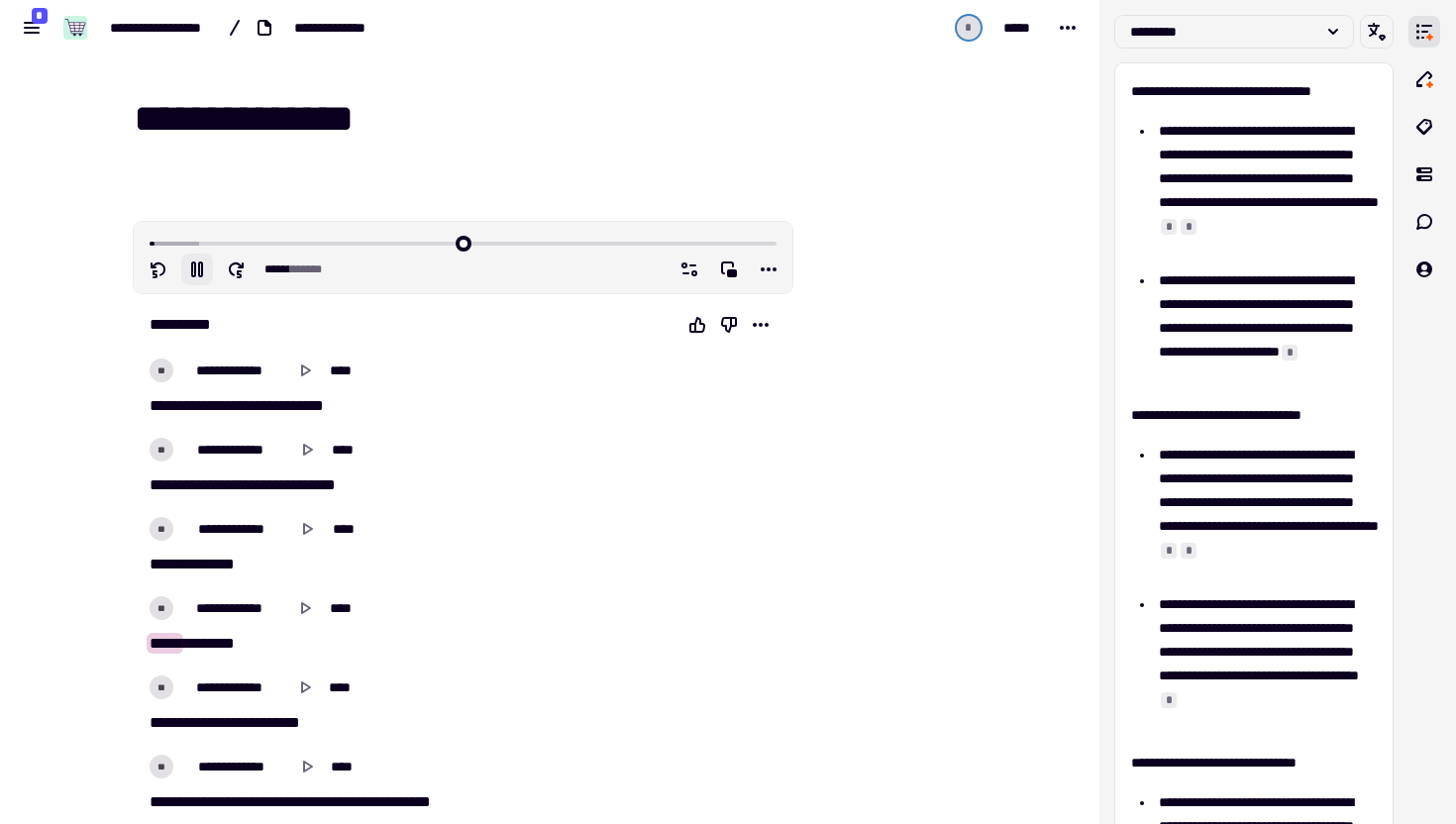 type on "****" 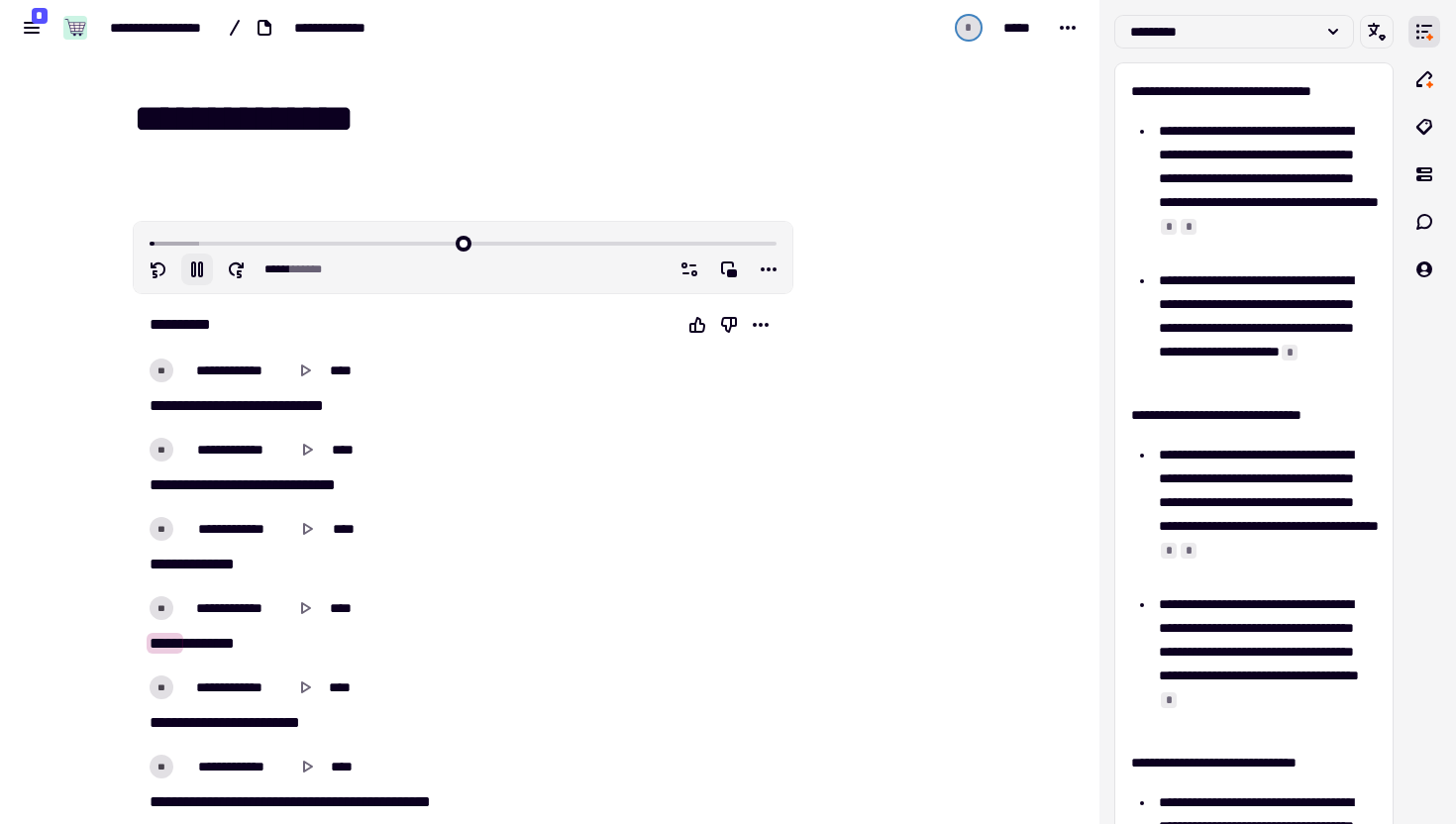 type on "*" 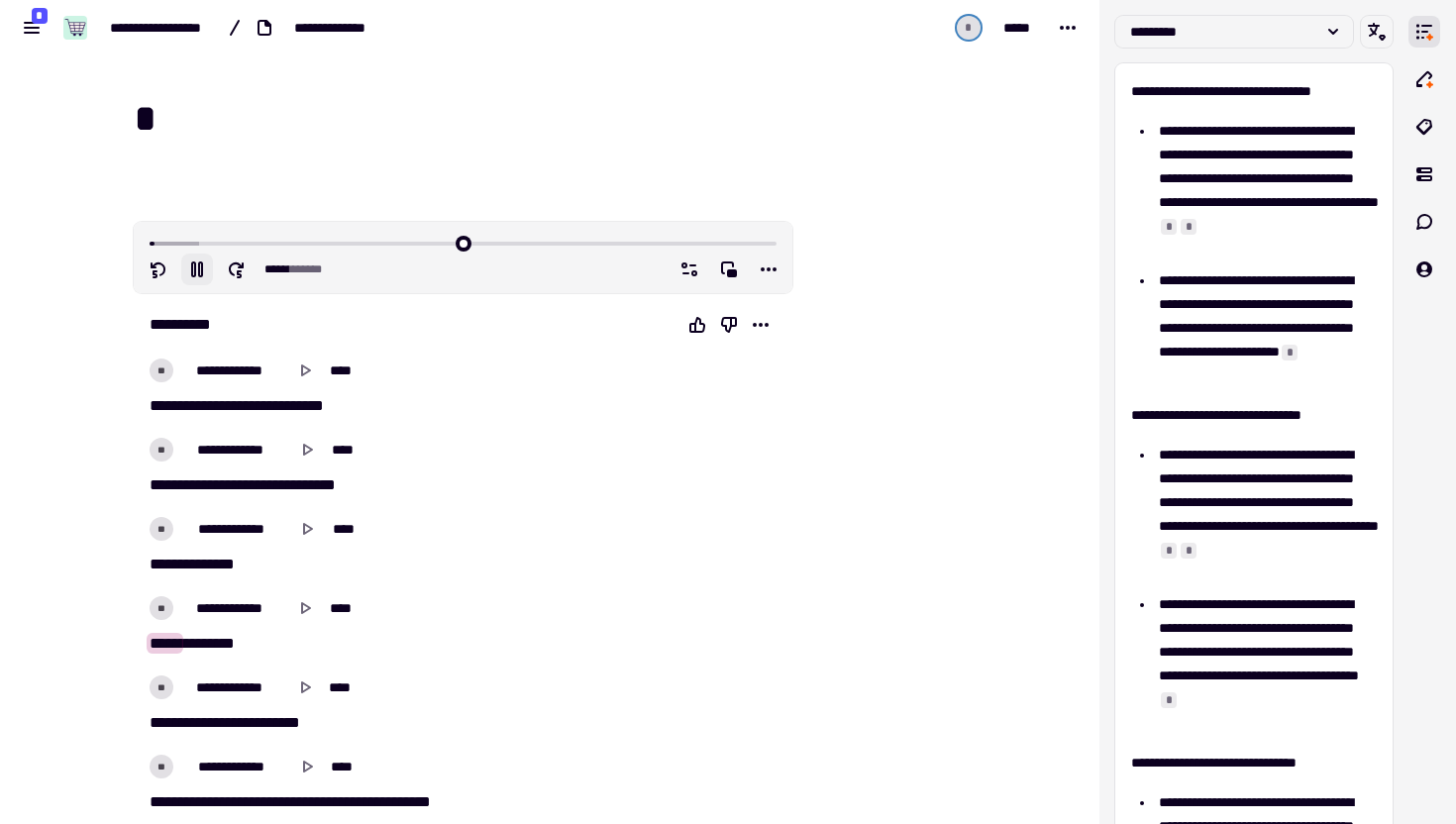 type on "****" 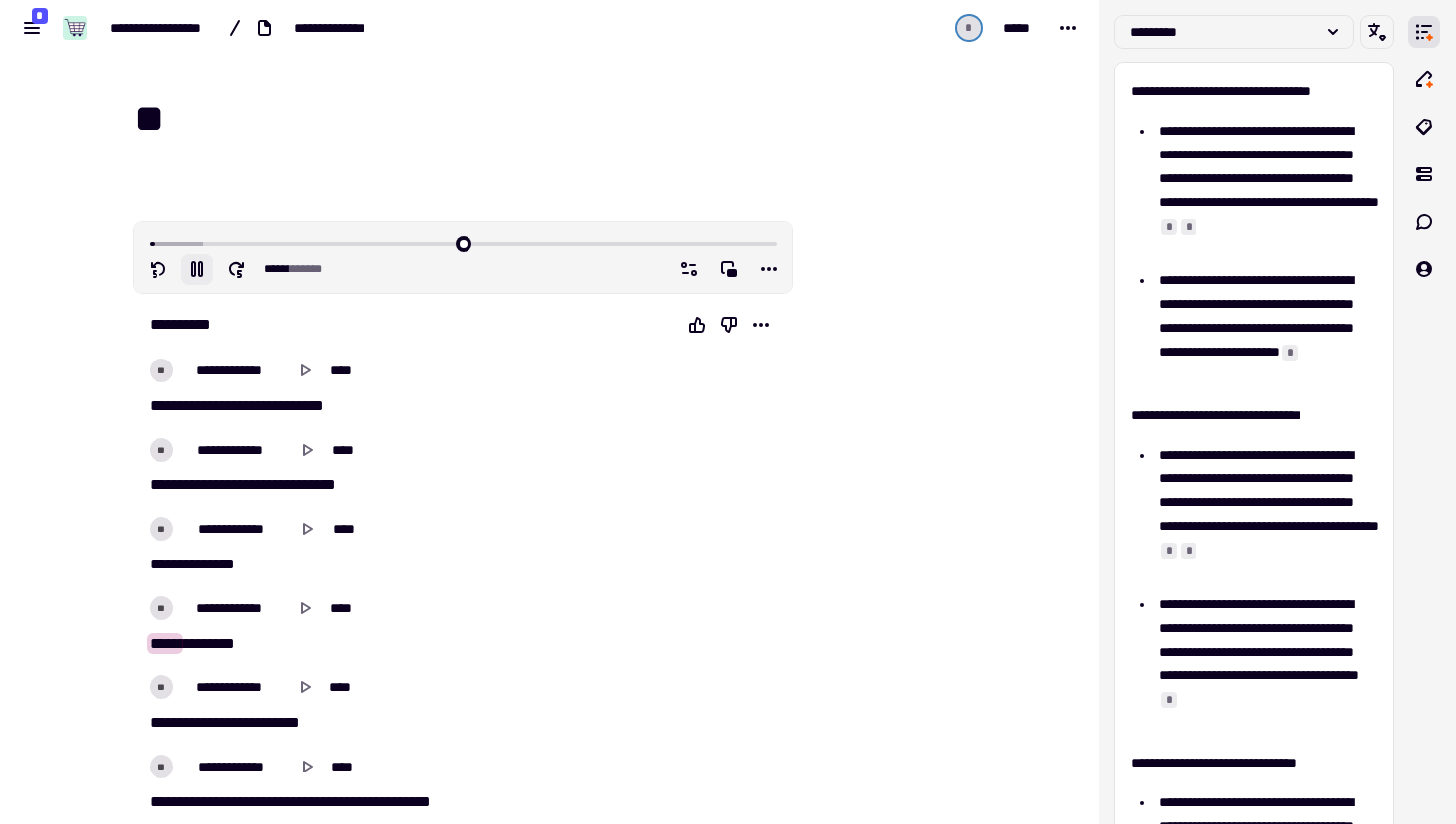 type on "***" 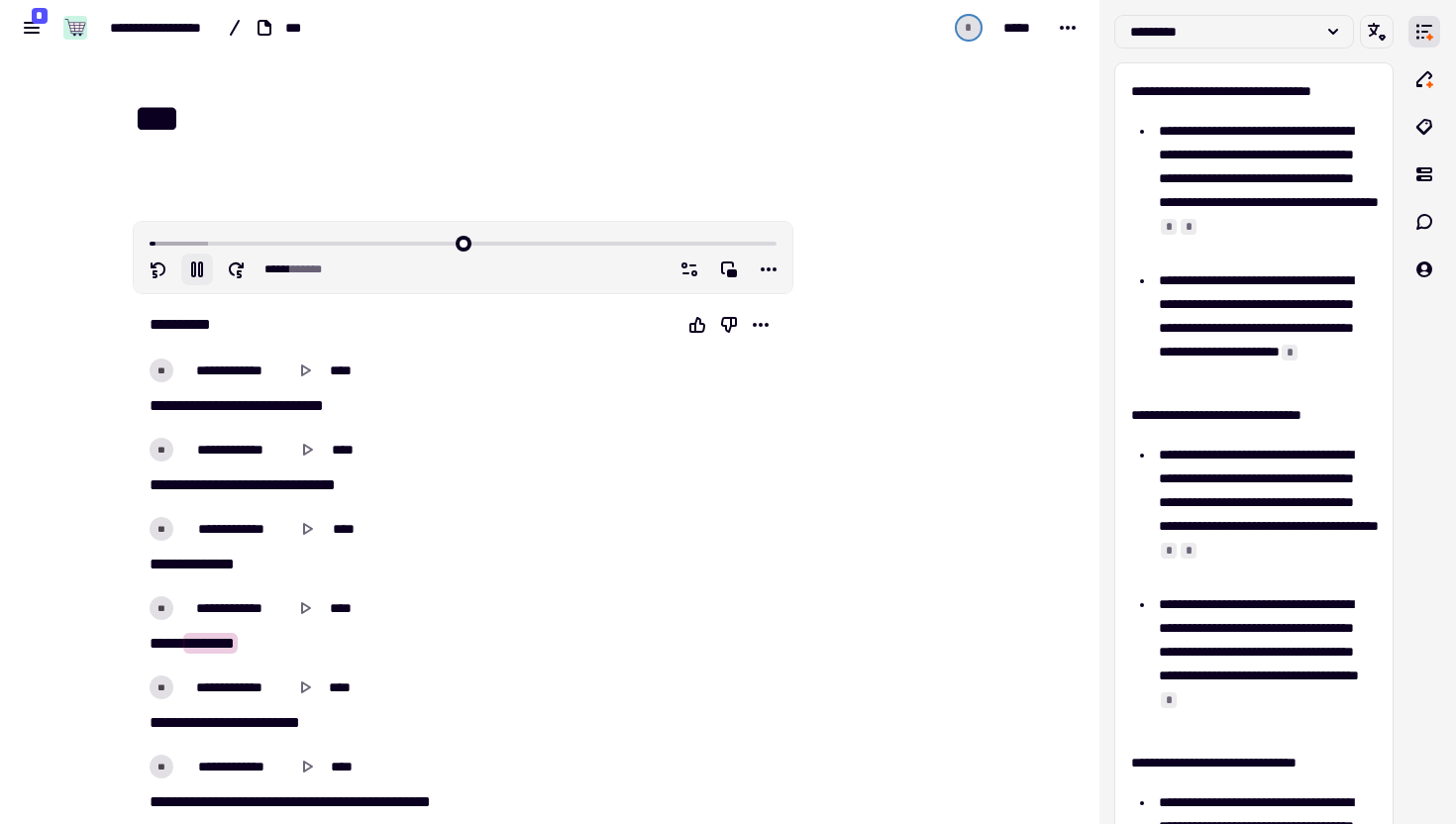 type on "****" 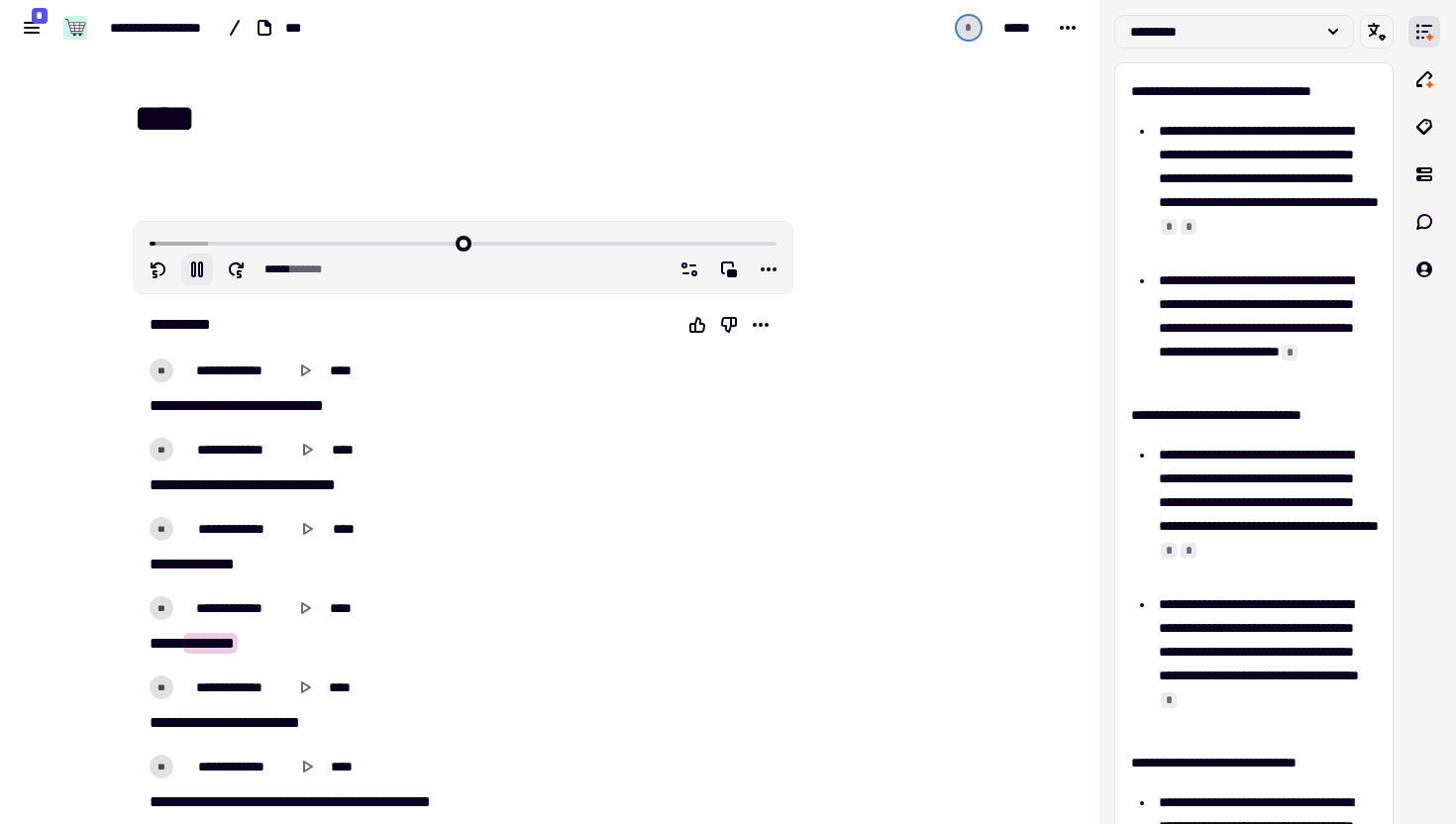 type on "****" 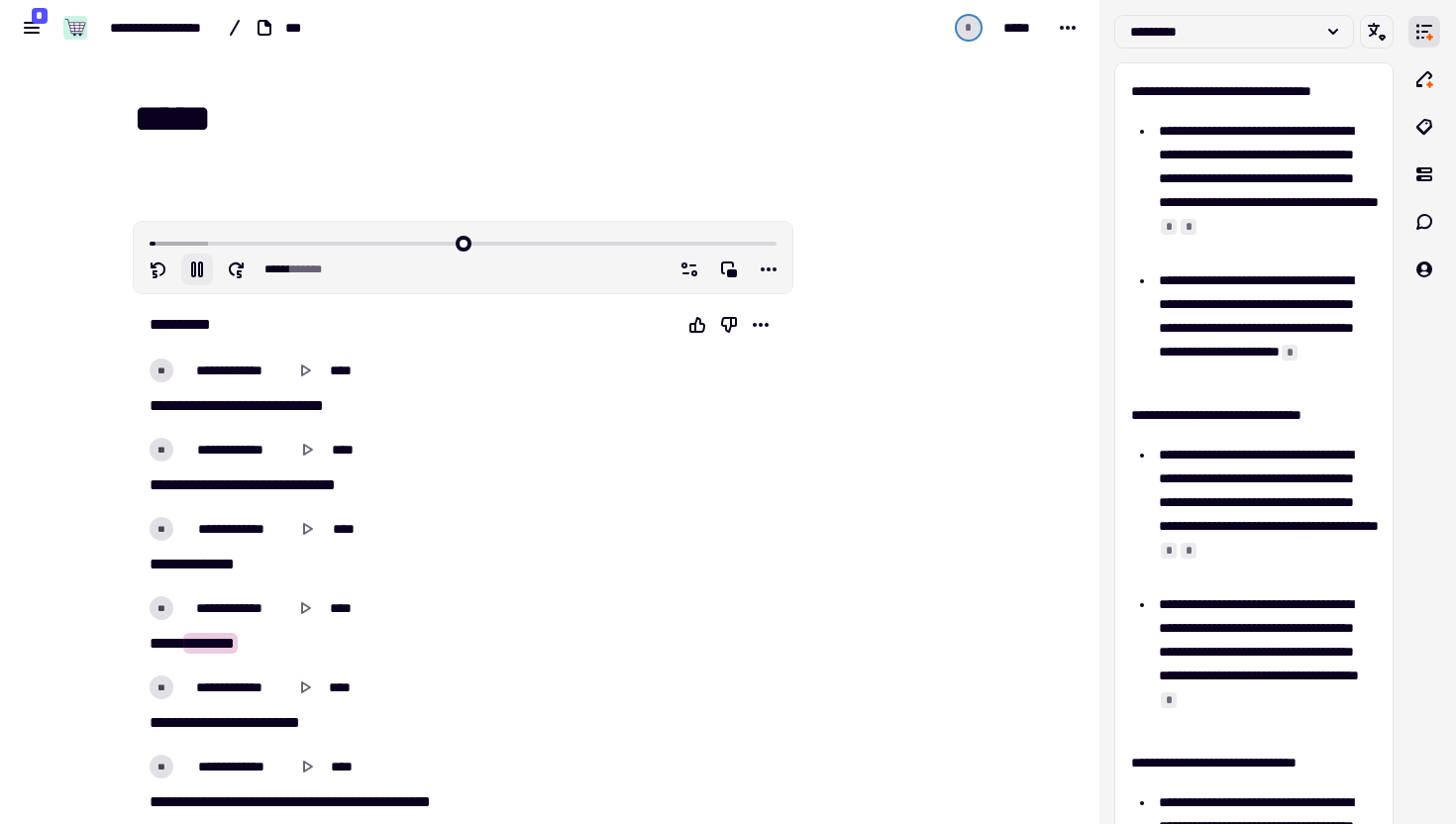 type on "******" 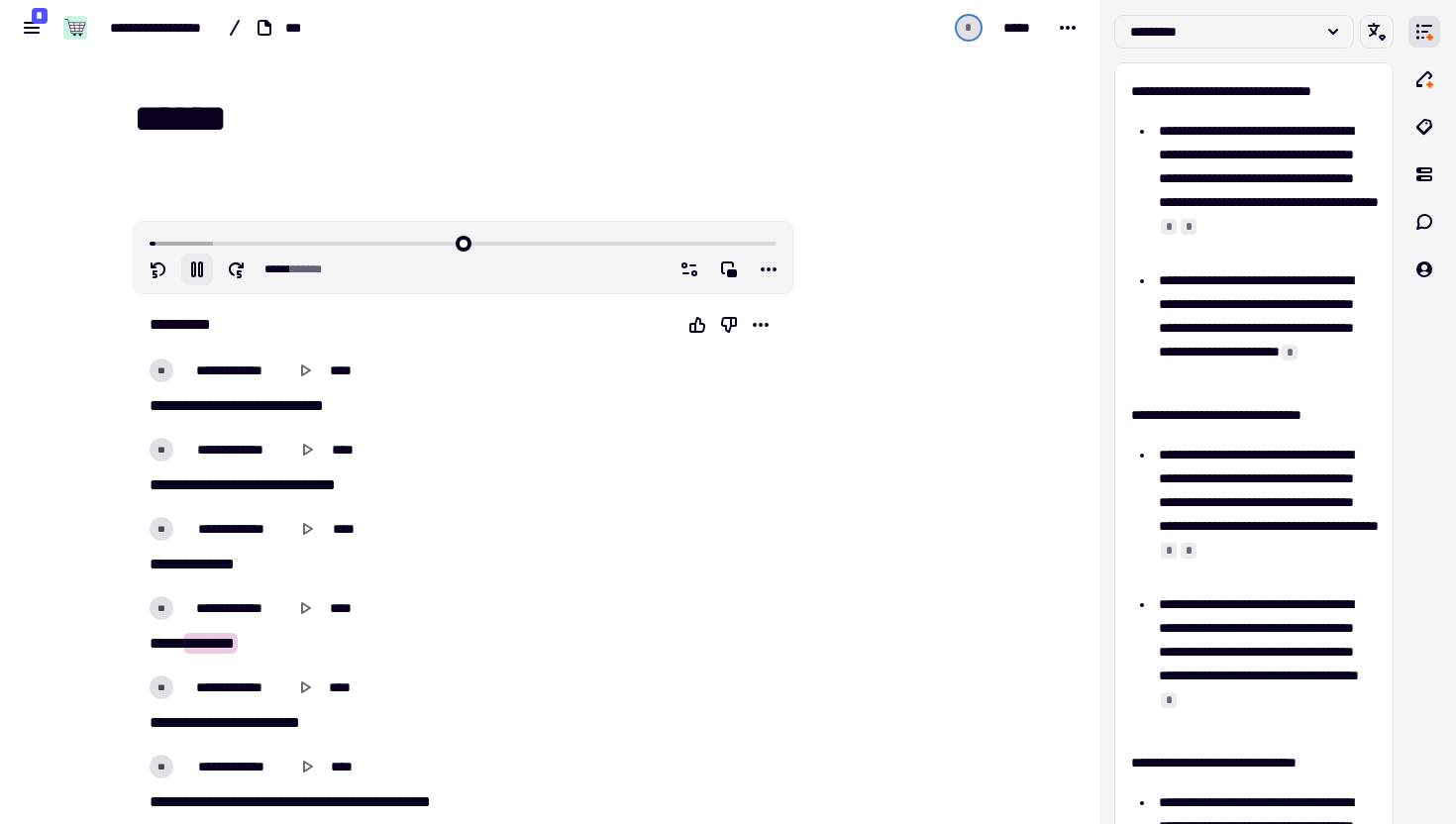 type on "****" 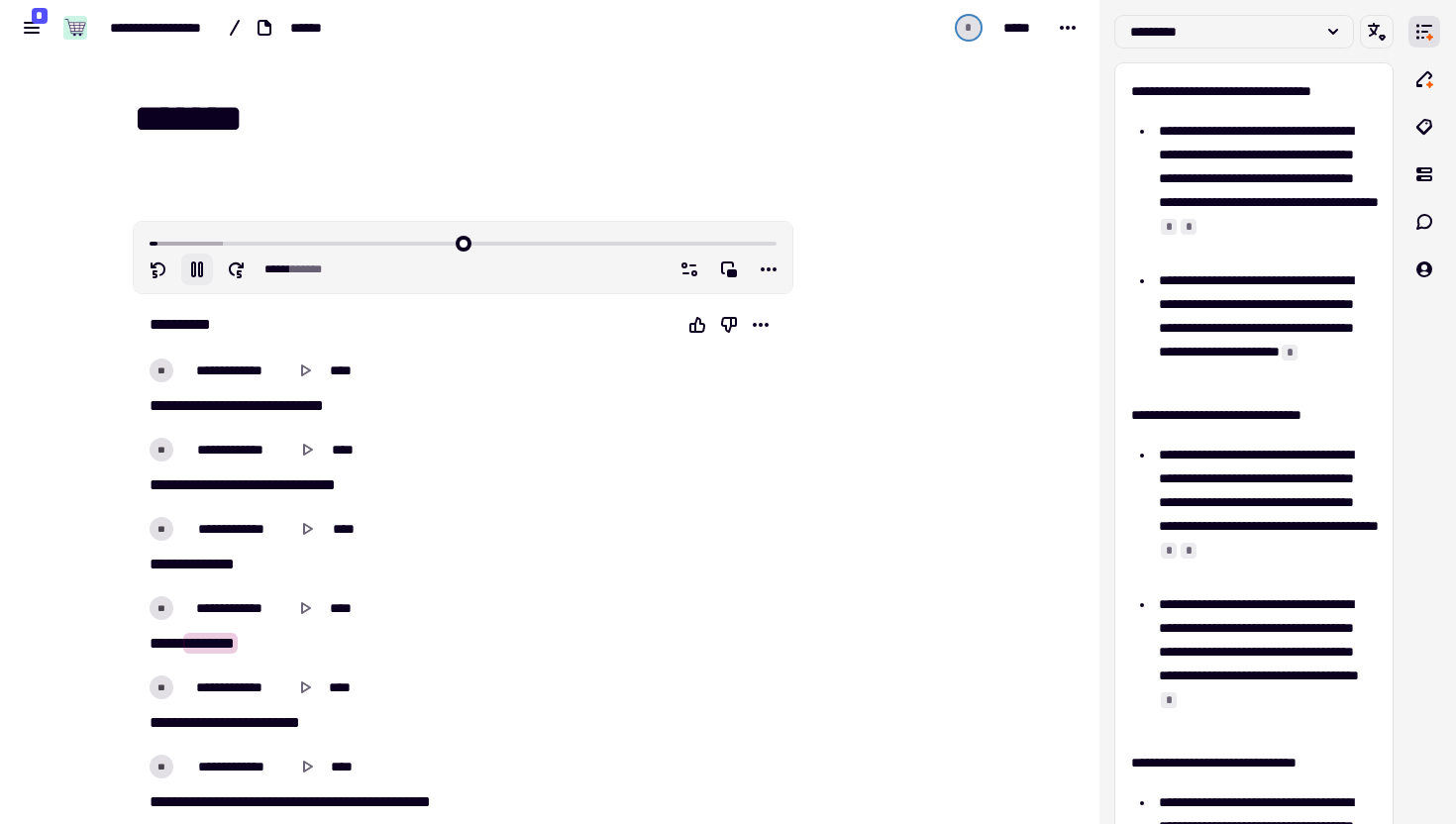 type on "****" 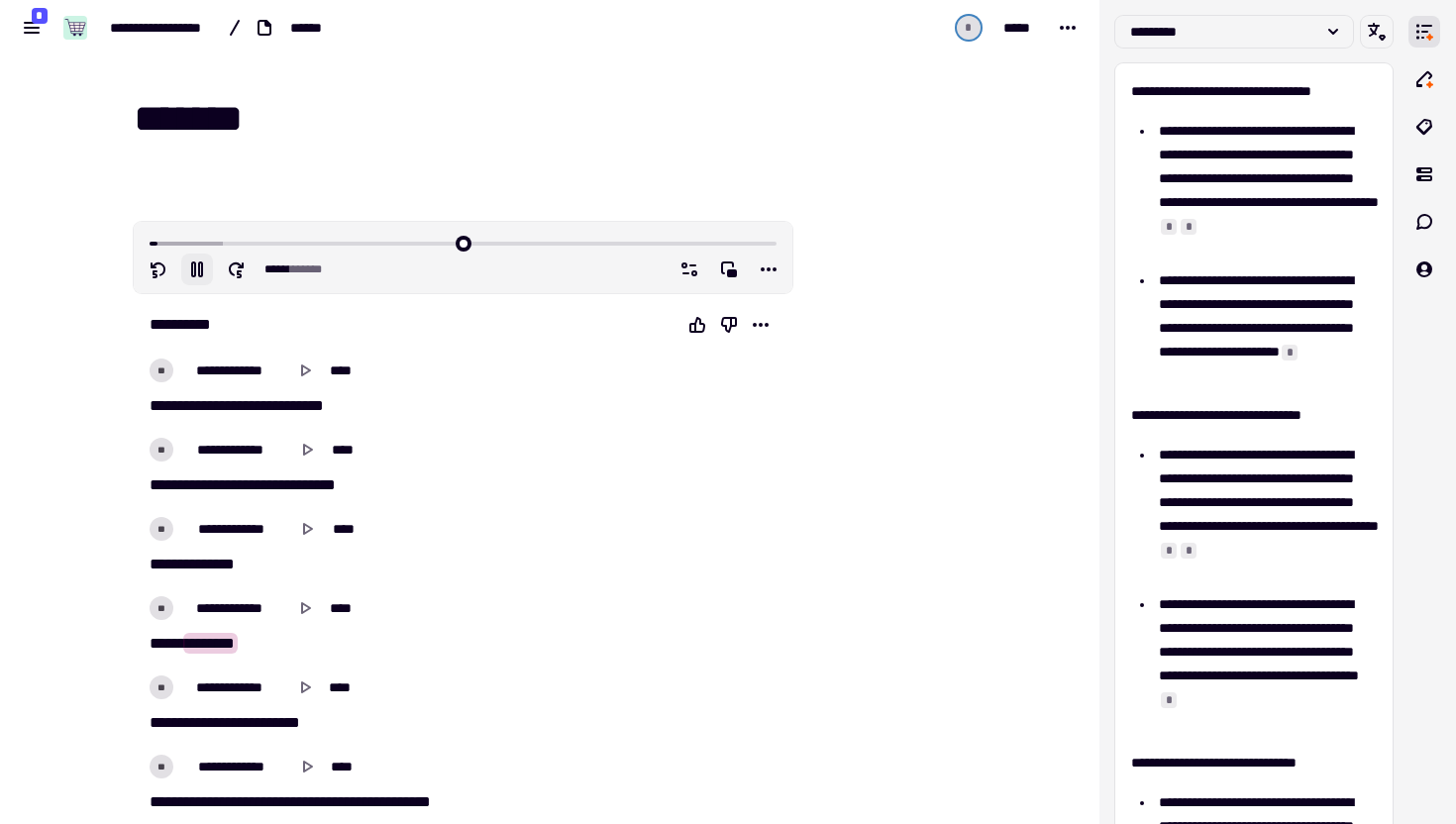 type on "********" 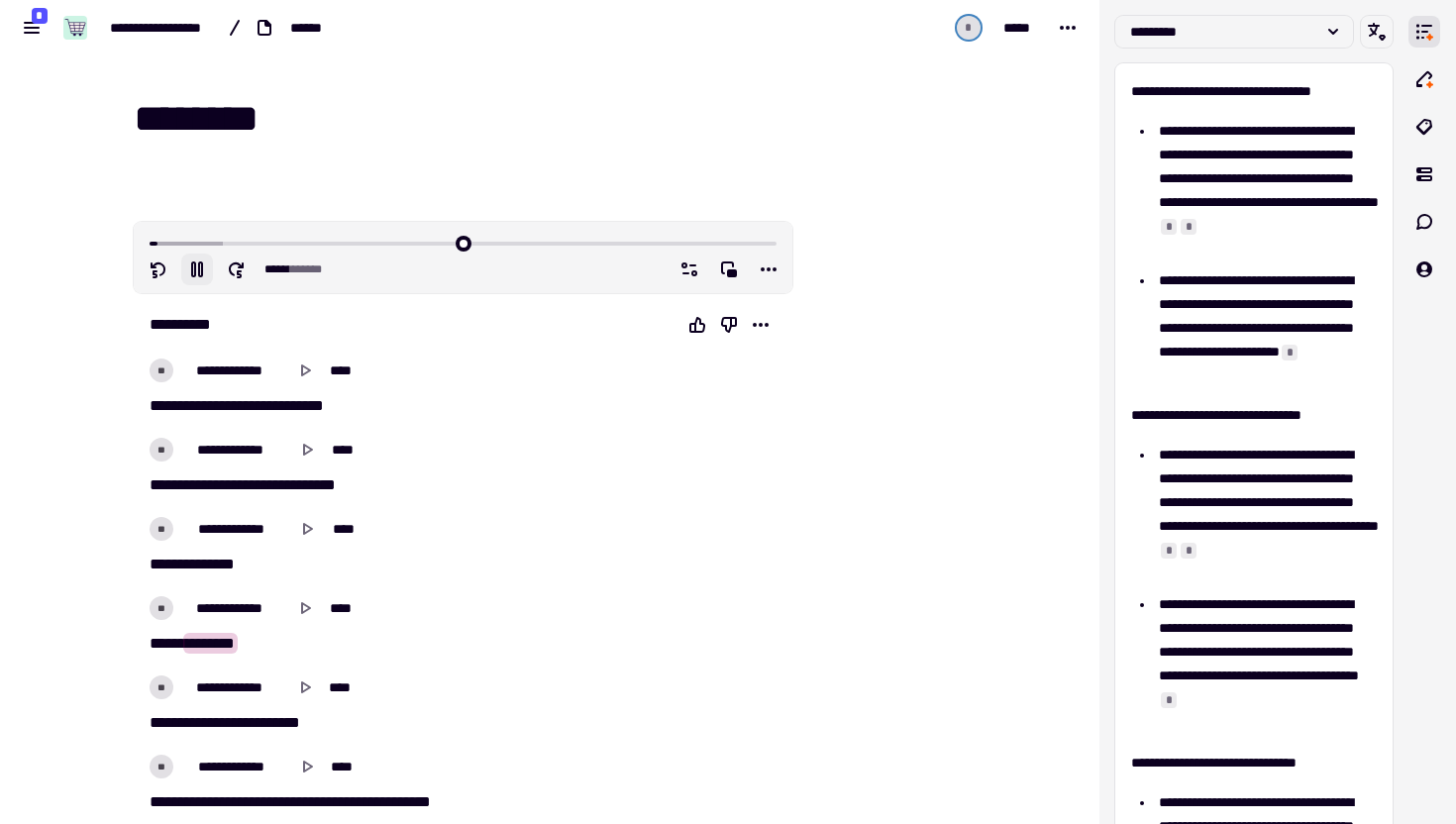 type on "*****" 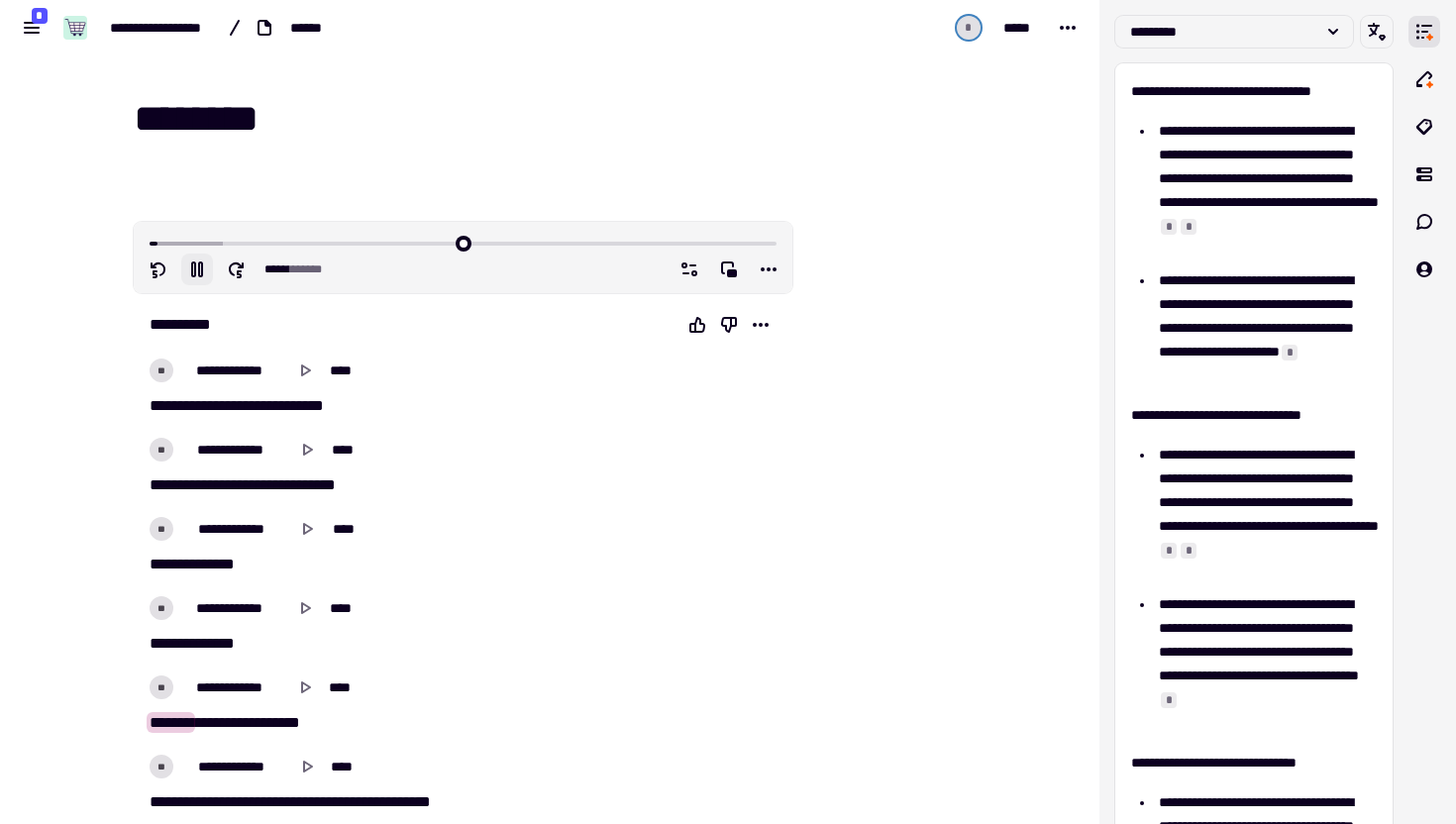 type on "********" 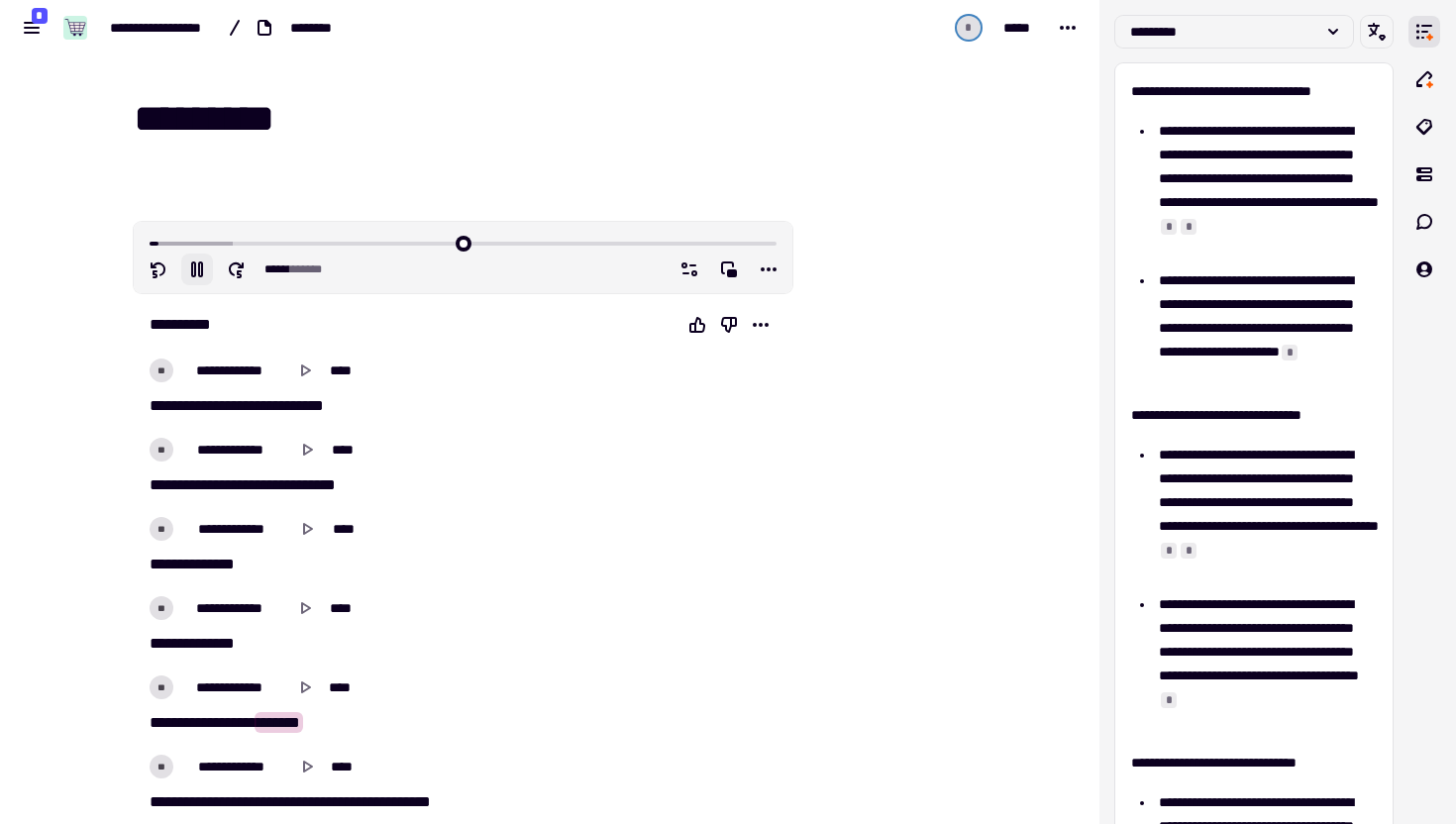 type on "*****" 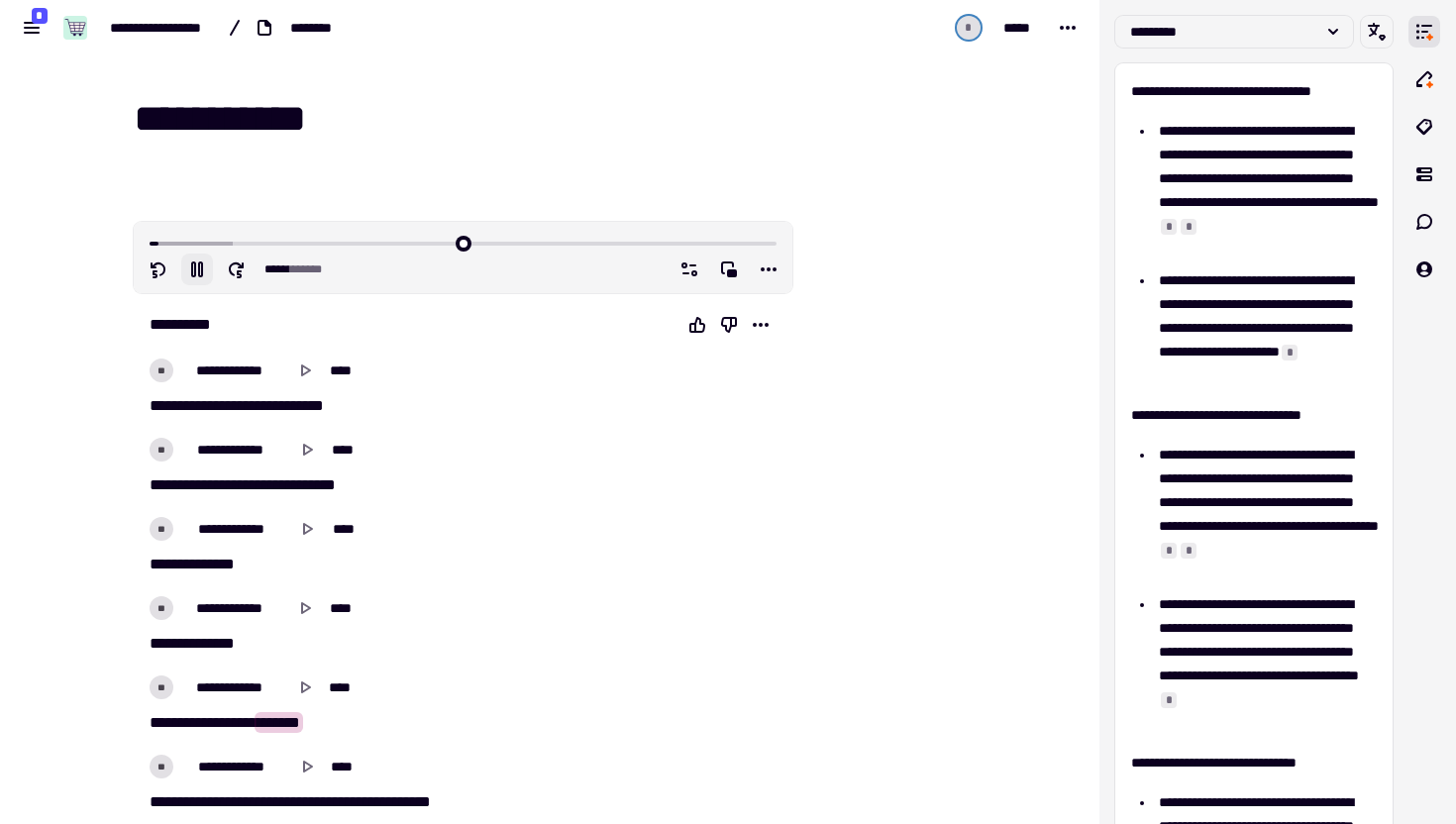 type on "**********" 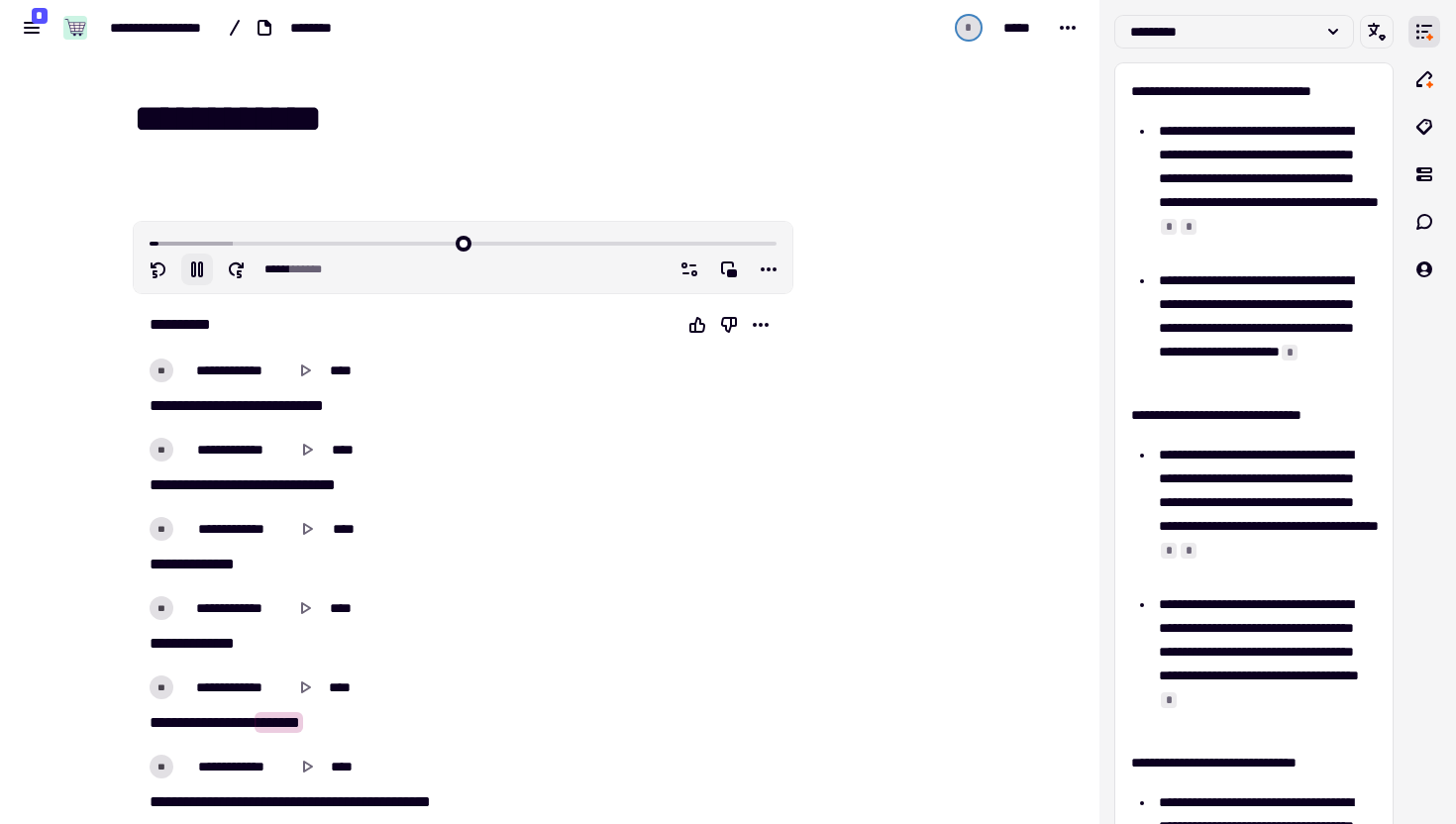 type on "*****" 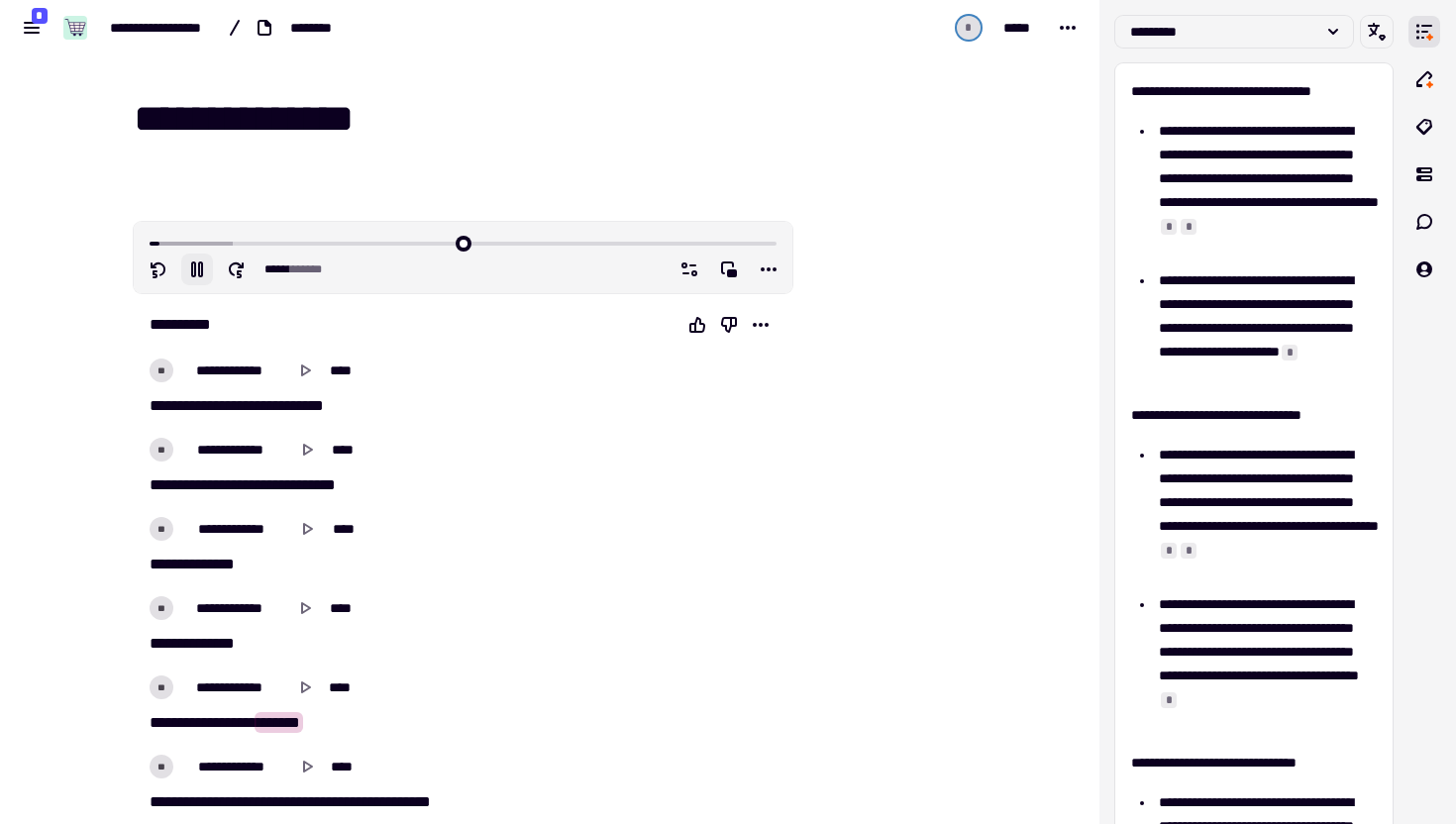 type on "**********" 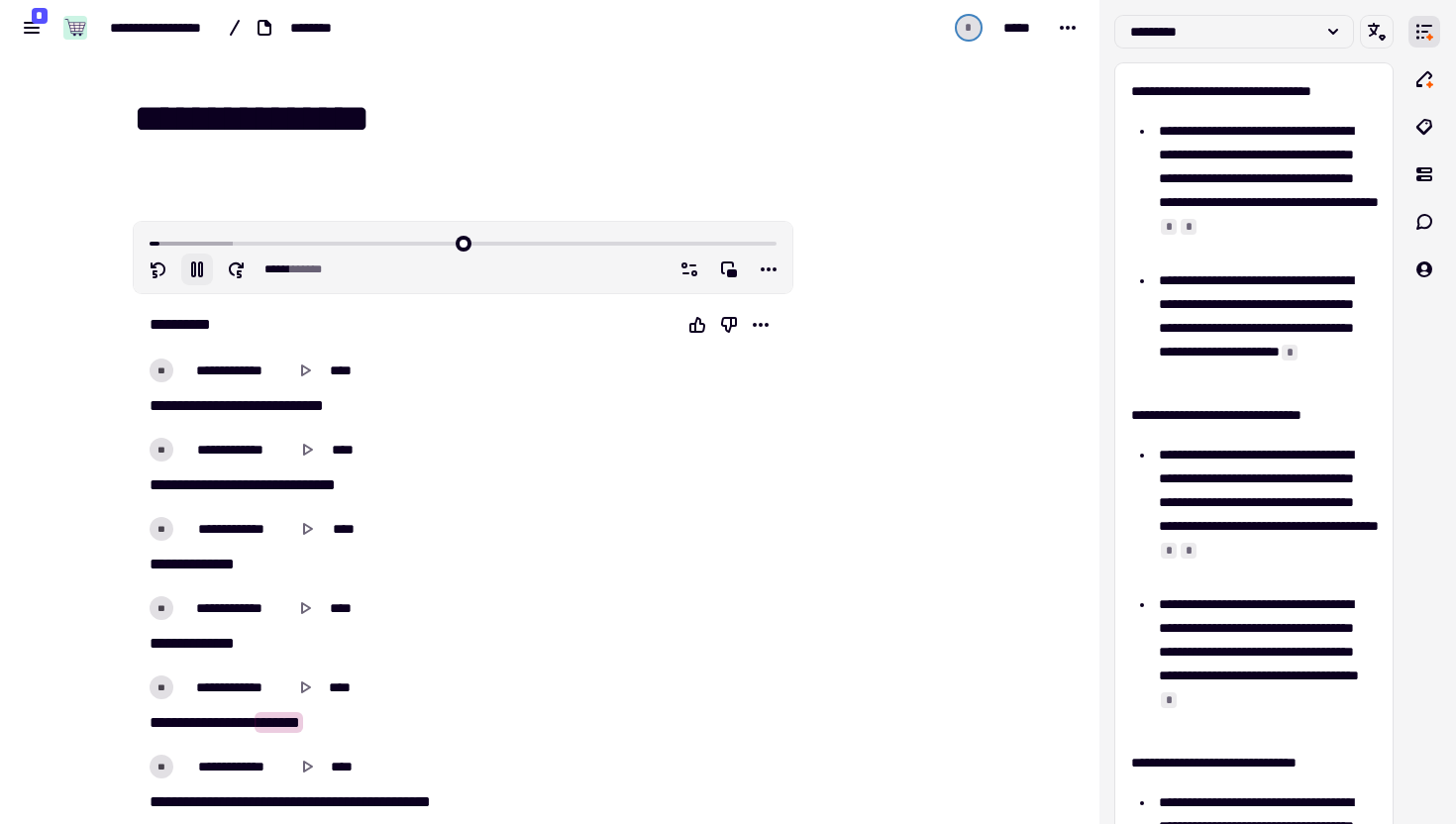 type on "*****" 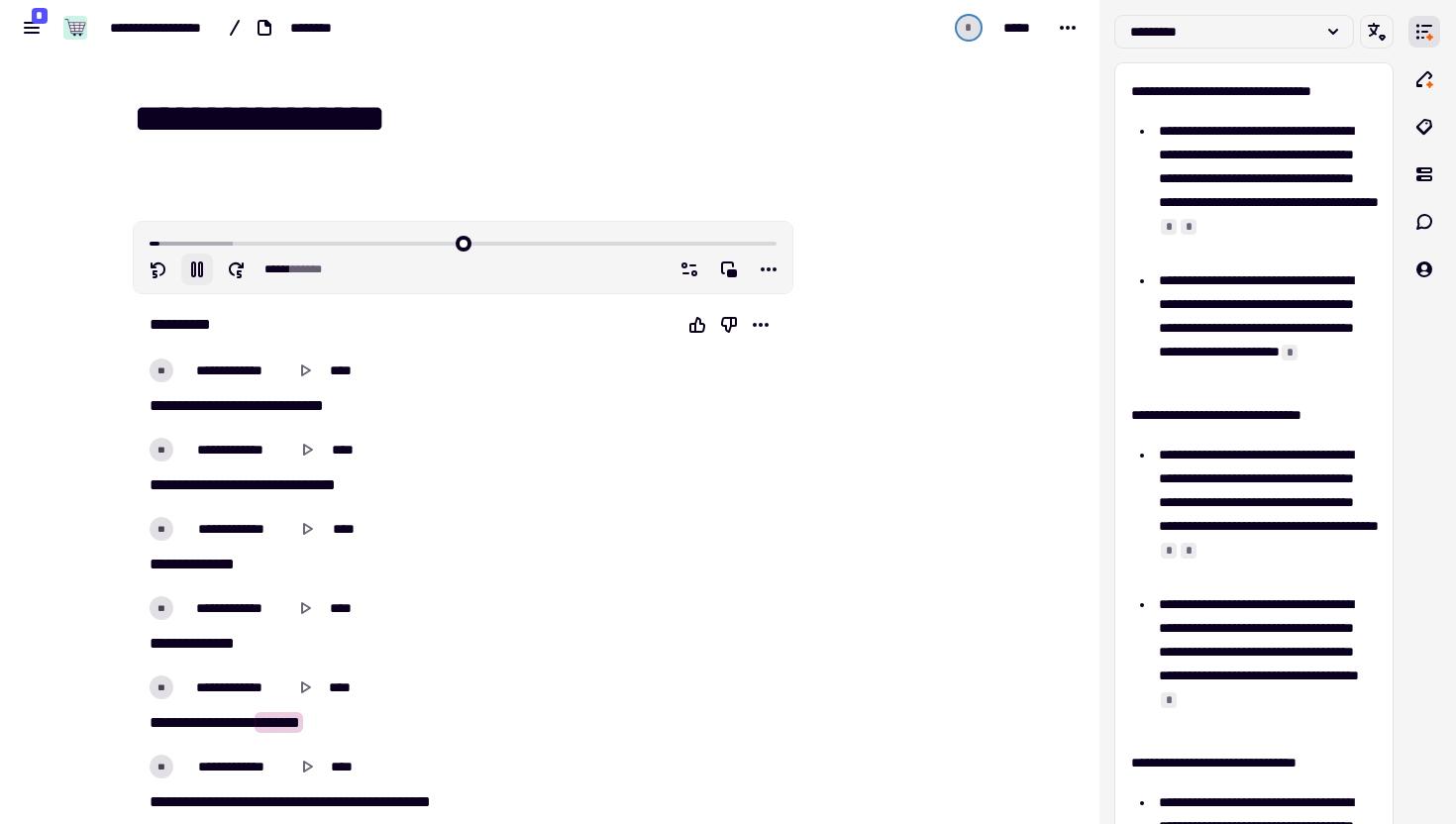 type on "**********" 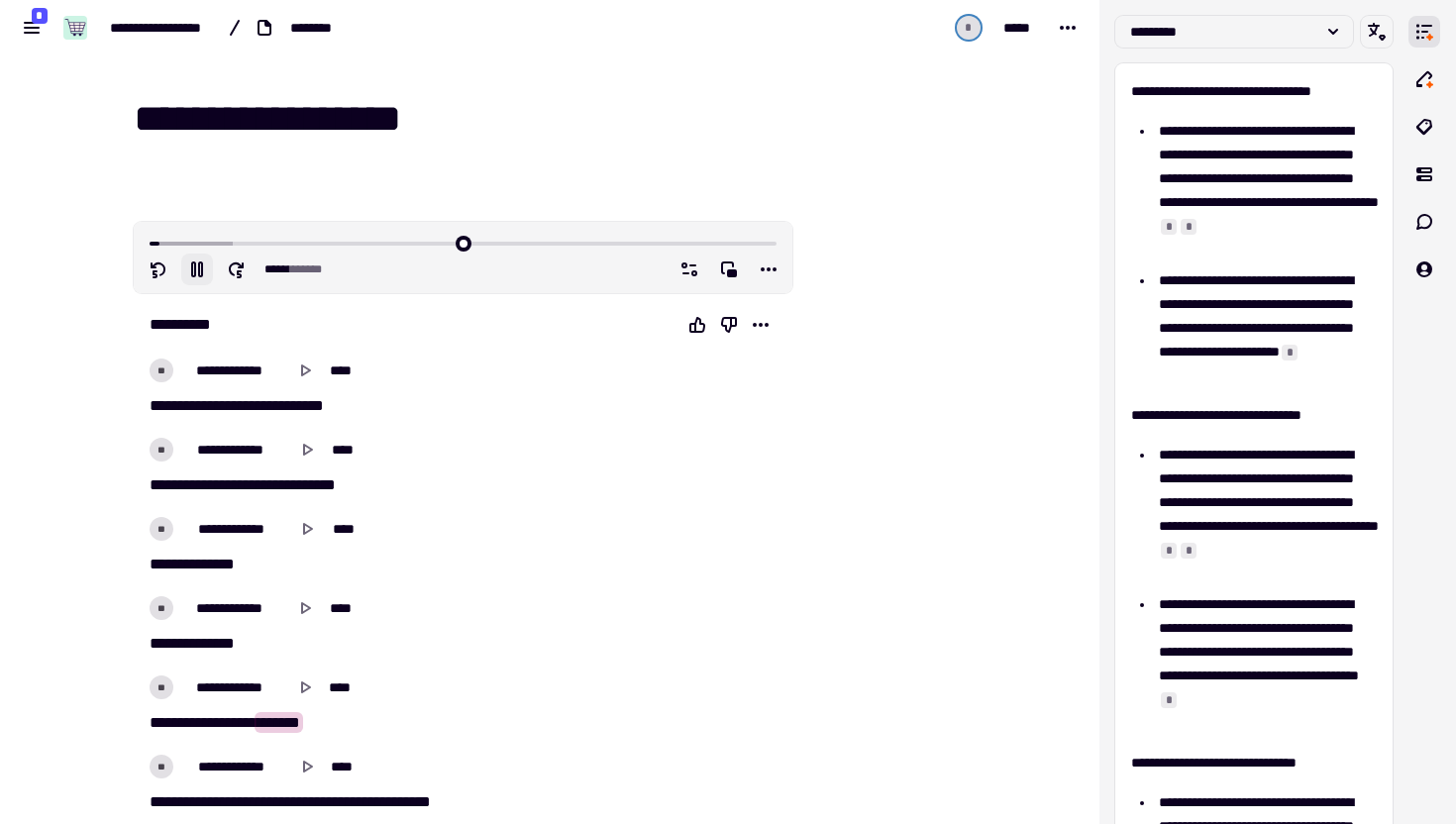 type on "****" 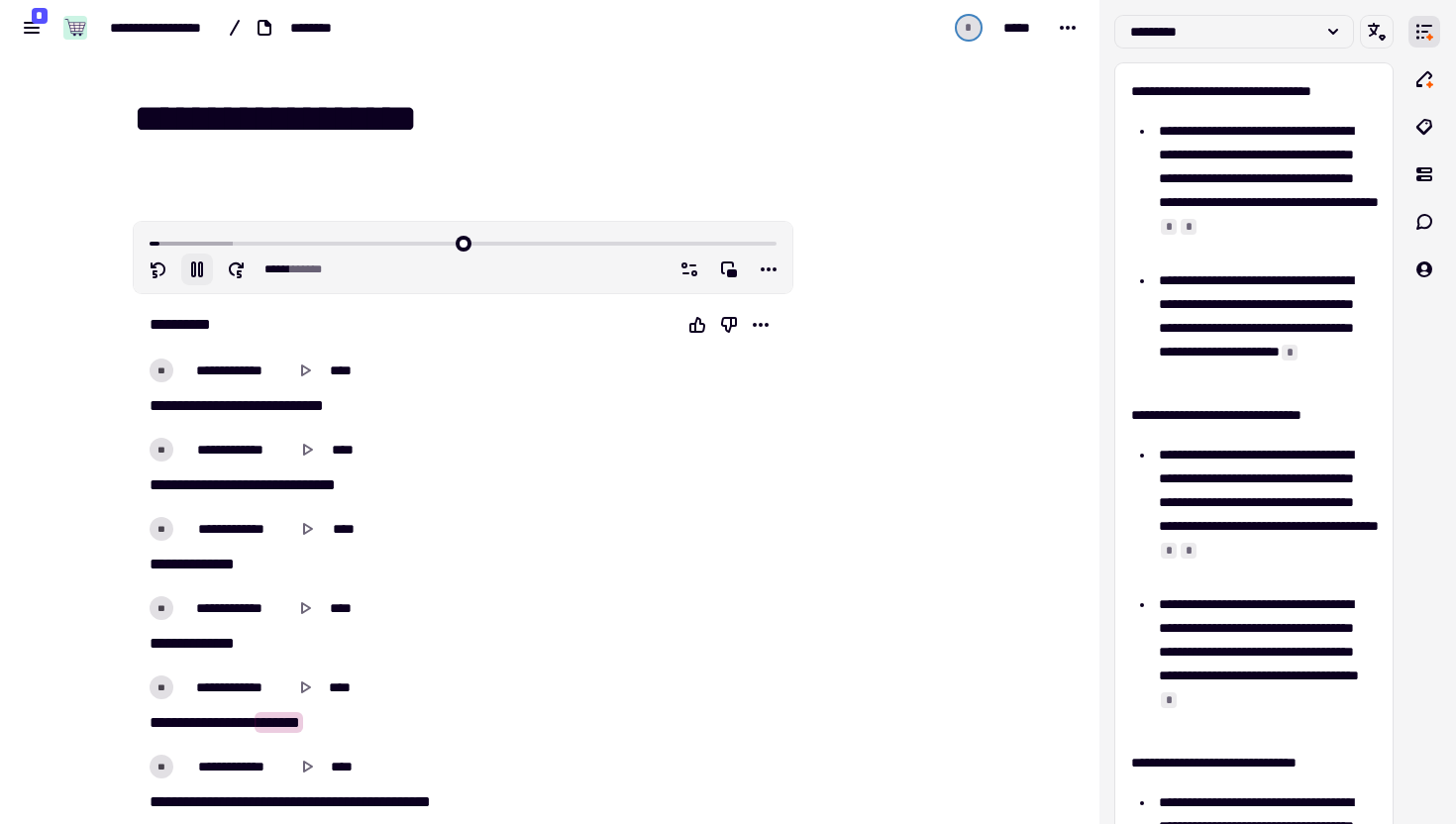 type on "*****" 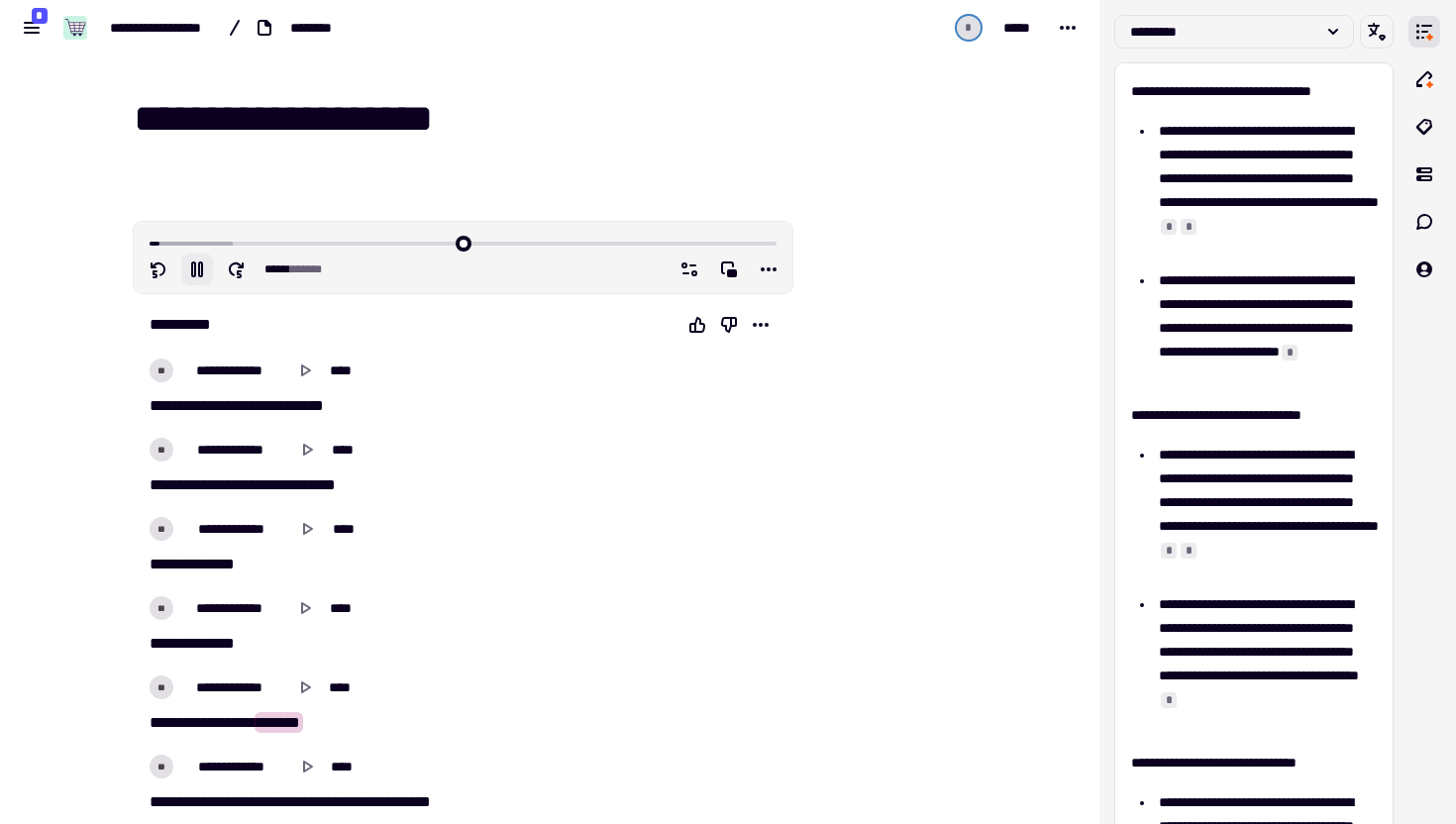 type on "**********" 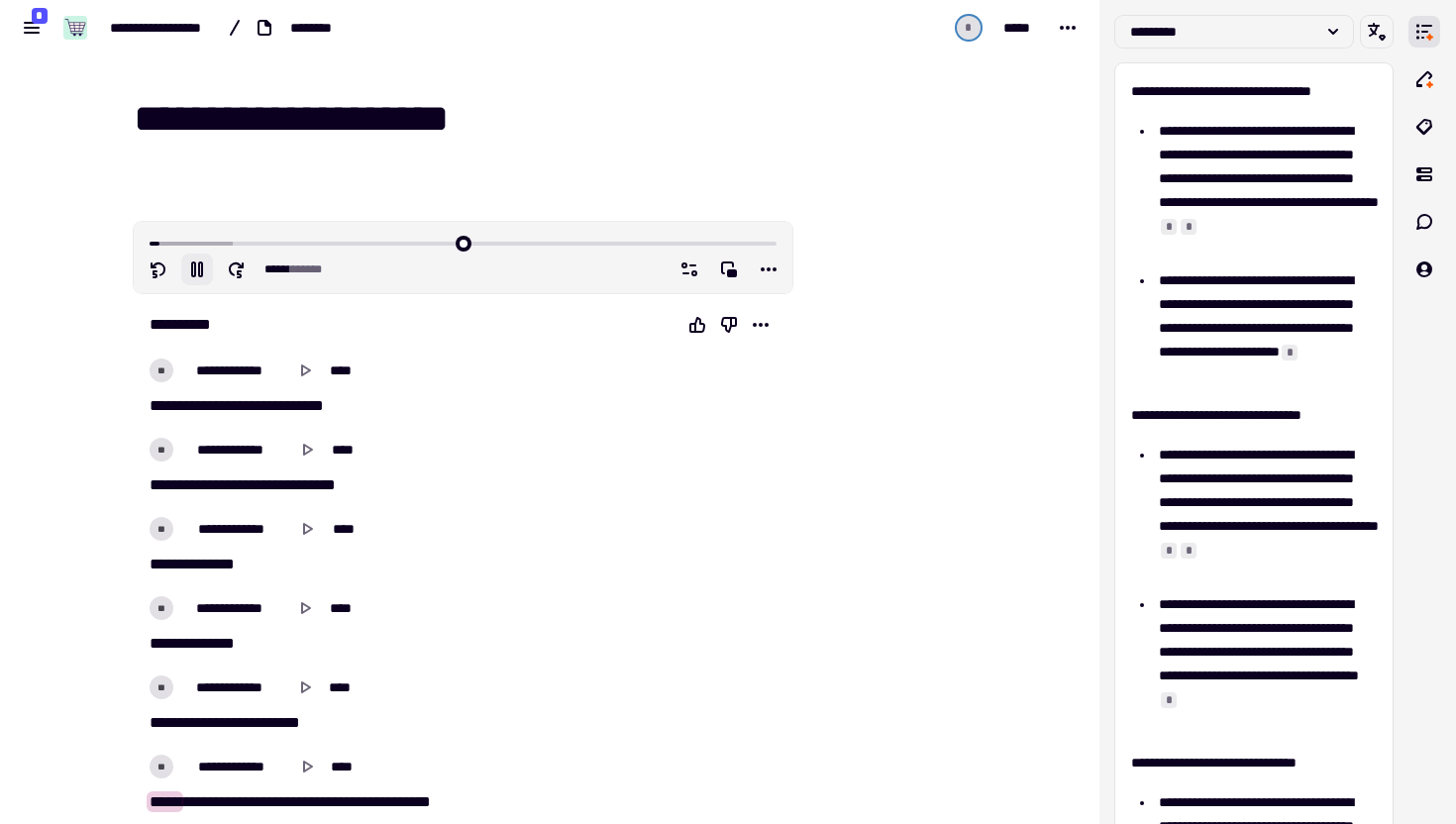 type on "*****" 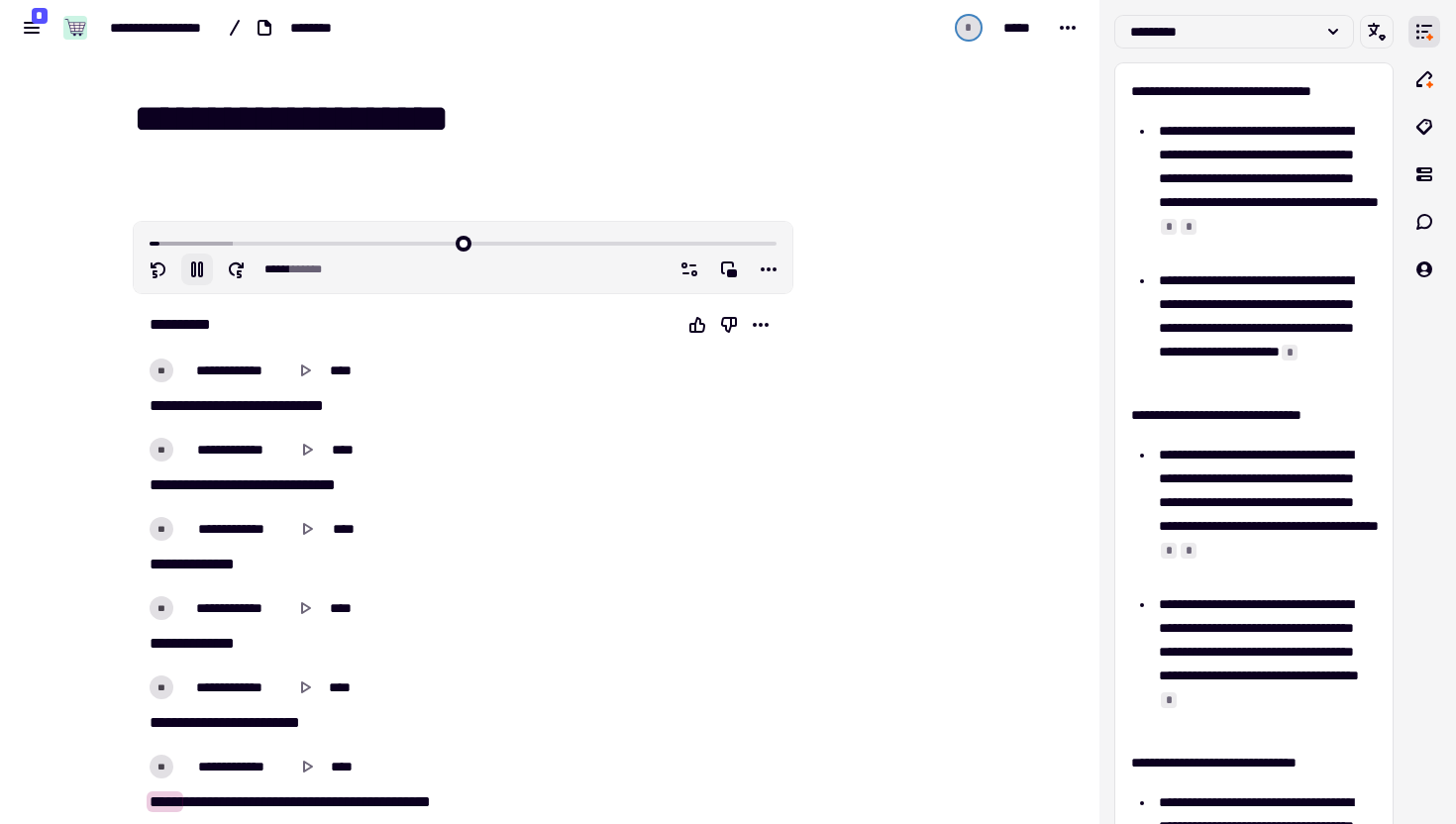 type on "**********" 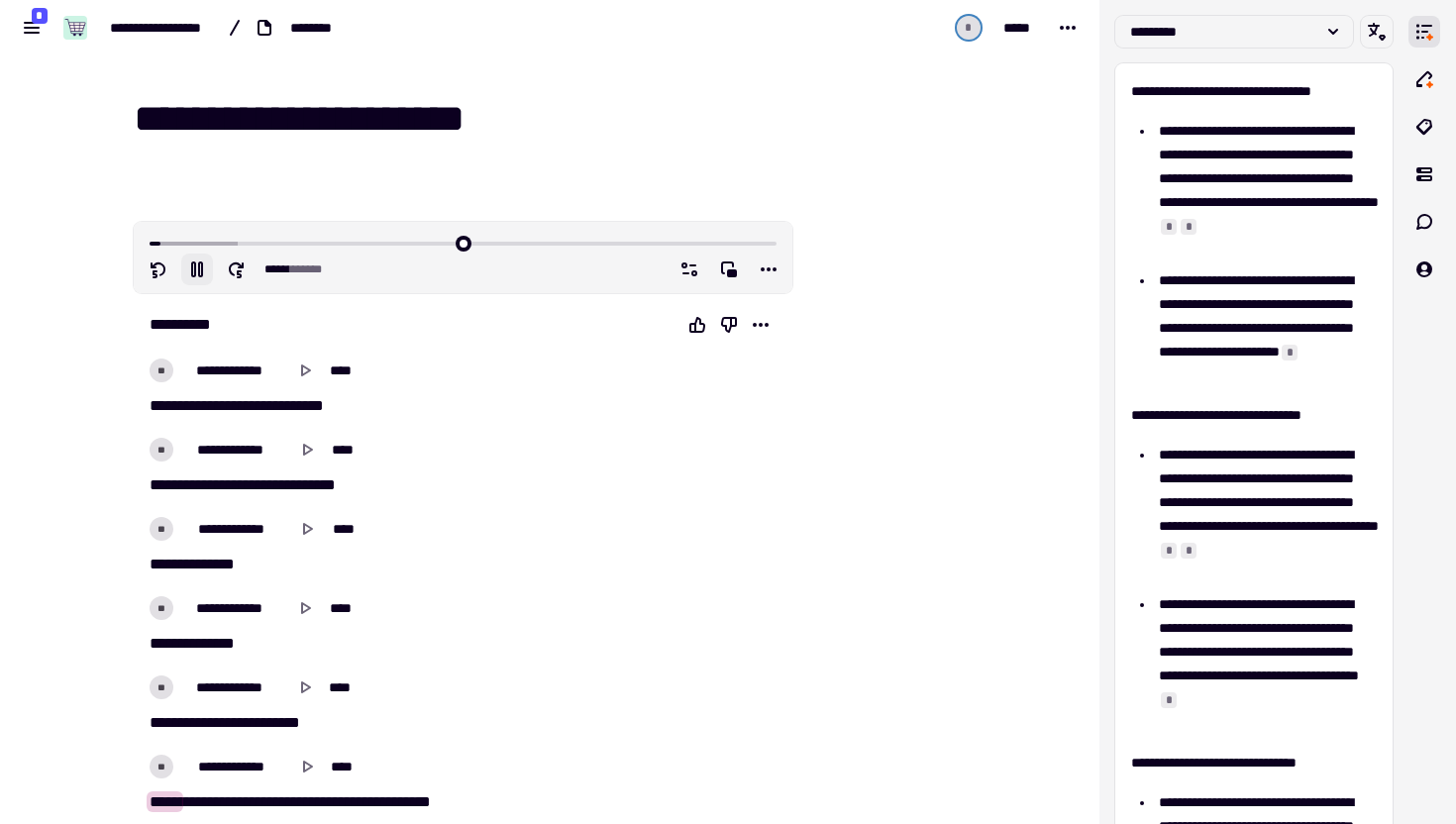type on "*****" 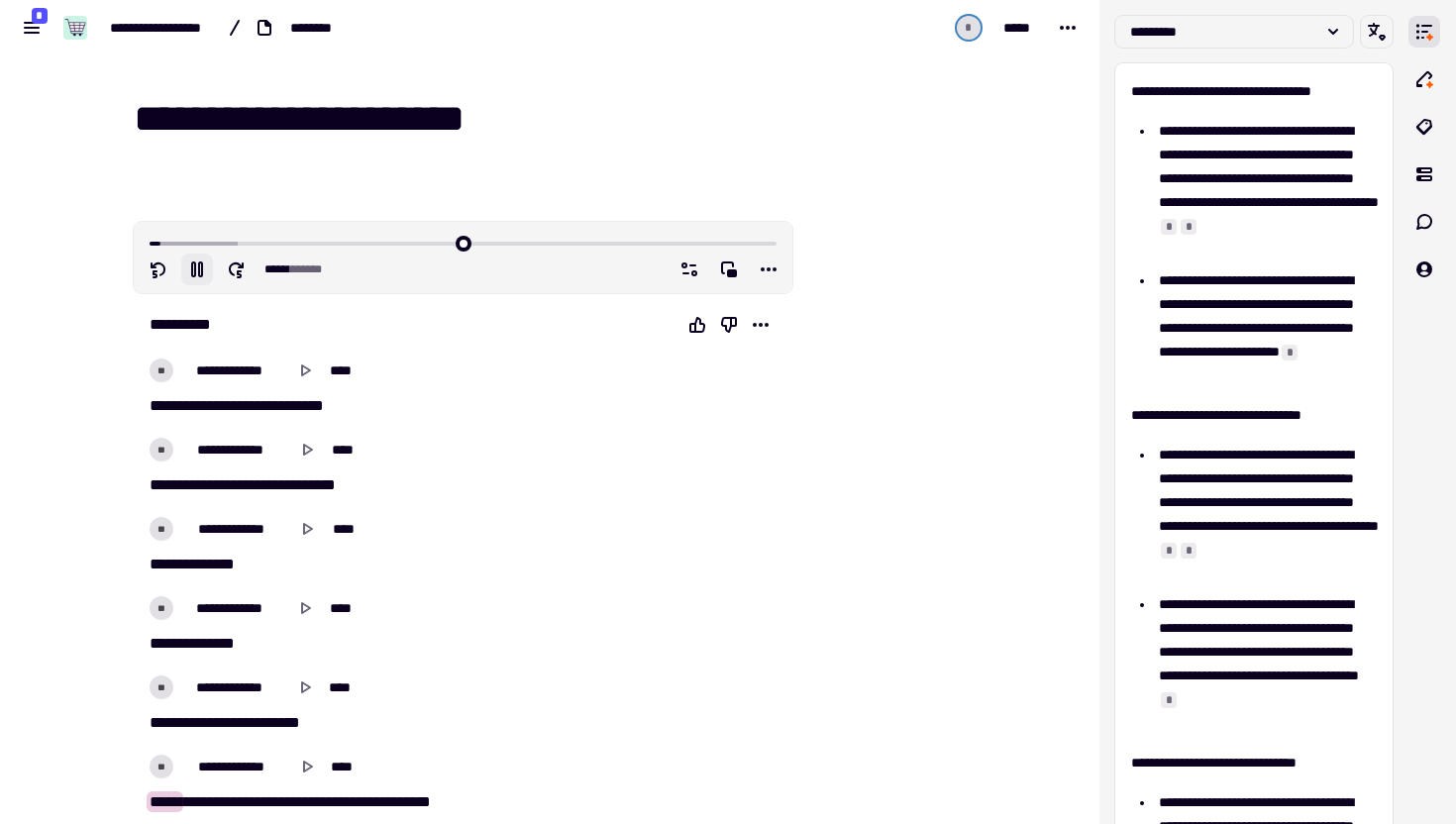 type on "**********" 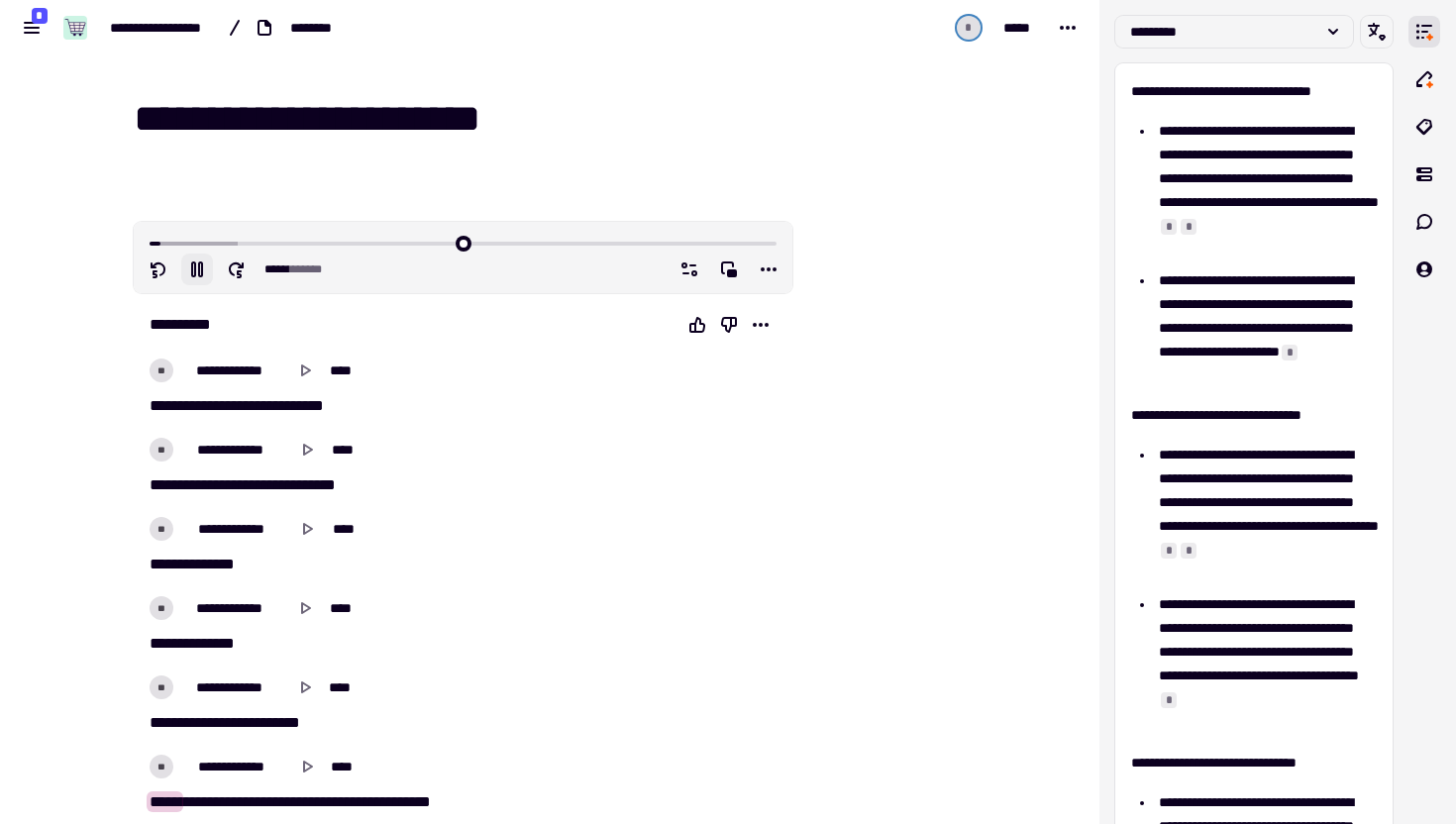 type on "*****" 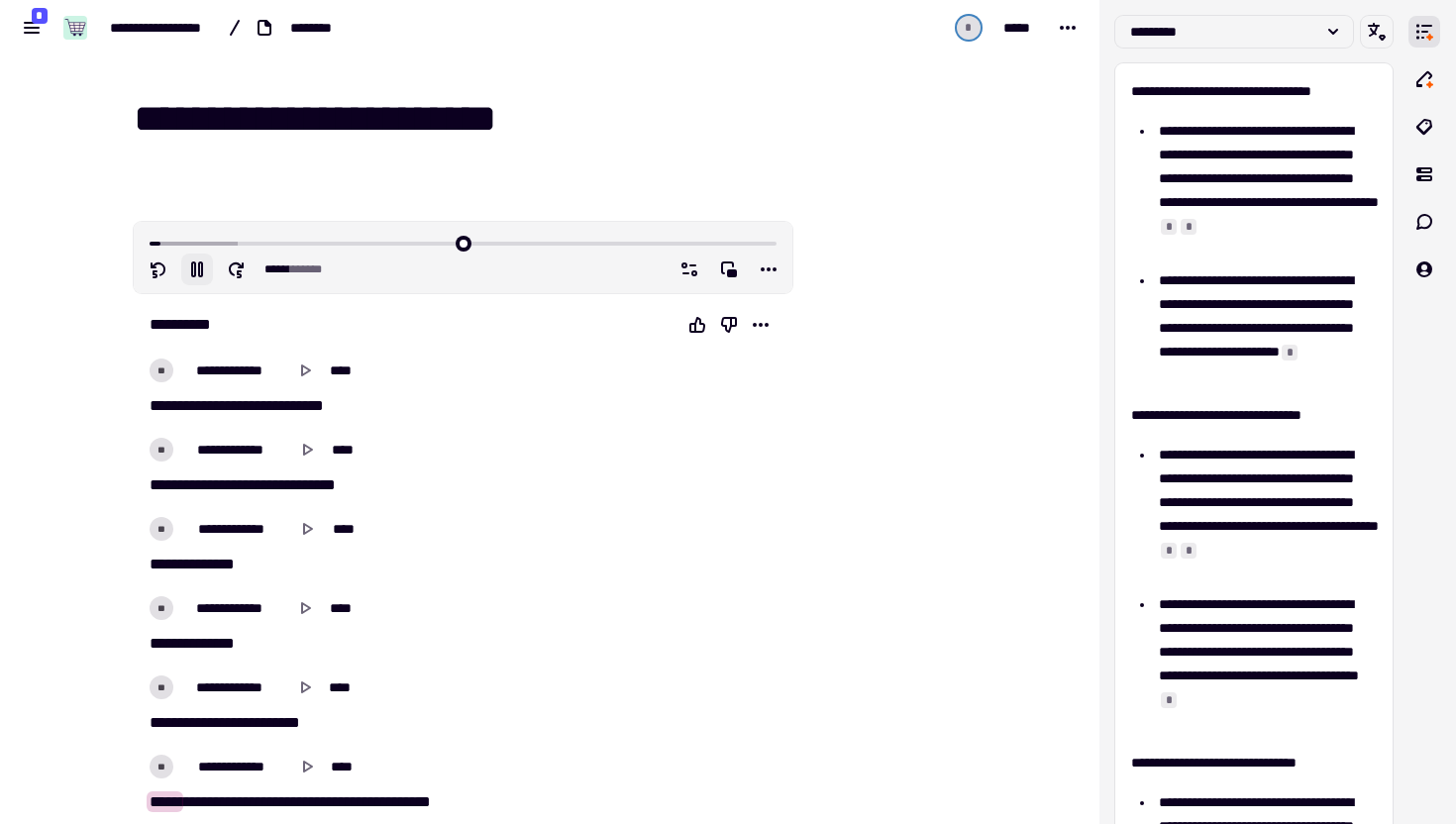 type on "*****" 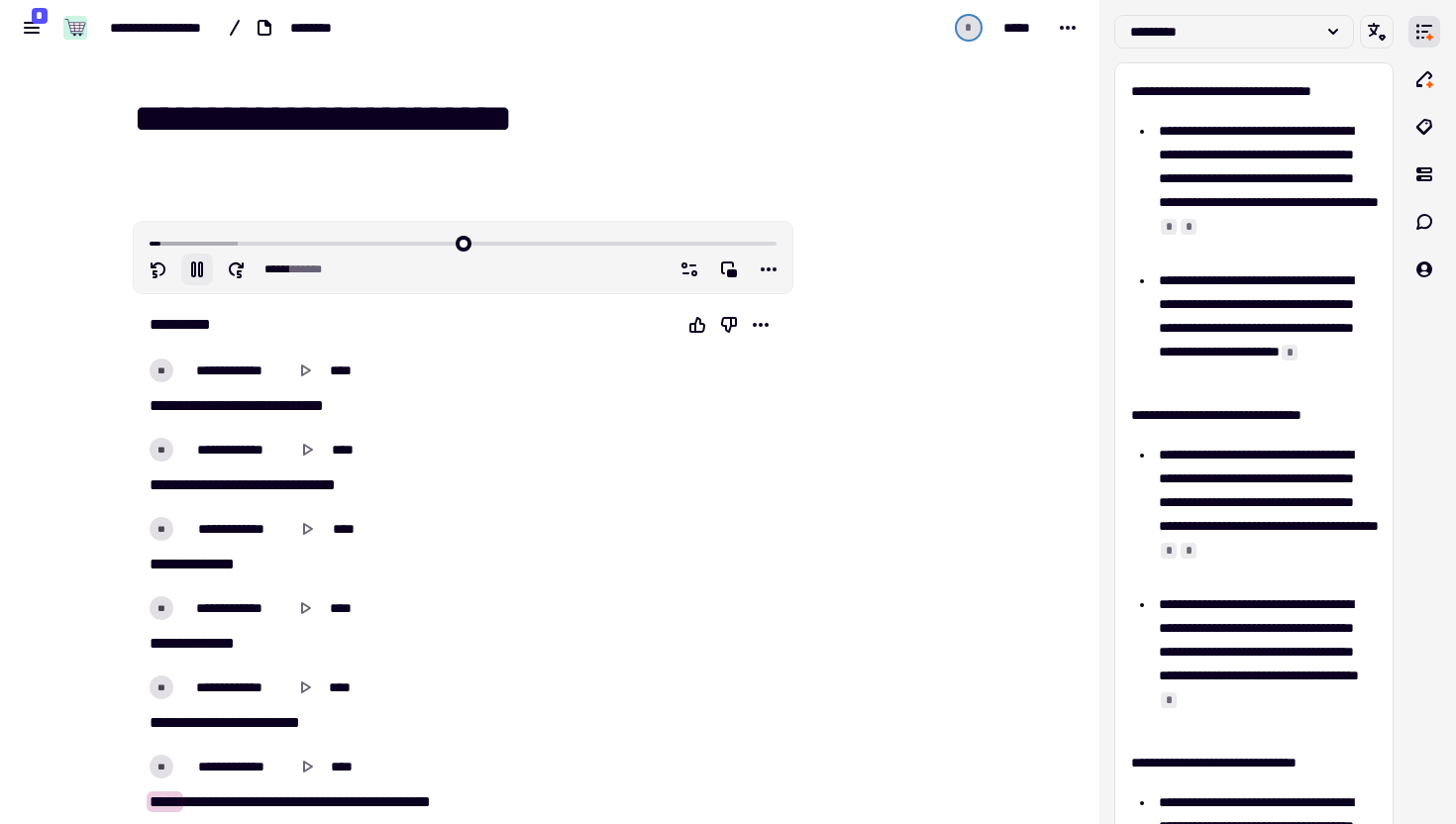 type on "*****" 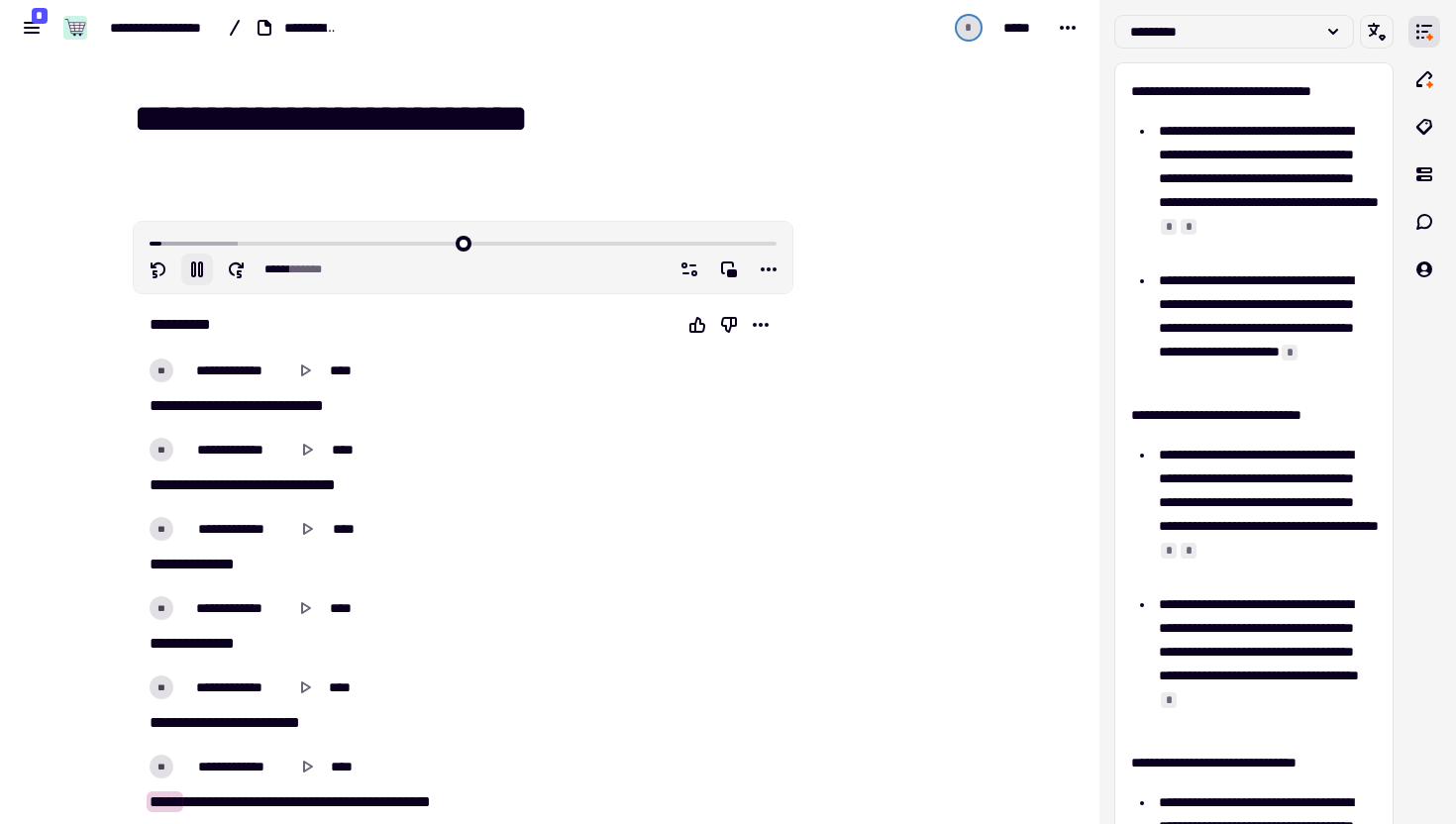 type on "*****" 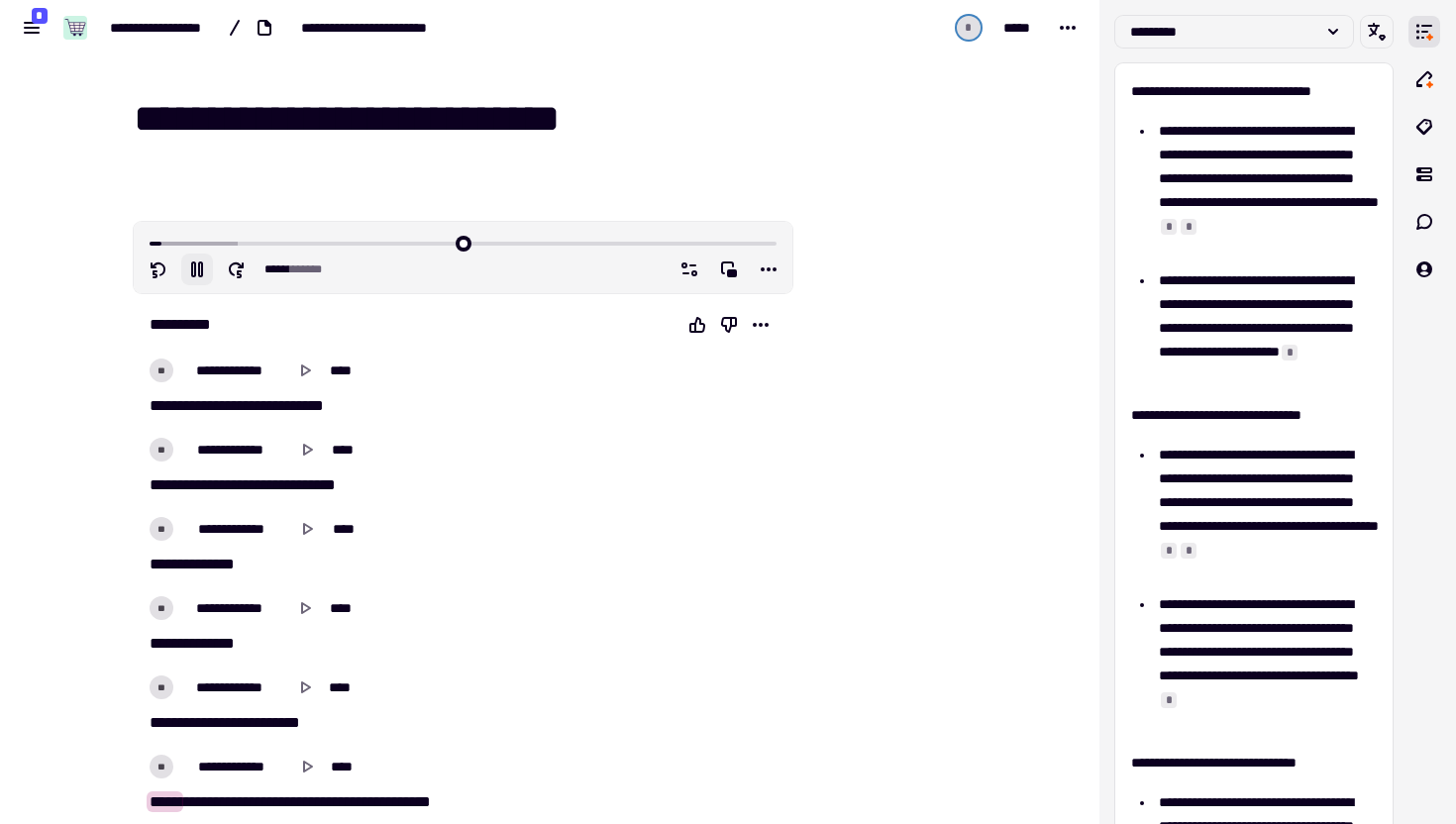 type on "**********" 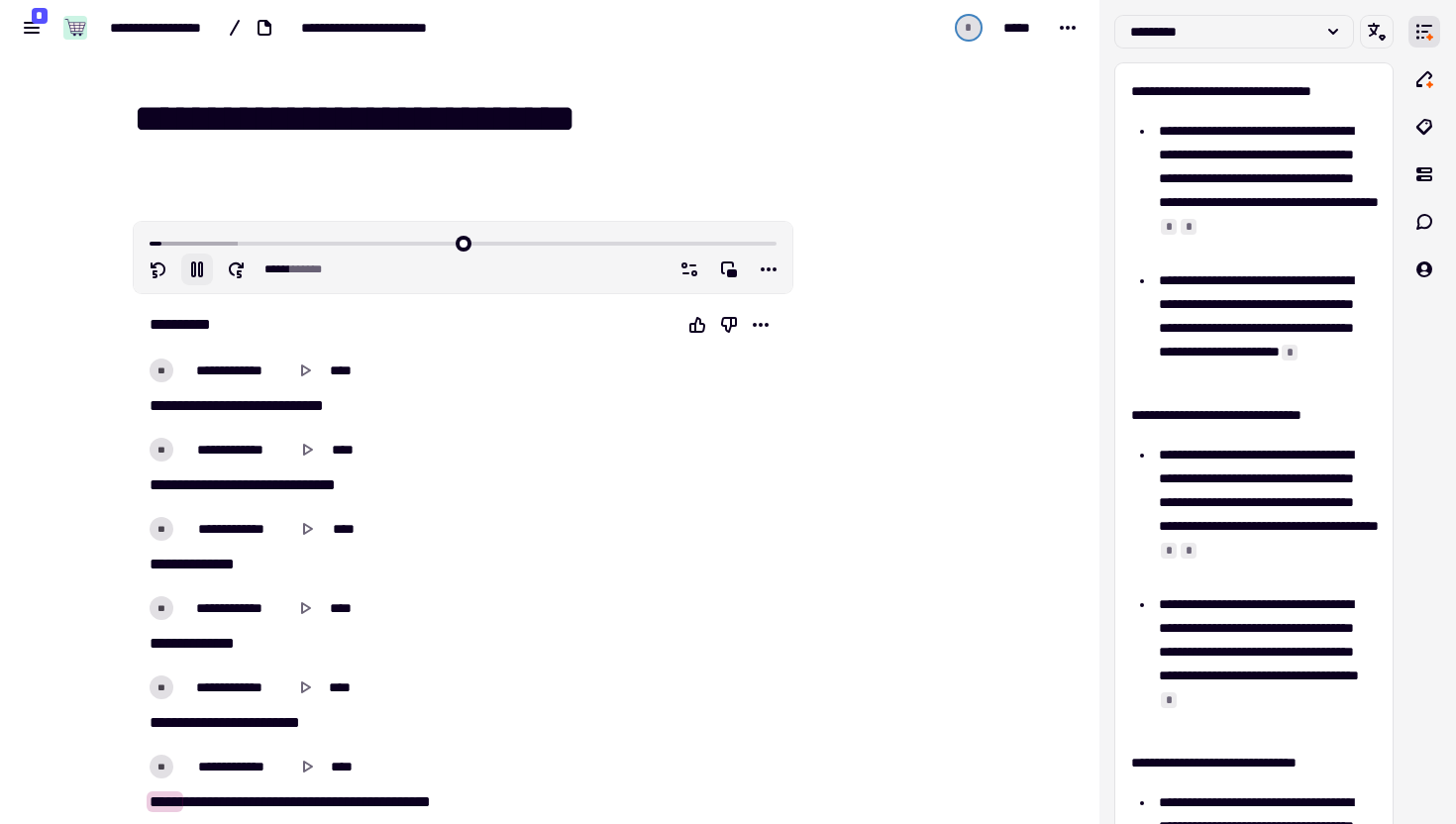 type on "*****" 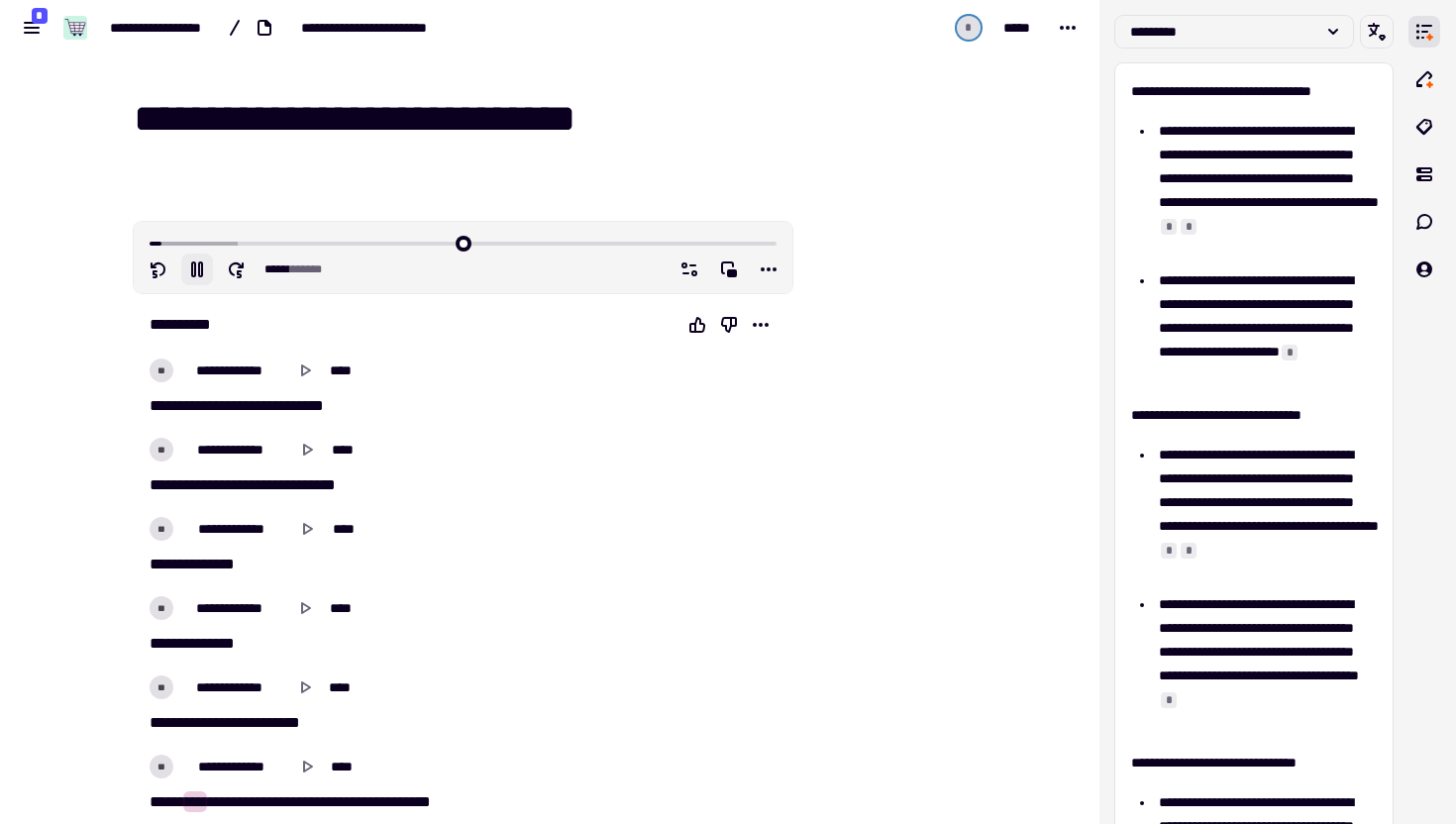 type on "**********" 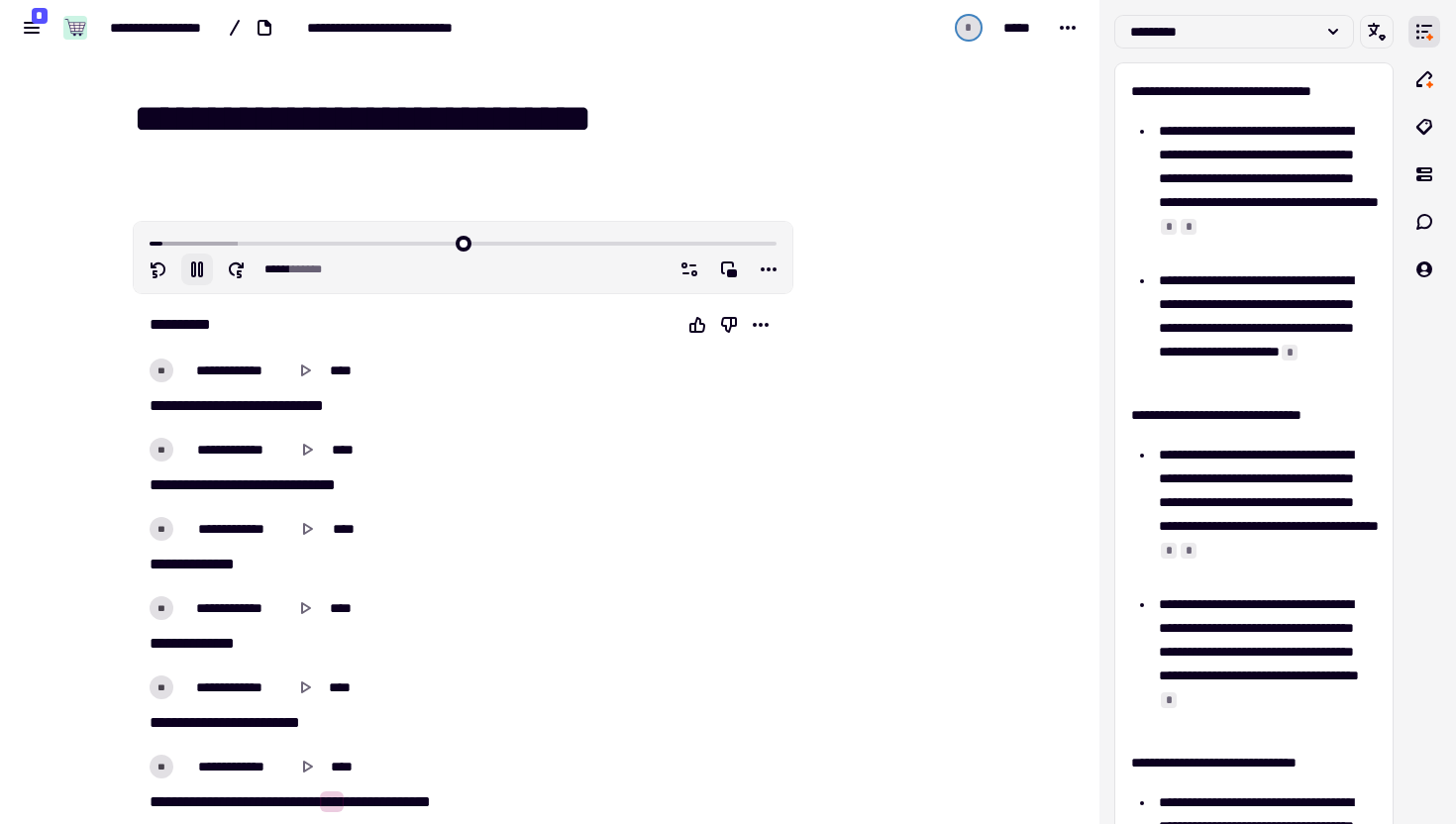 type on "*****" 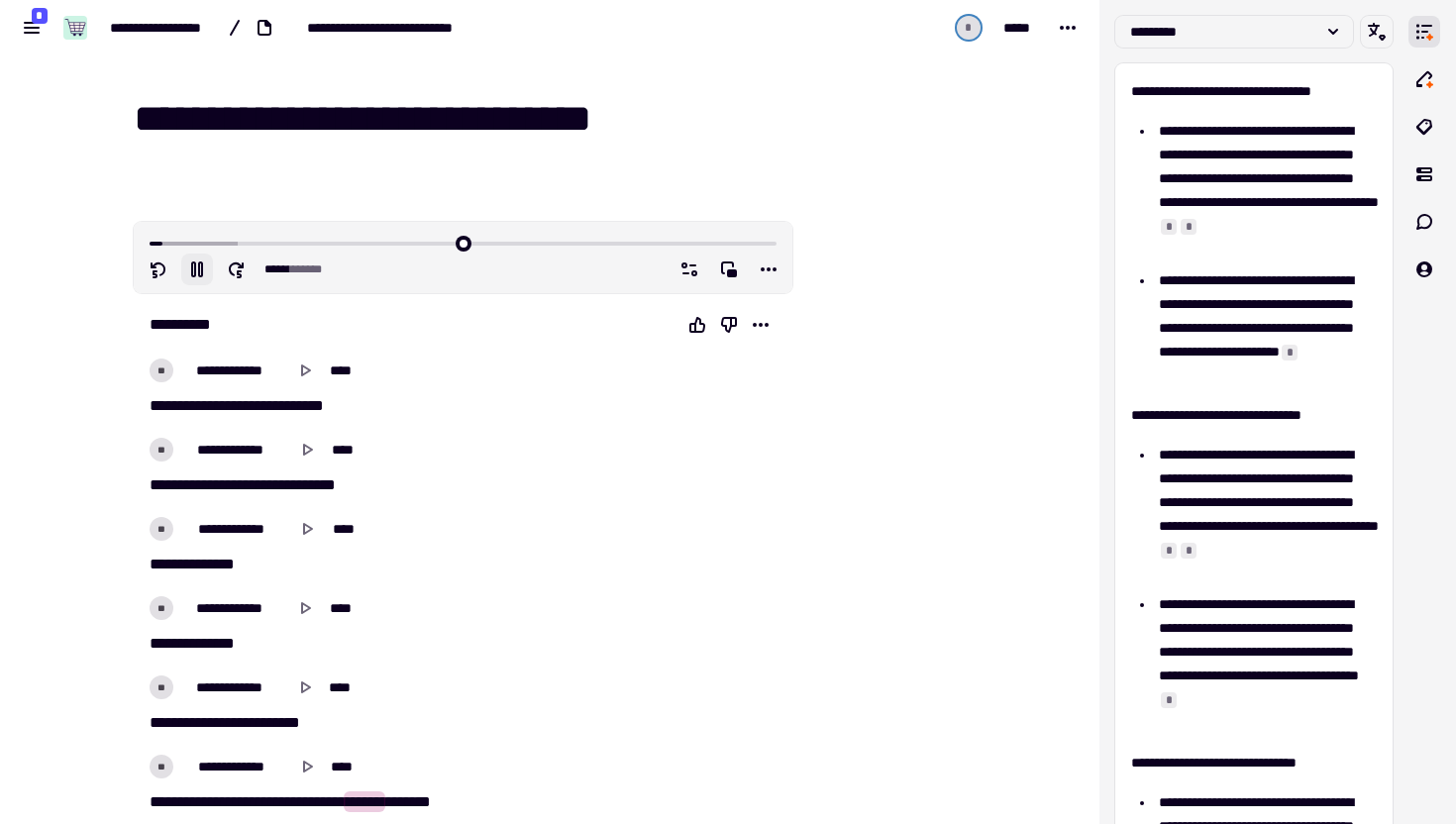 type on "**********" 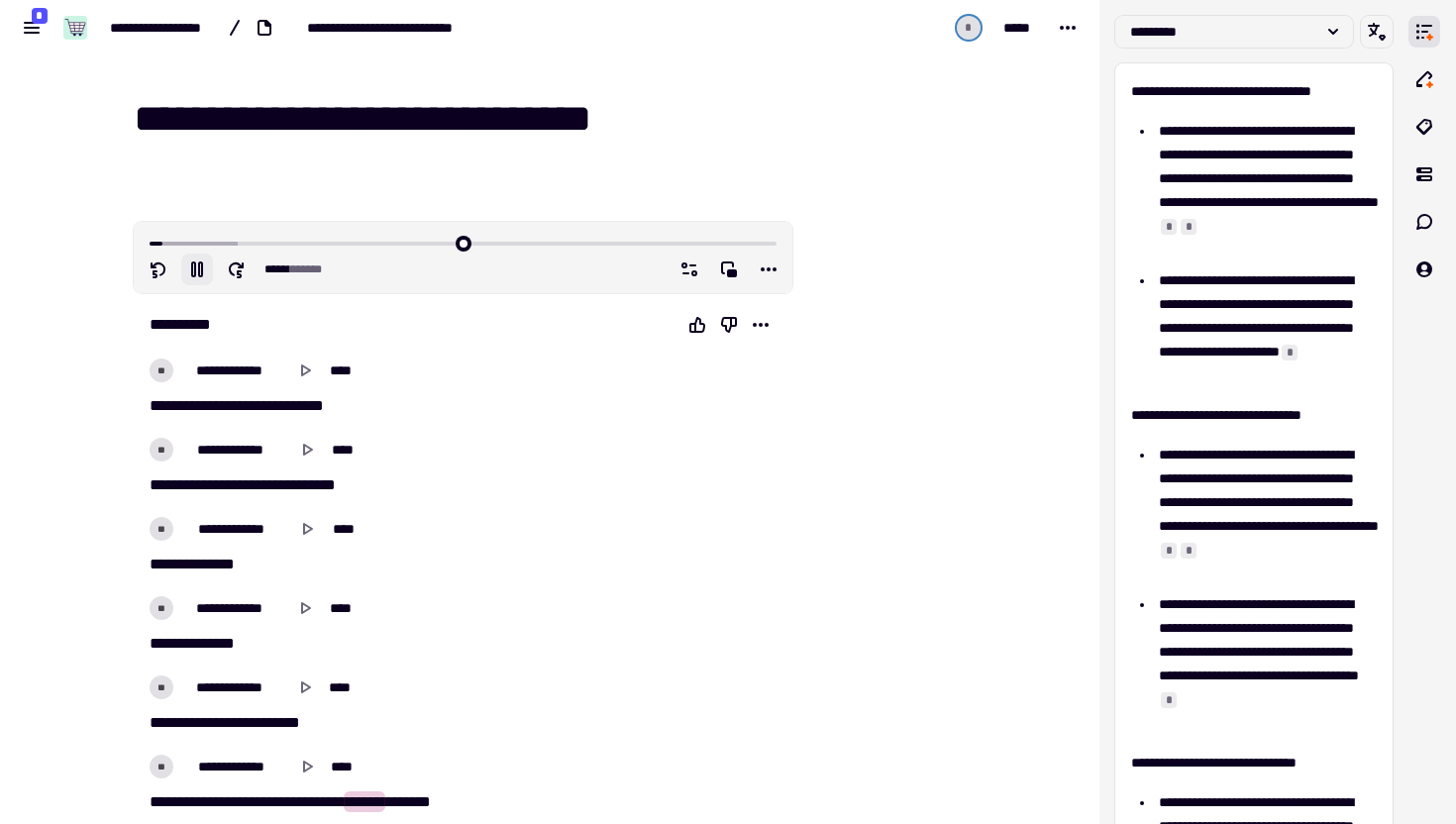 click on "**********" at bounding box center [550, 412] 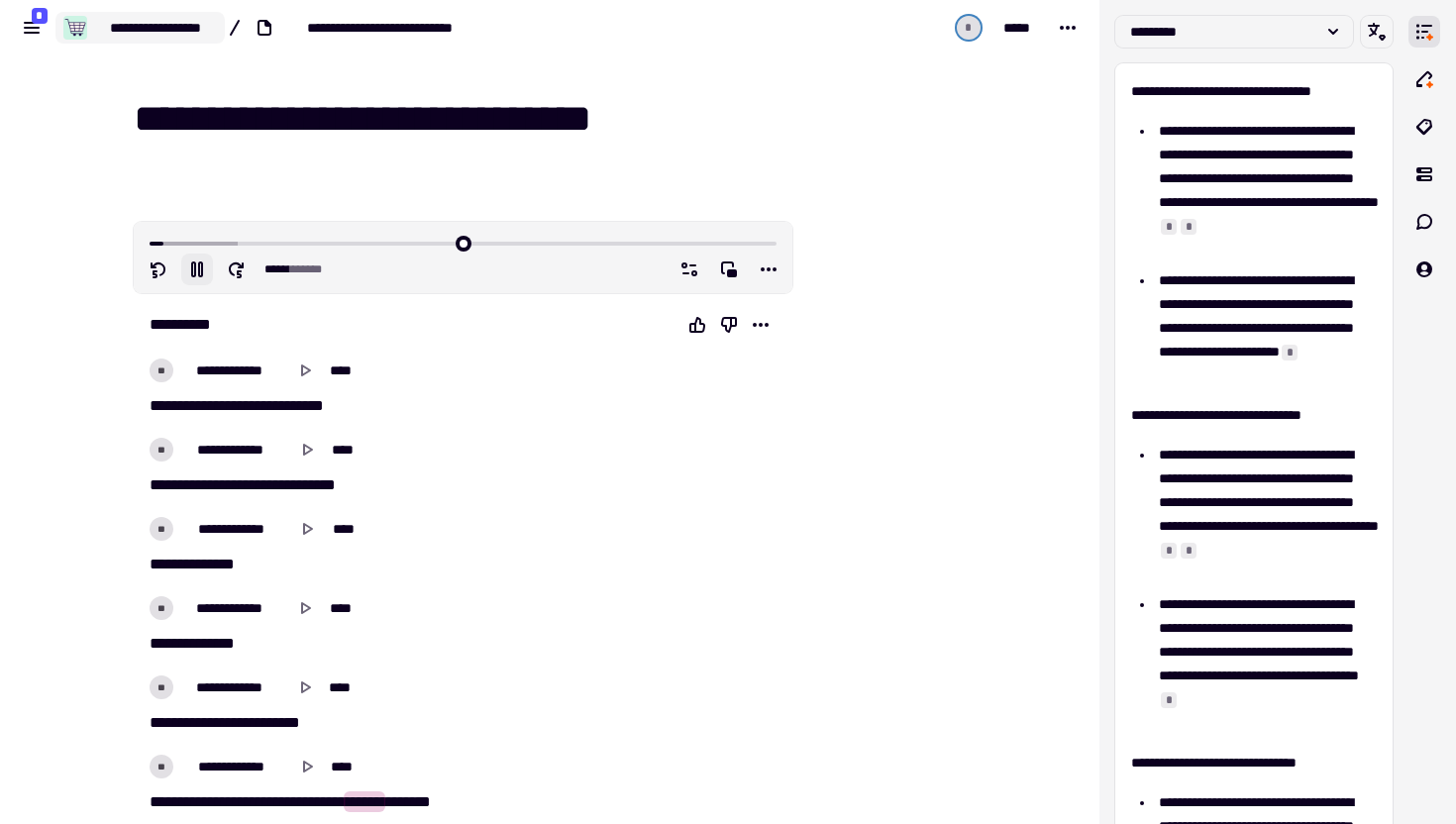 type on "*****" 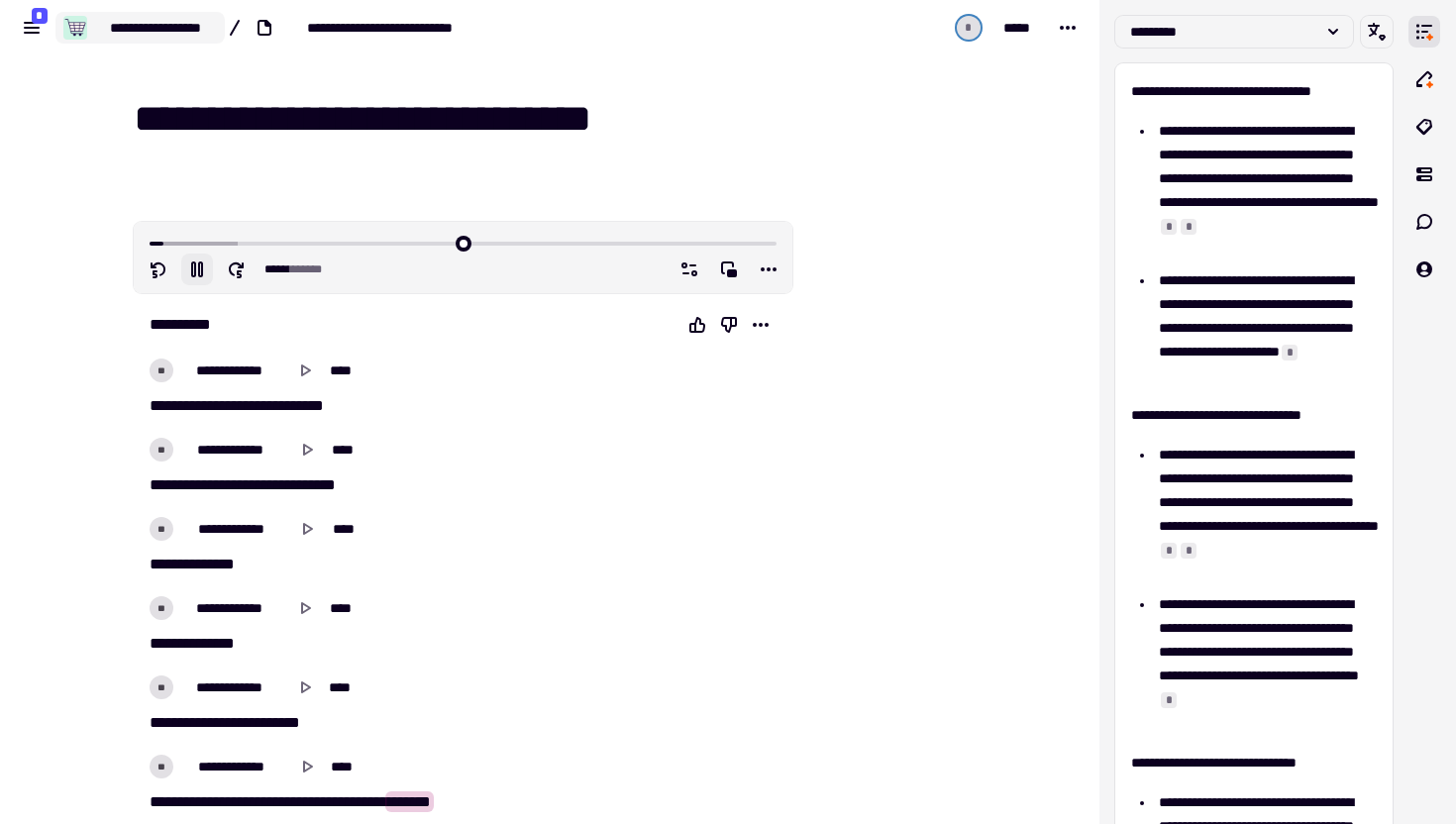 click on "**********" 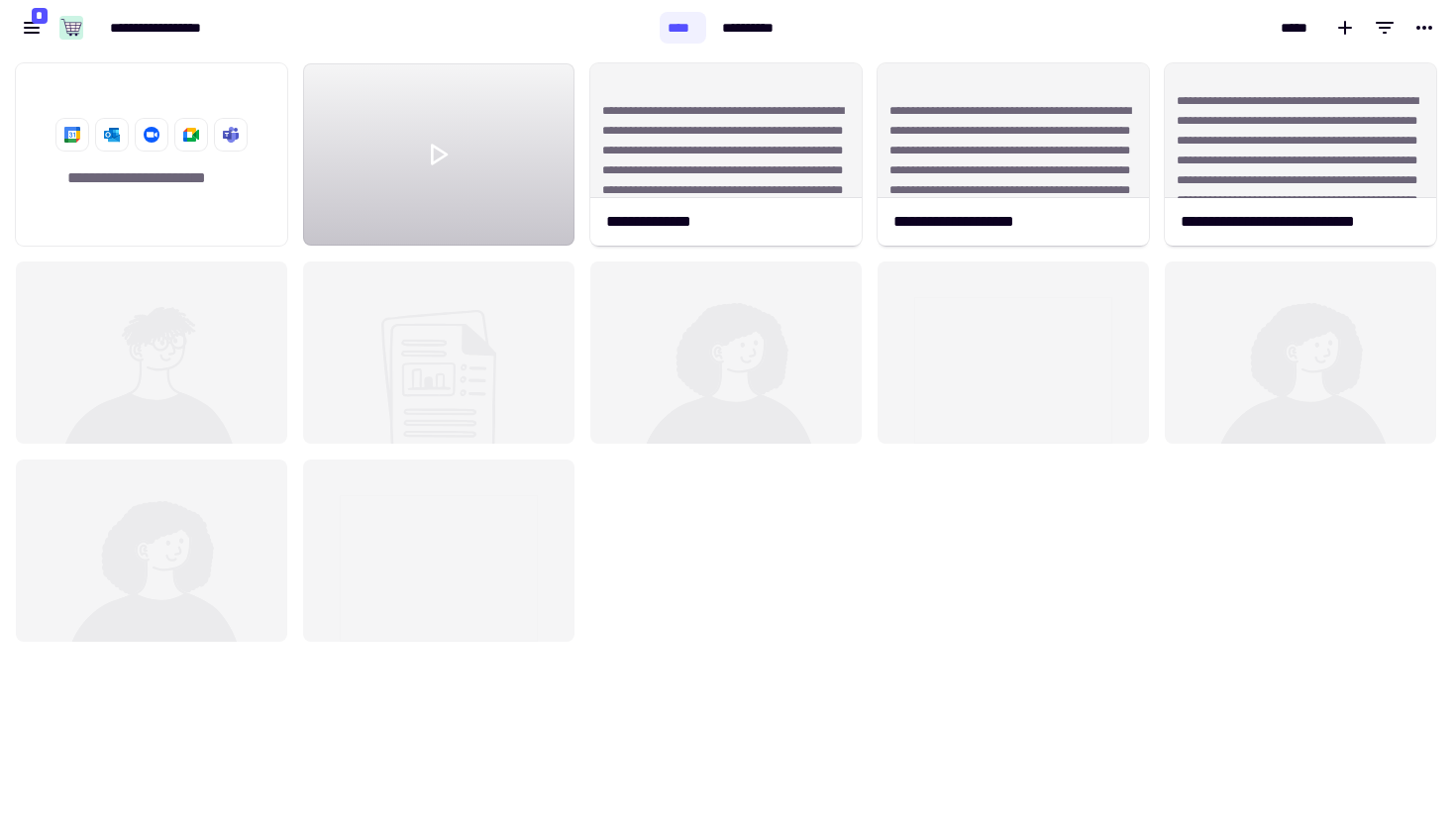 scroll, scrollTop: 1, scrollLeft: 1, axis: both 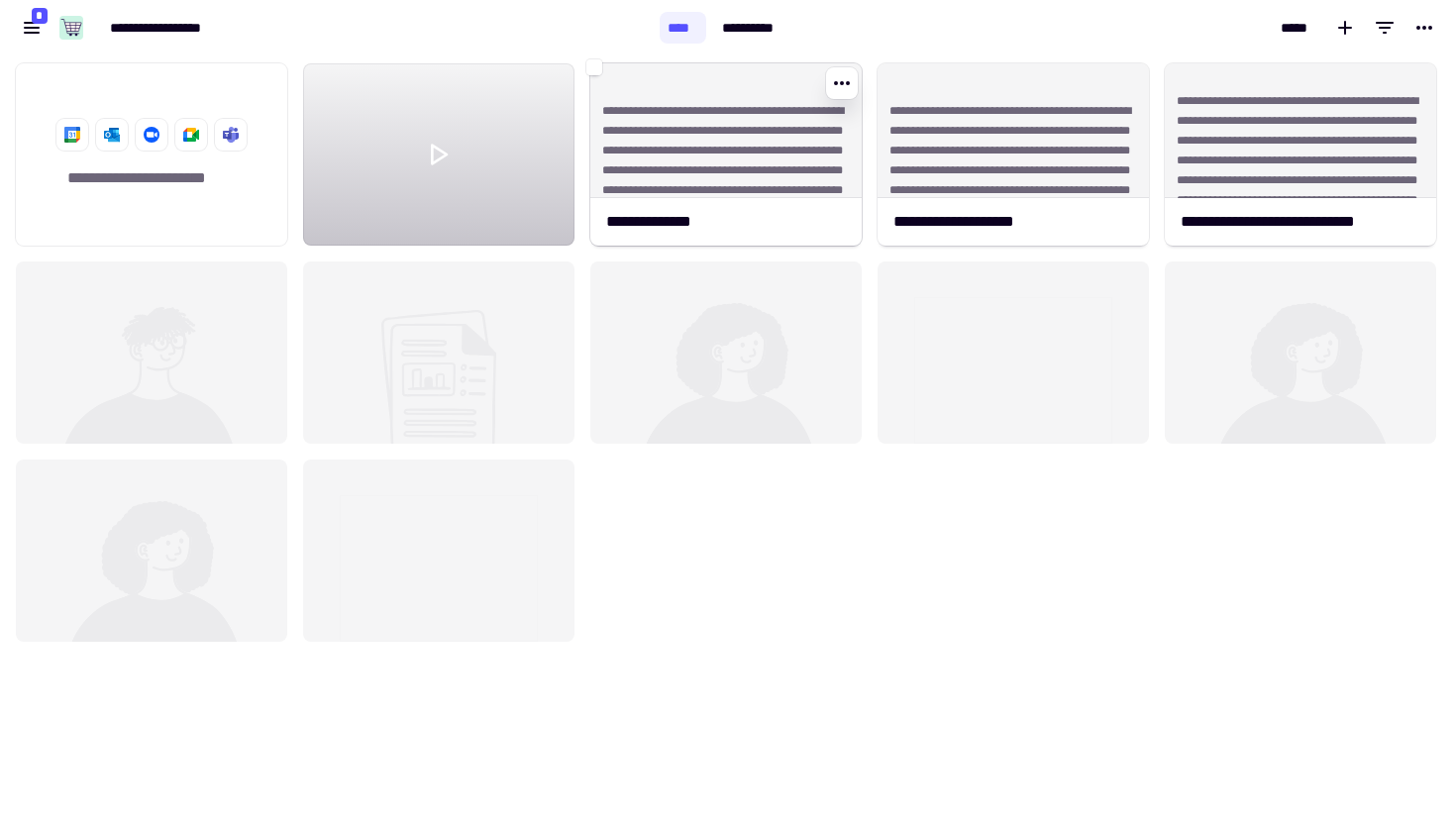 click on "**********" 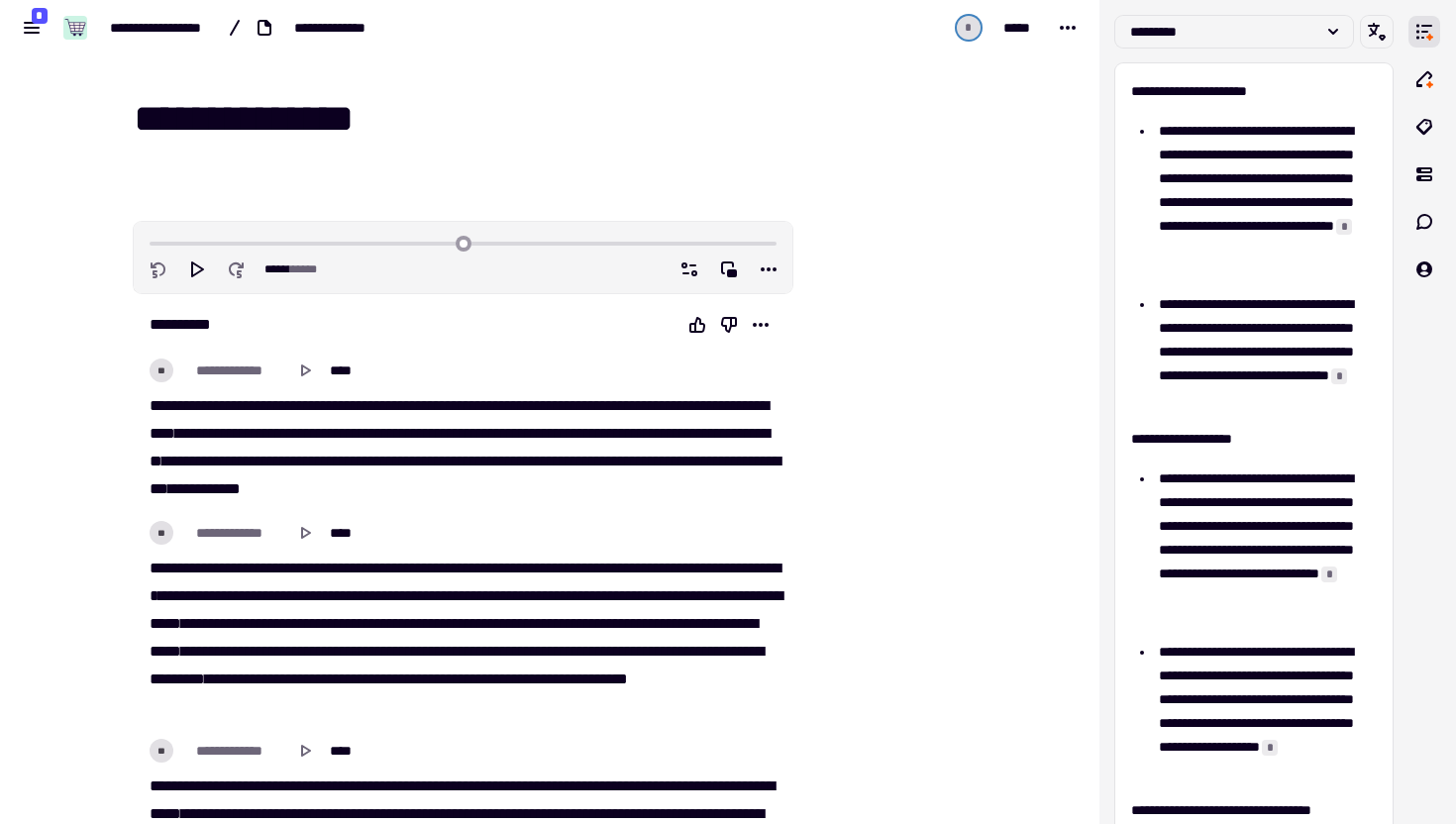 click on "**********" at bounding box center [562, 119] 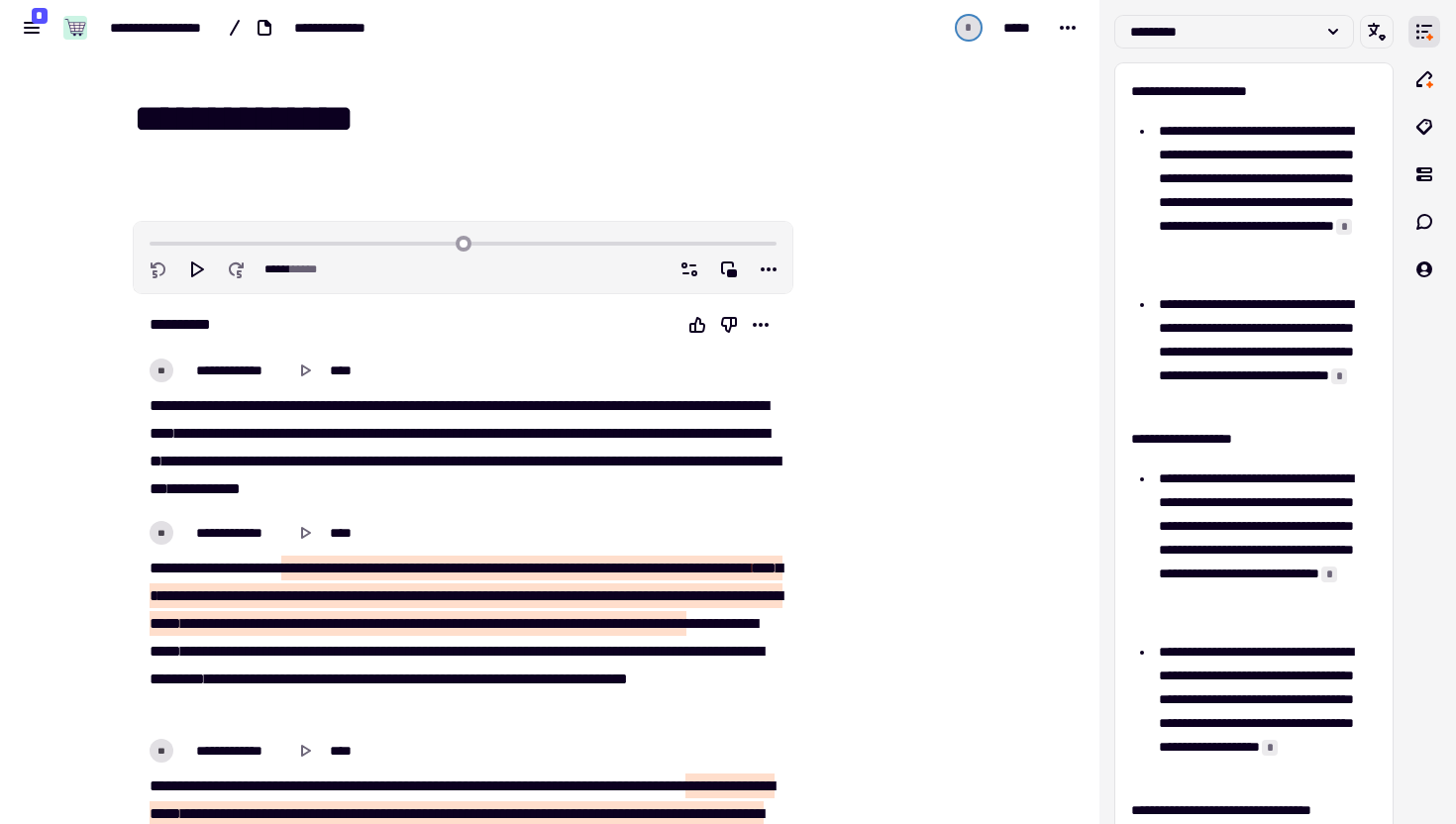 click on "**********" at bounding box center (562, 119) 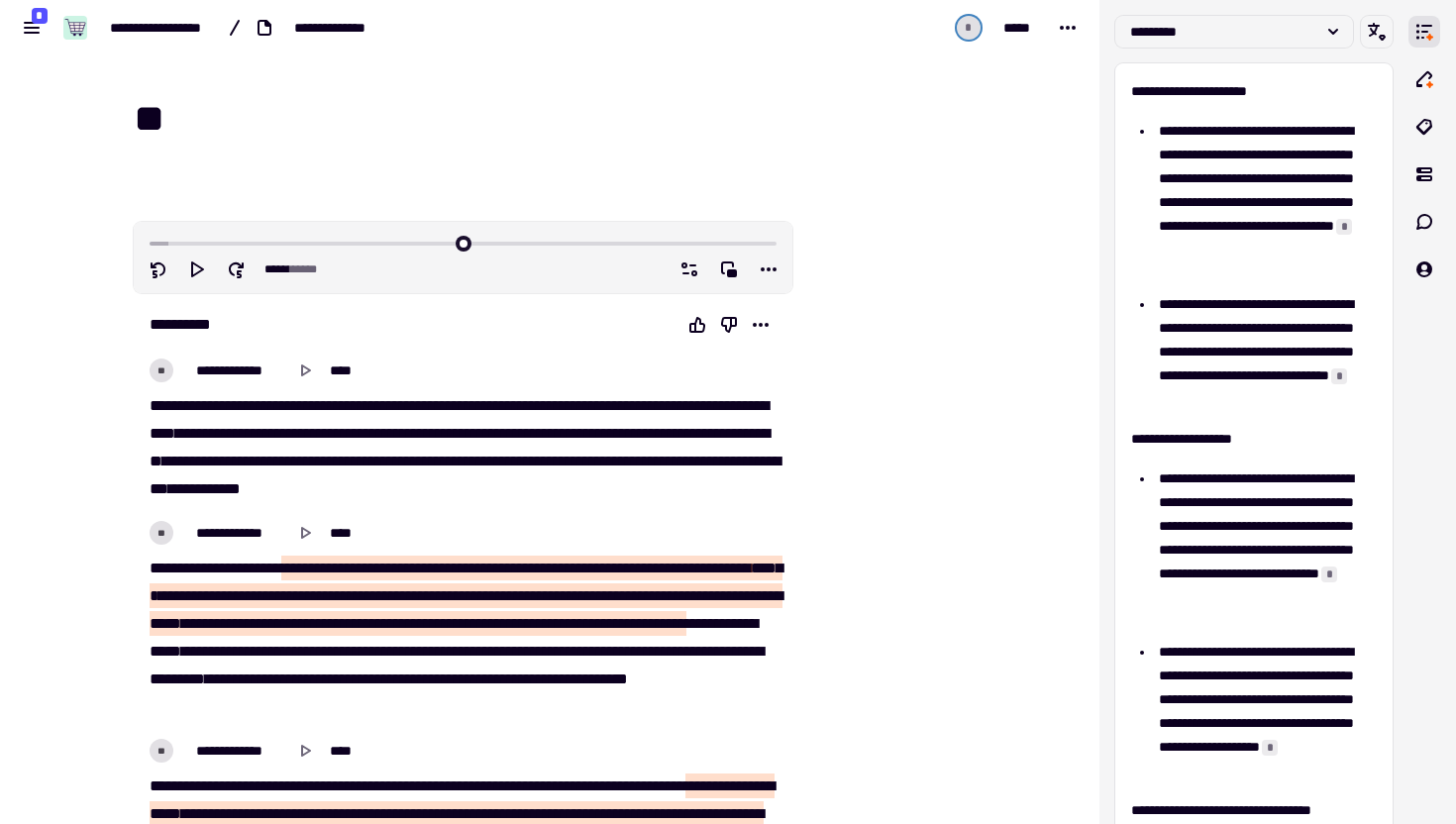 type on "*" 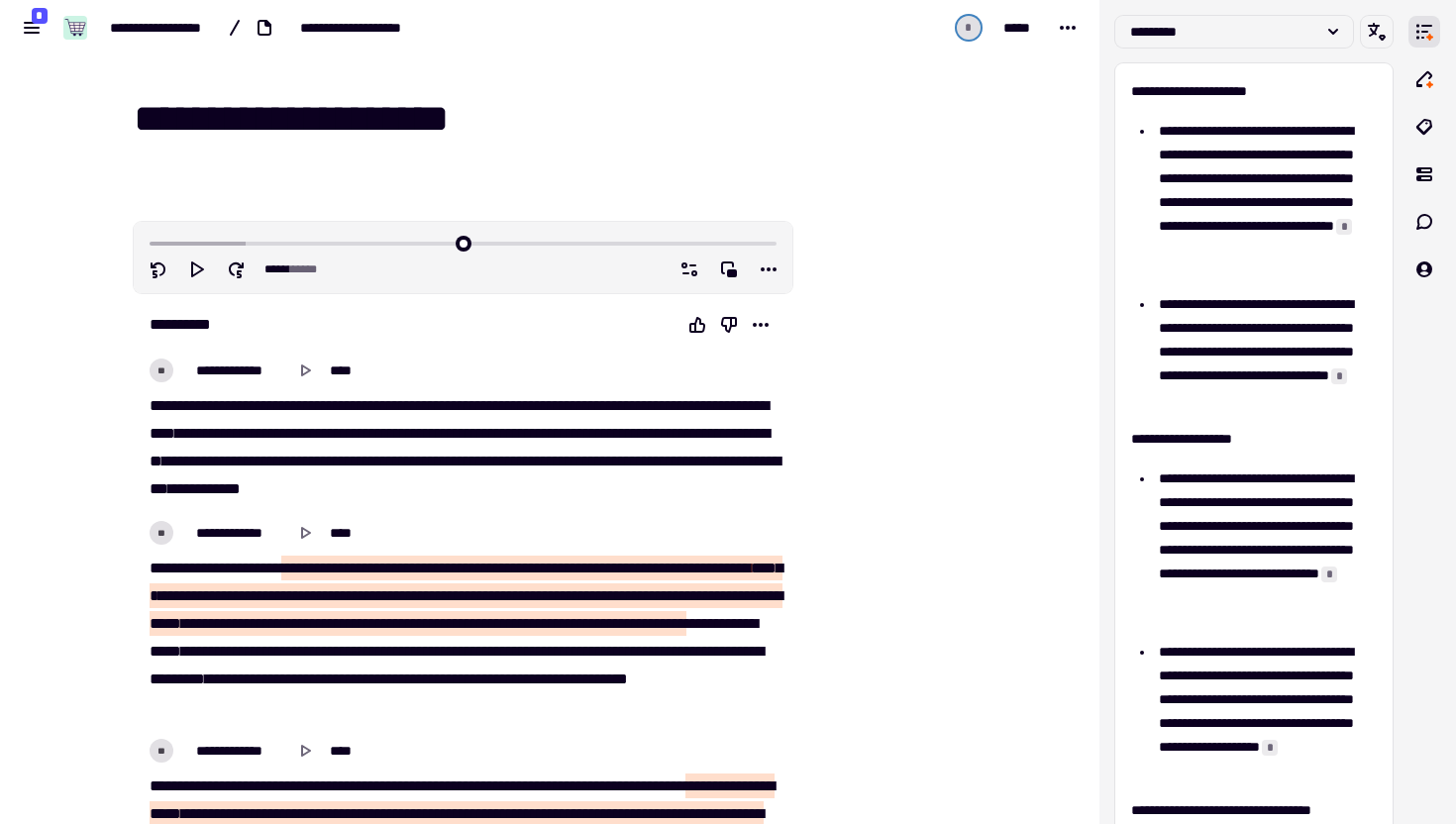 type on "**********" 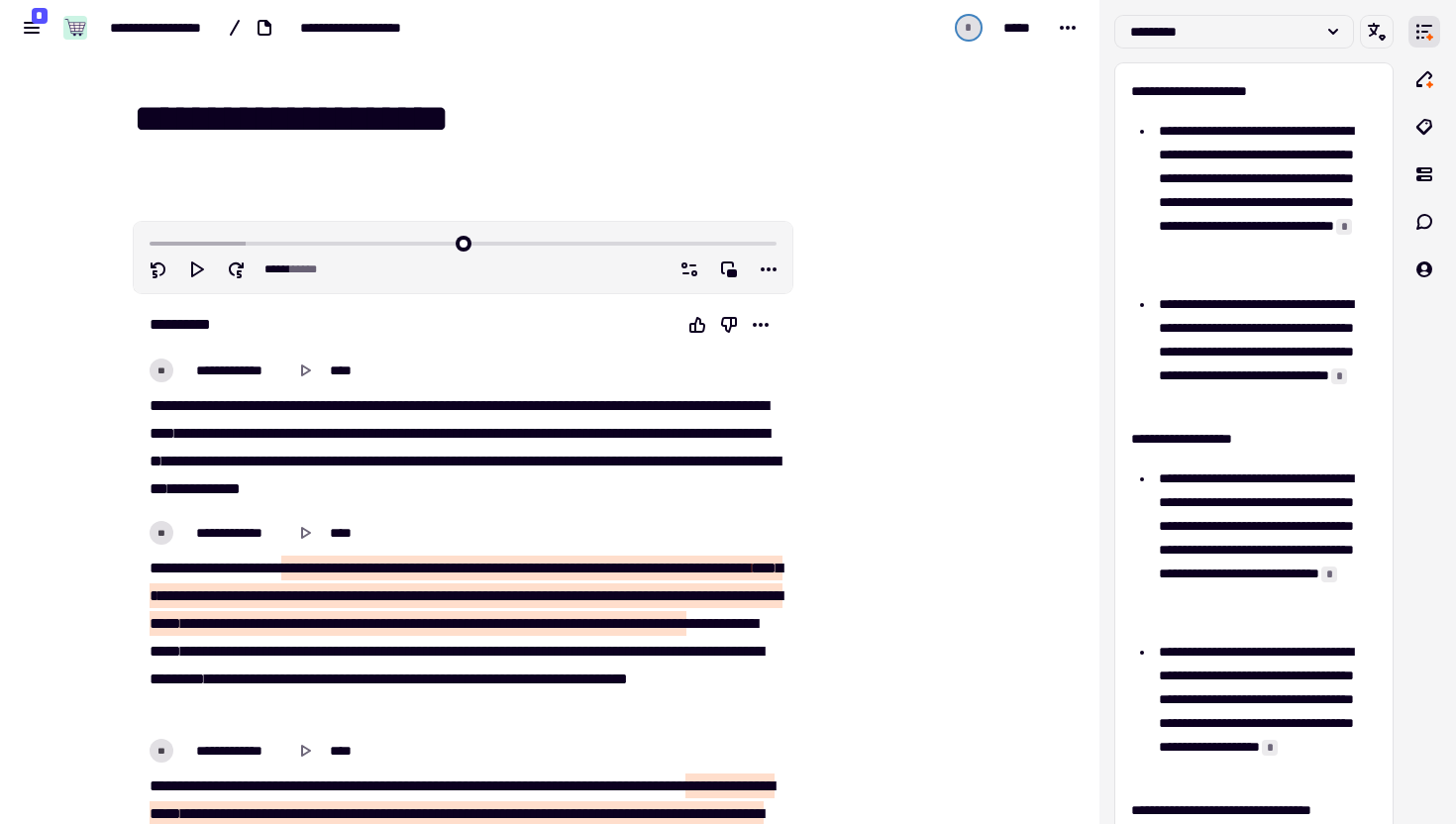 click on "**********" at bounding box center [550, 412] 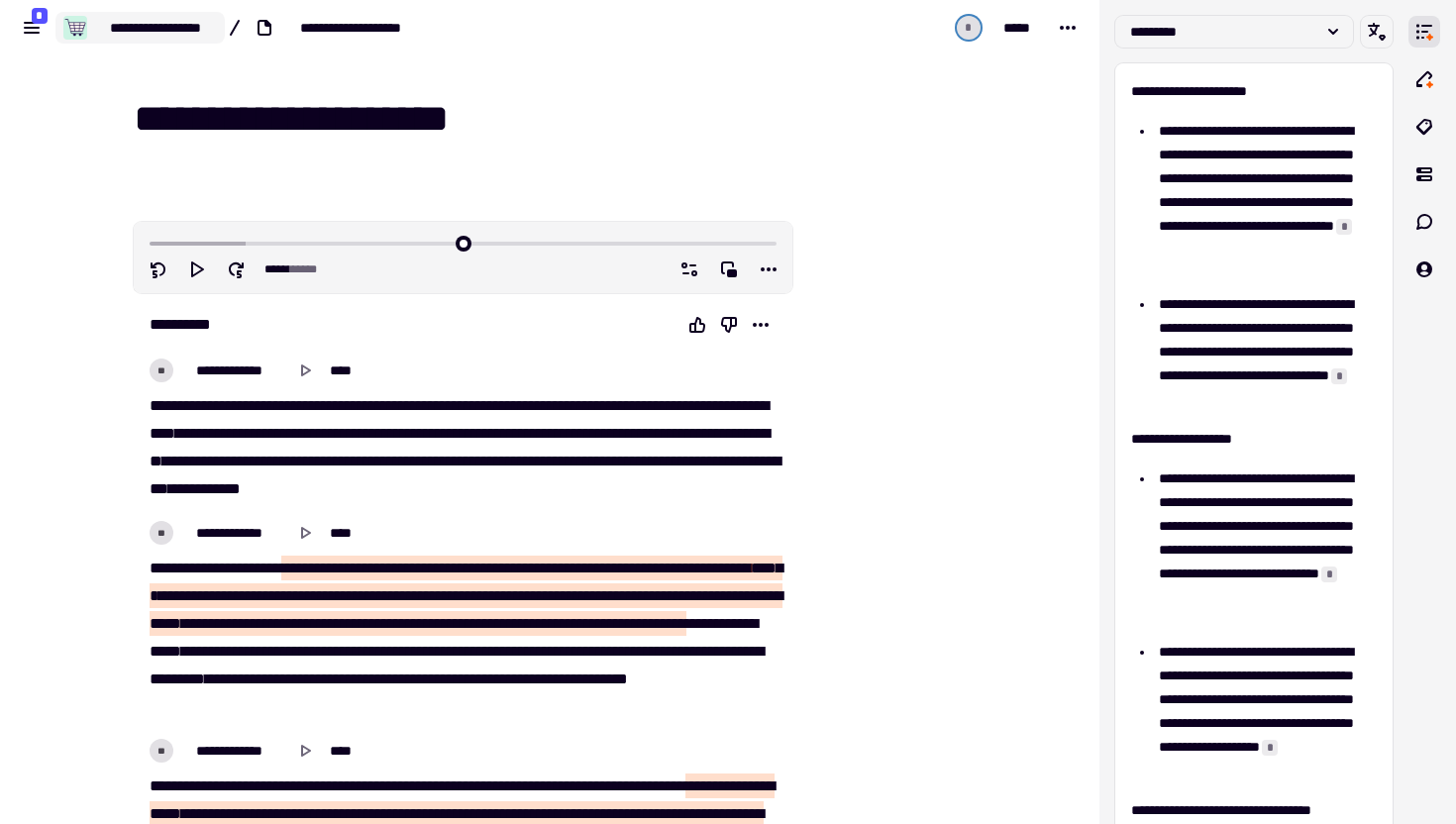 click on "**********" 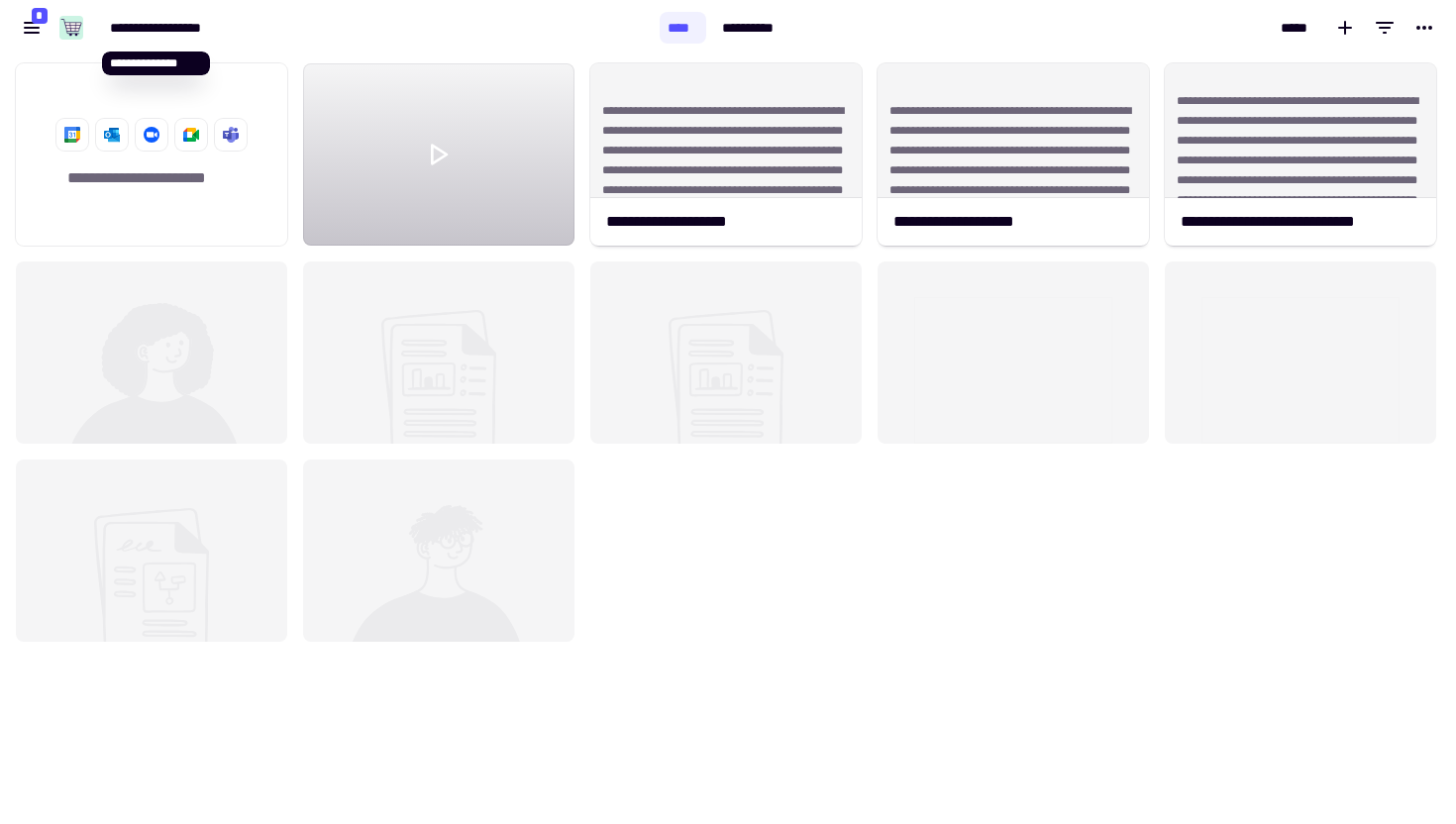 scroll, scrollTop: 1, scrollLeft: 1, axis: both 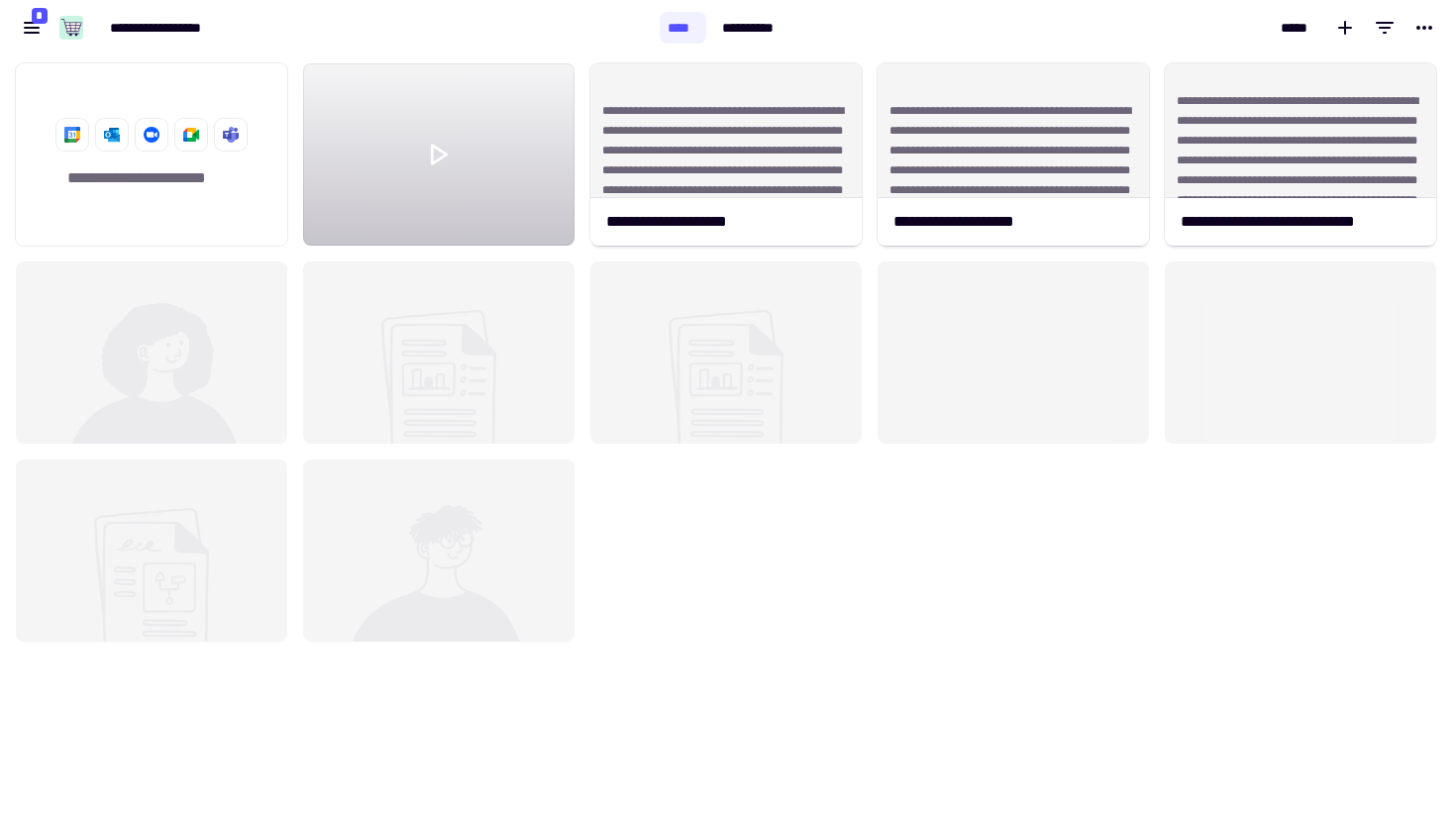 click on "**********" 